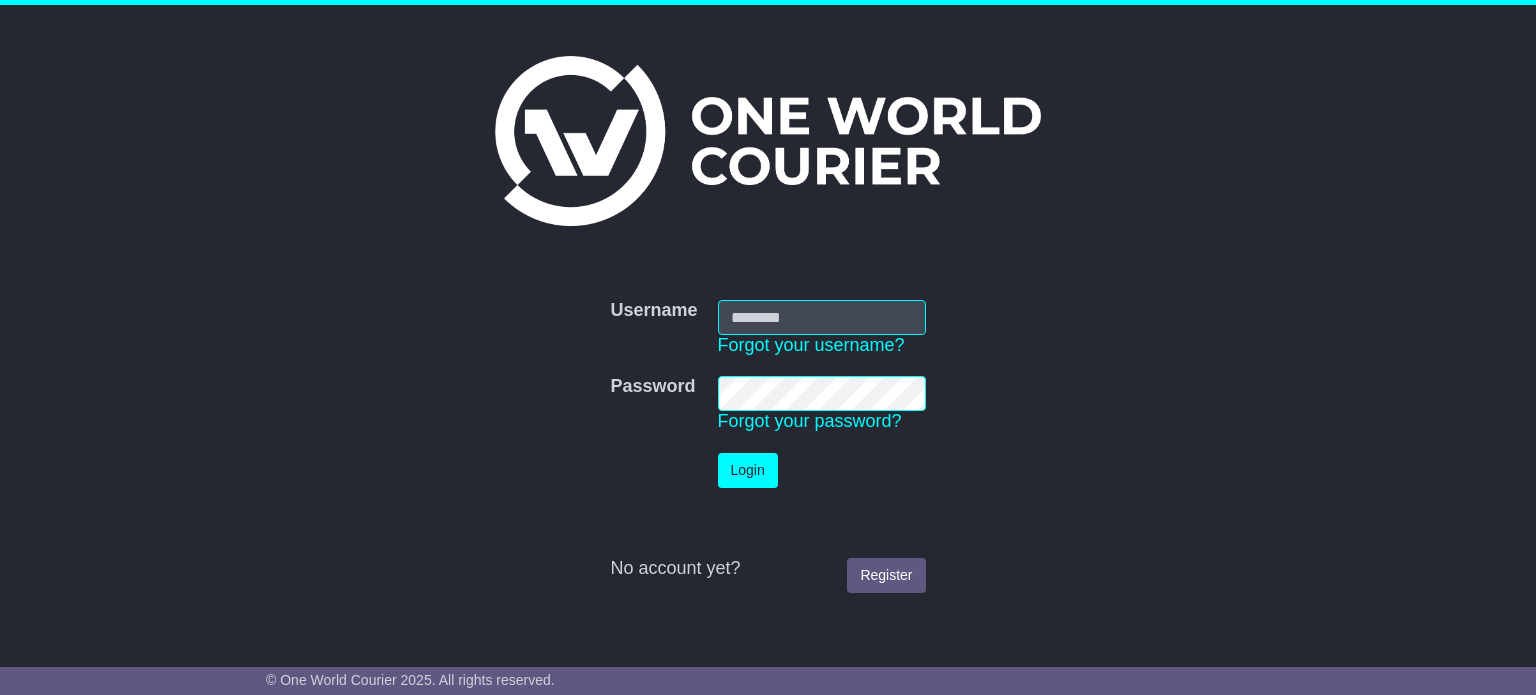 scroll, scrollTop: 0, scrollLeft: 0, axis: both 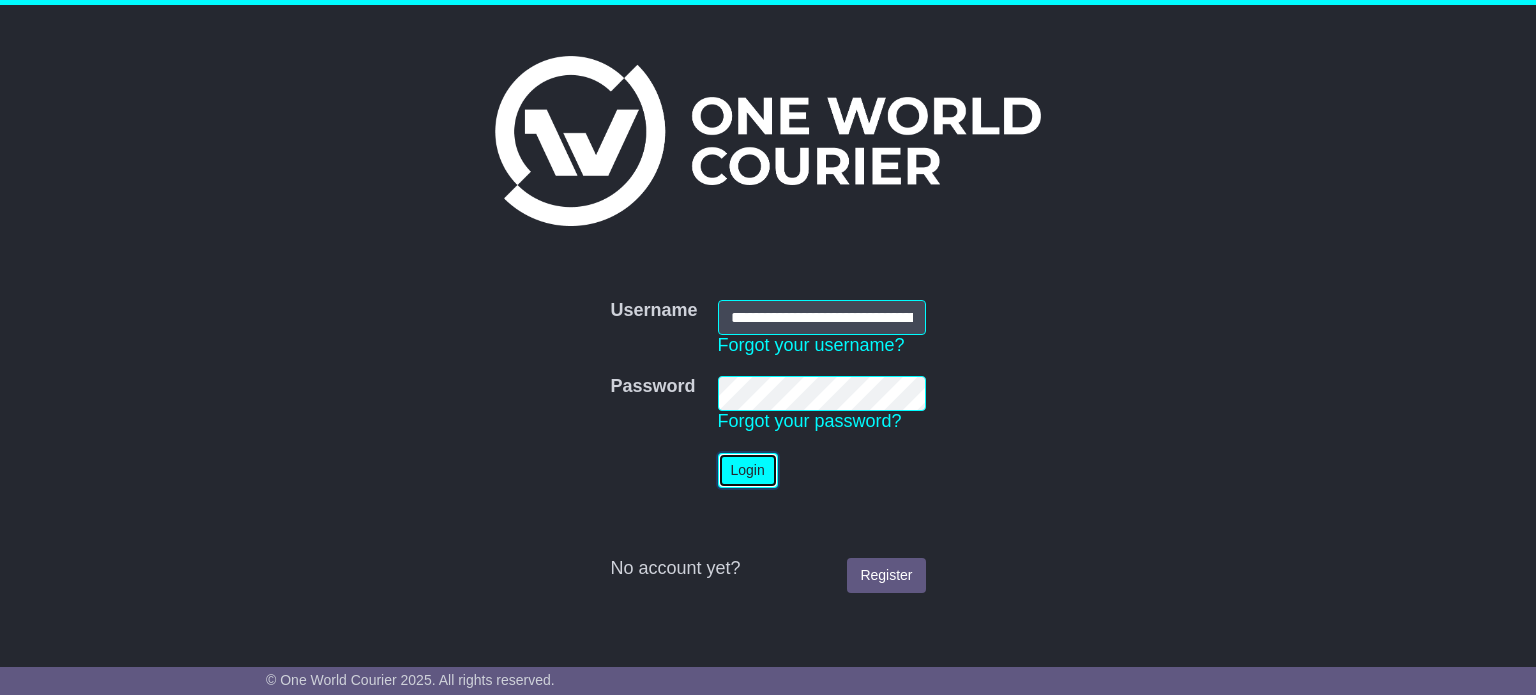 click on "Login" at bounding box center [748, 470] 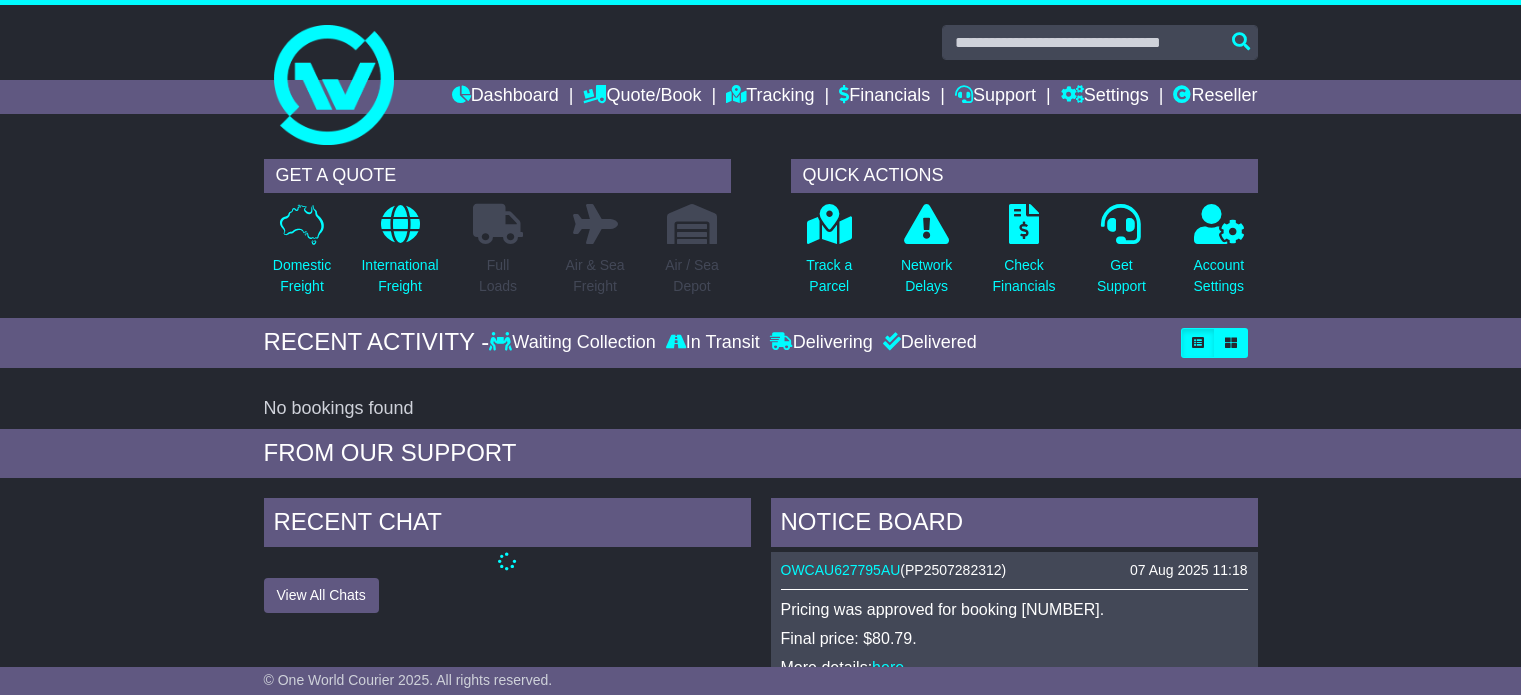 scroll, scrollTop: 0, scrollLeft: 0, axis: both 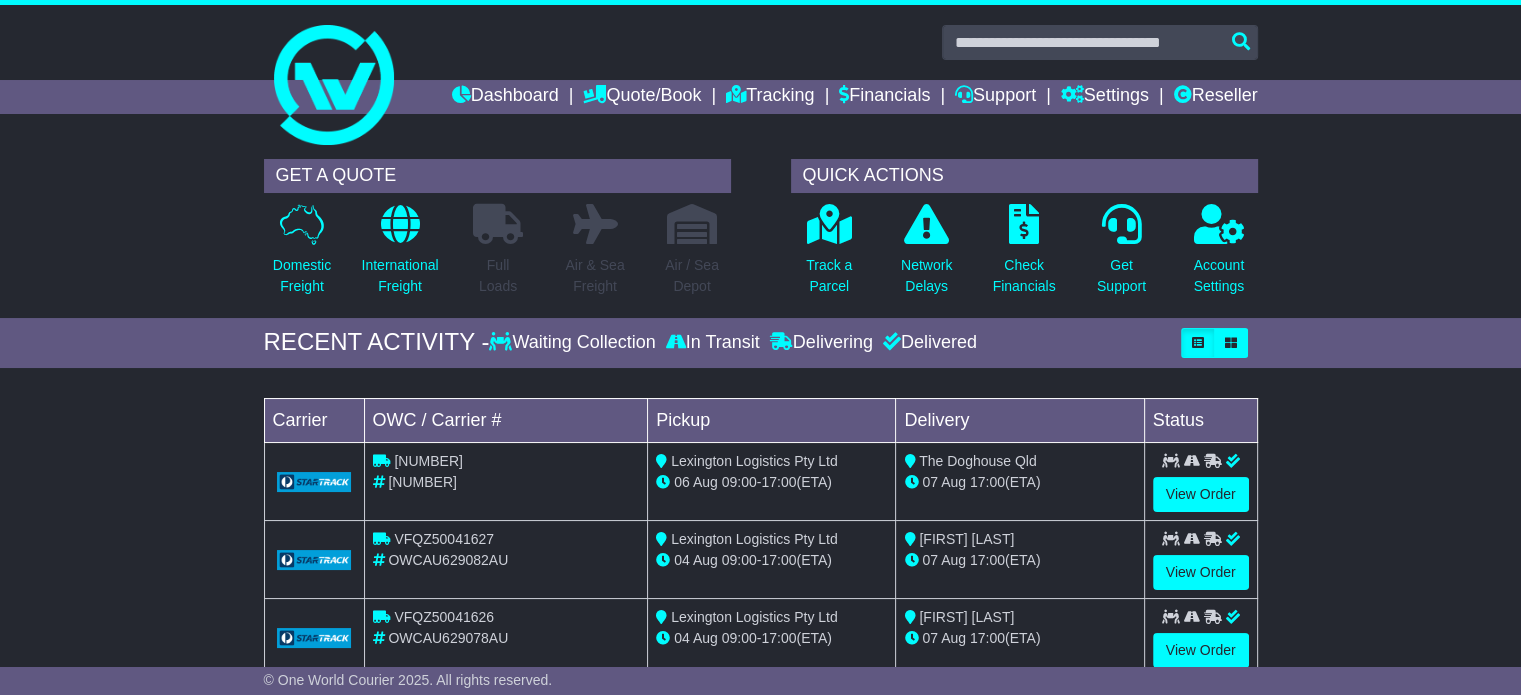 click on "Domestic Freight" at bounding box center [302, 255] 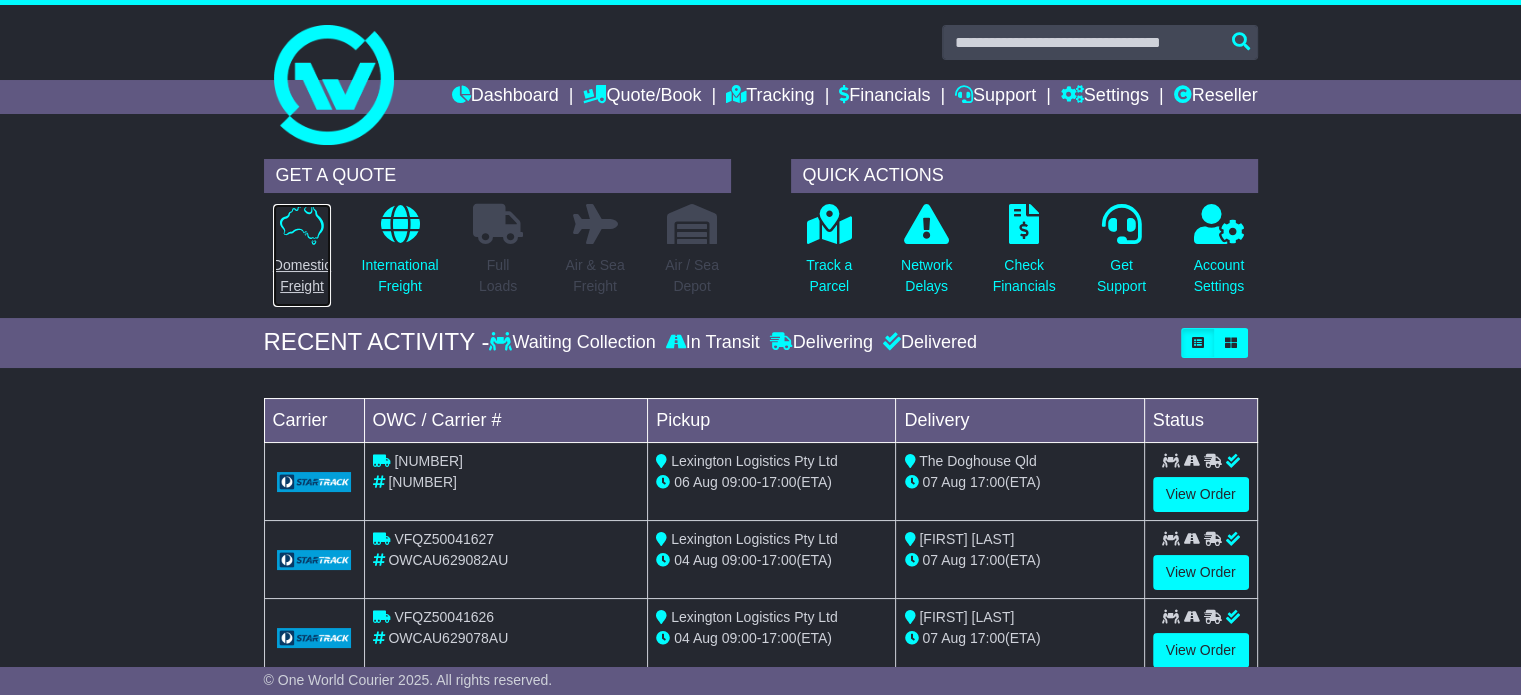 click on "Domestic Freight" at bounding box center (302, 255) 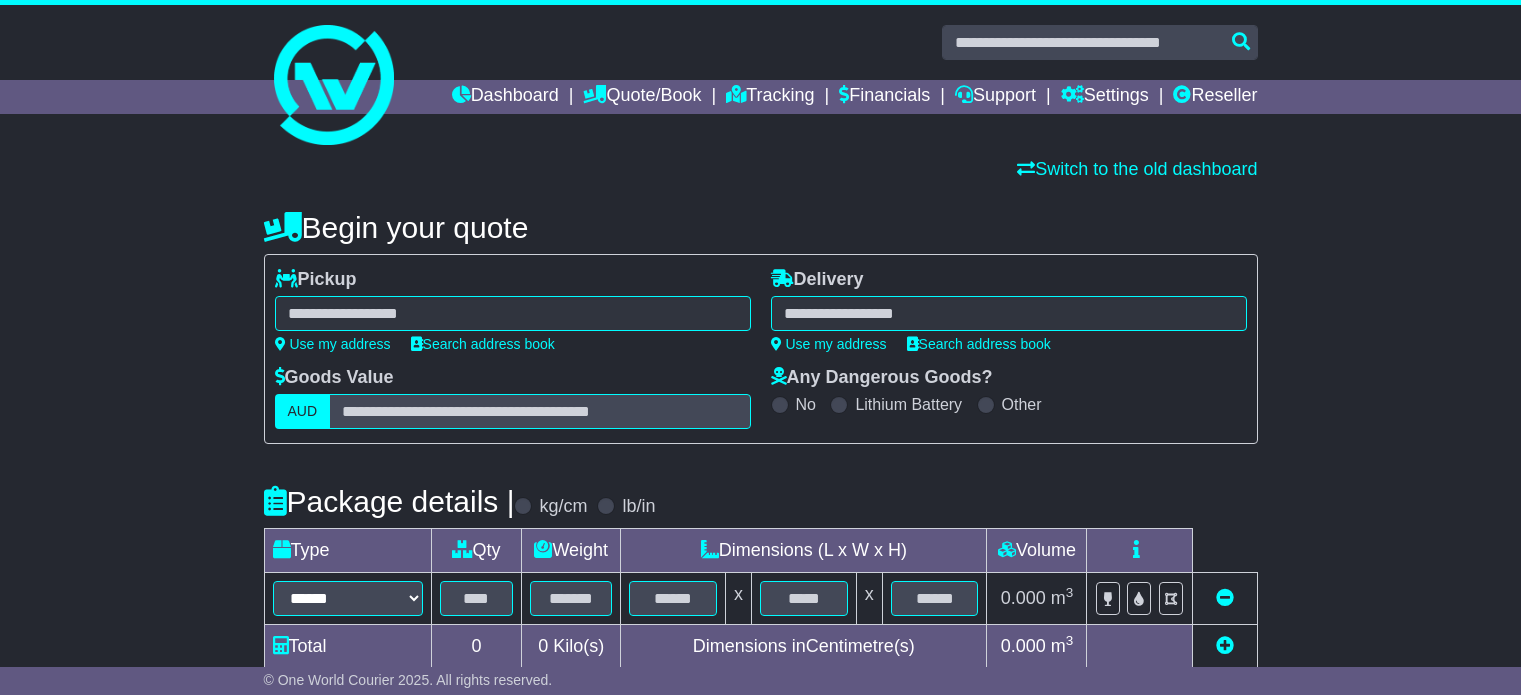 scroll, scrollTop: 0, scrollLeft: 0, axis: both 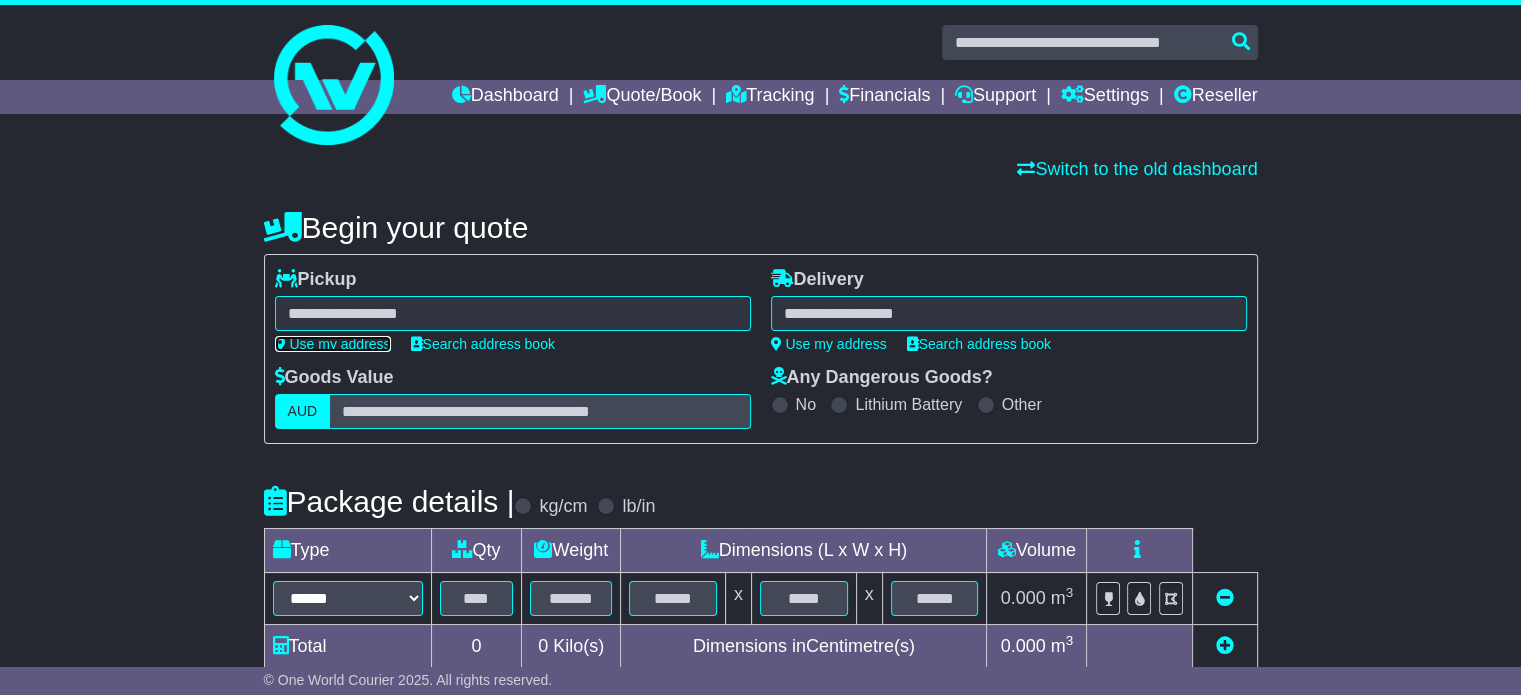click on "Use my address" at bounding box center (333, 344) 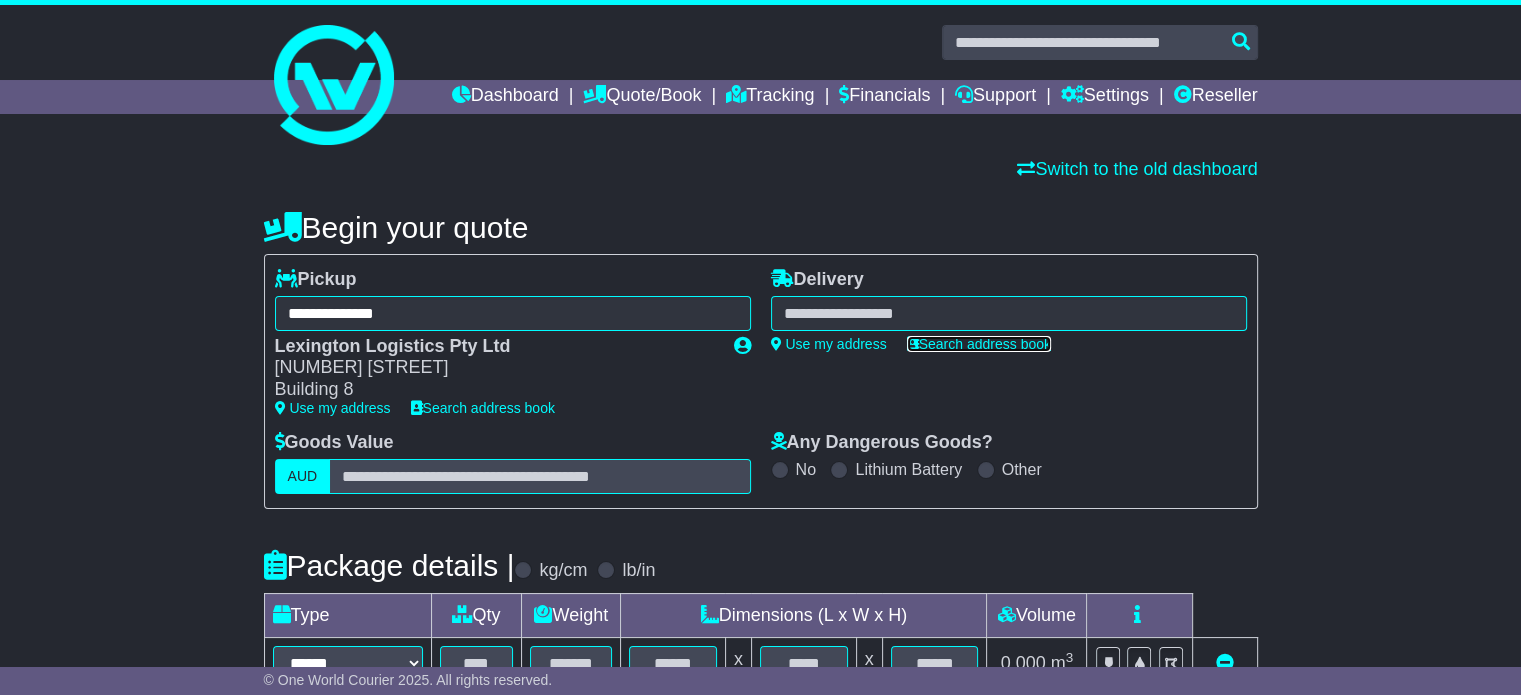 click on "Search address book" at bounding box center [979, 344] 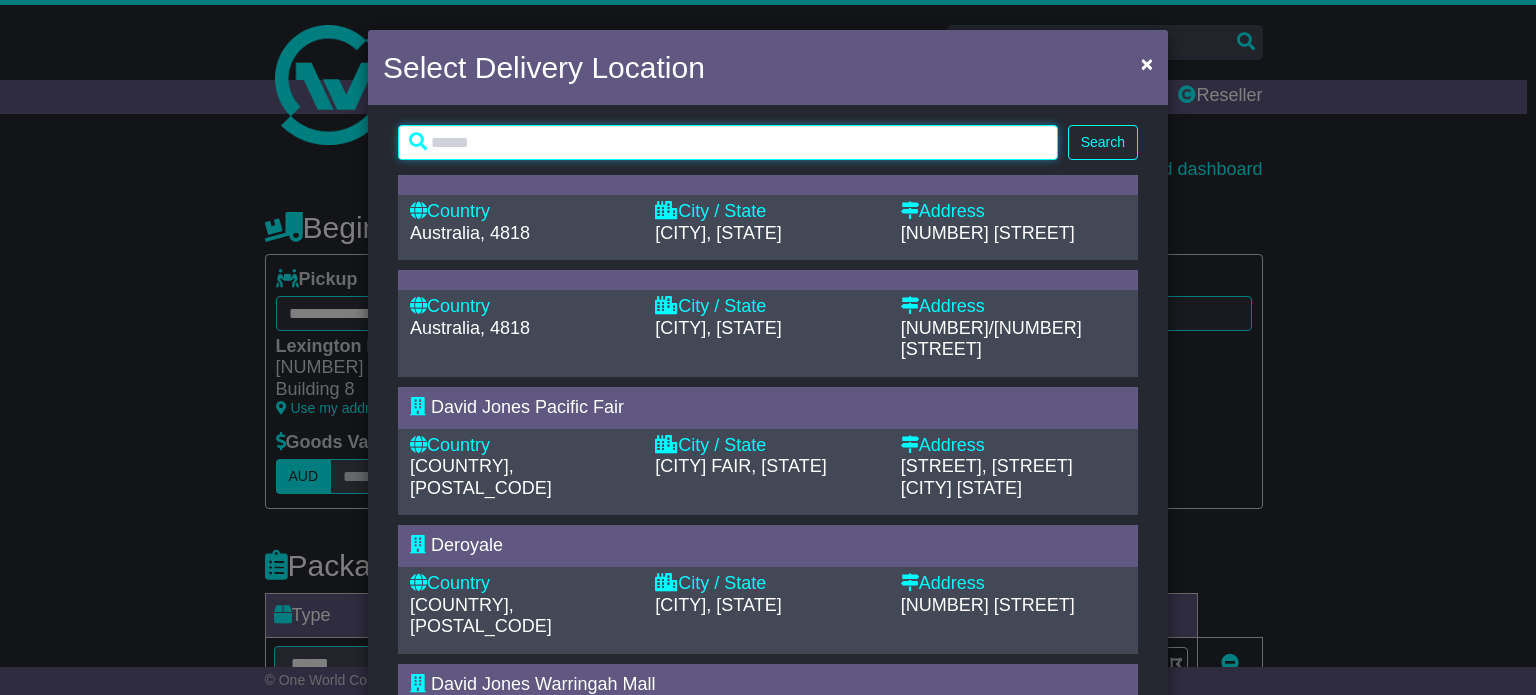 click at bounding box center (728, 142) 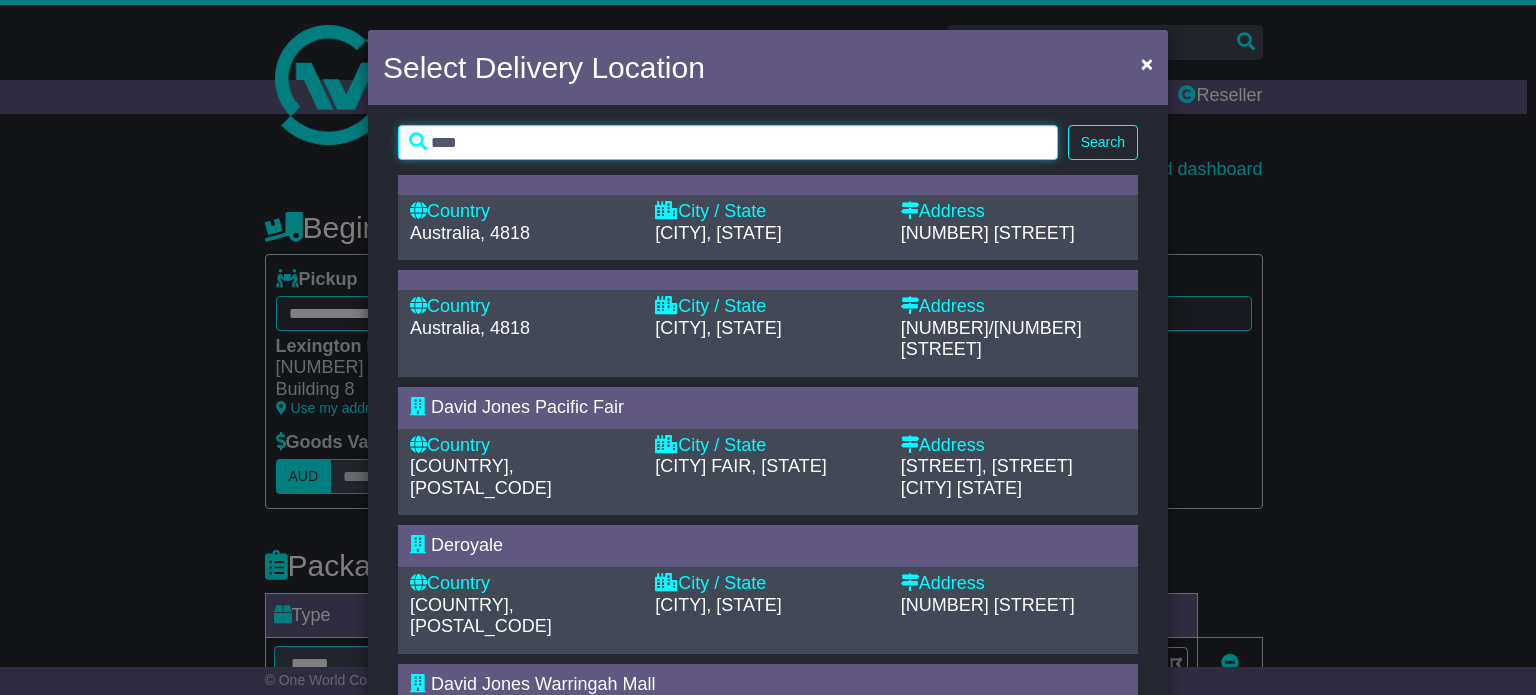 type on "****" 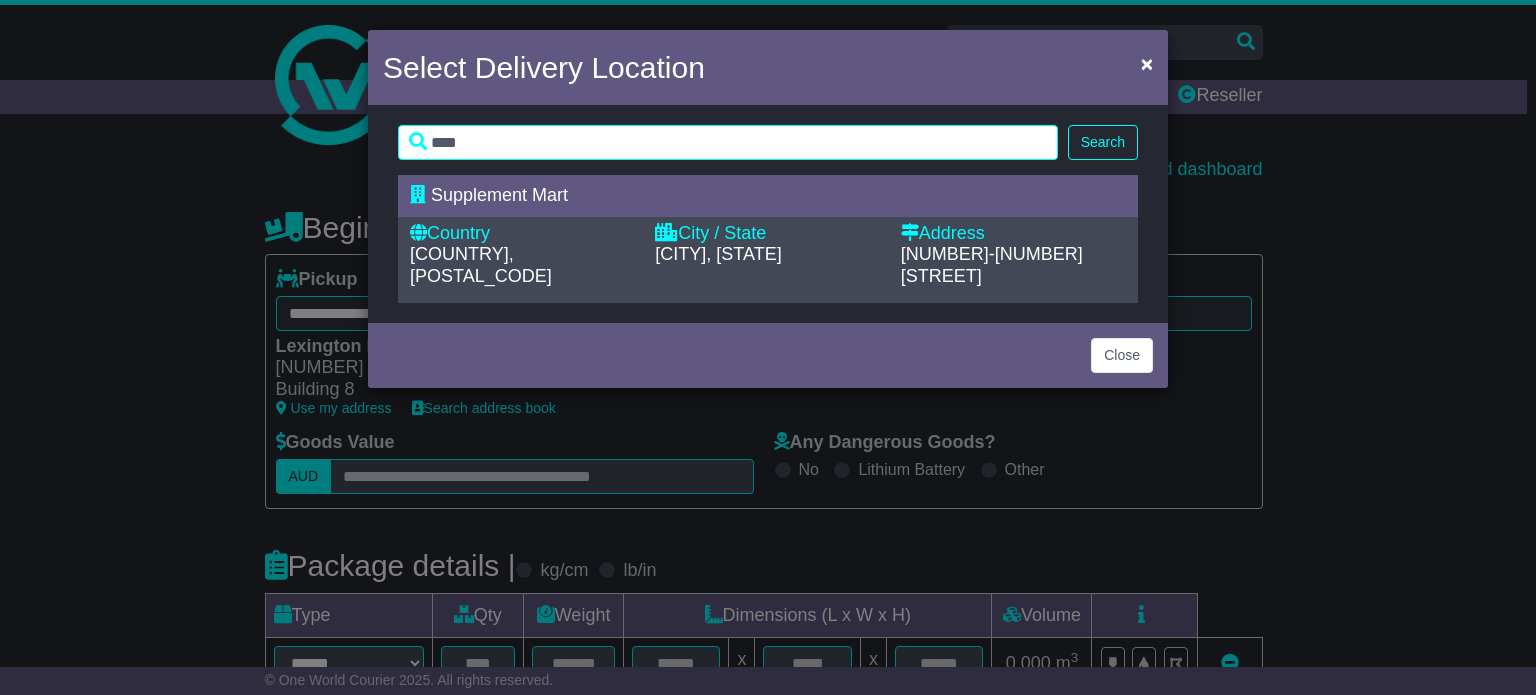 click on "RIVERVALE, WA" at bounding box center [767, 255] 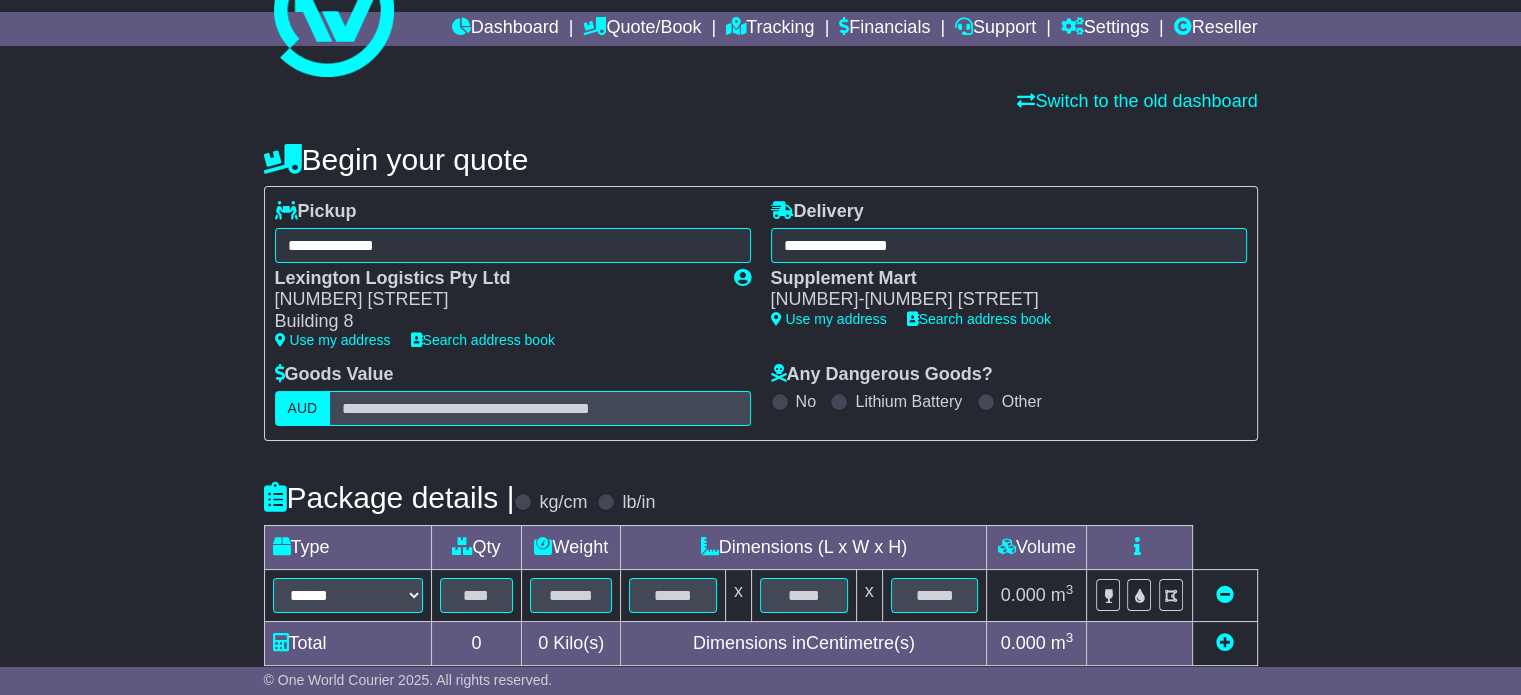 scroll, scrollTop: 100, scrollLeft: 0, axis: vertical 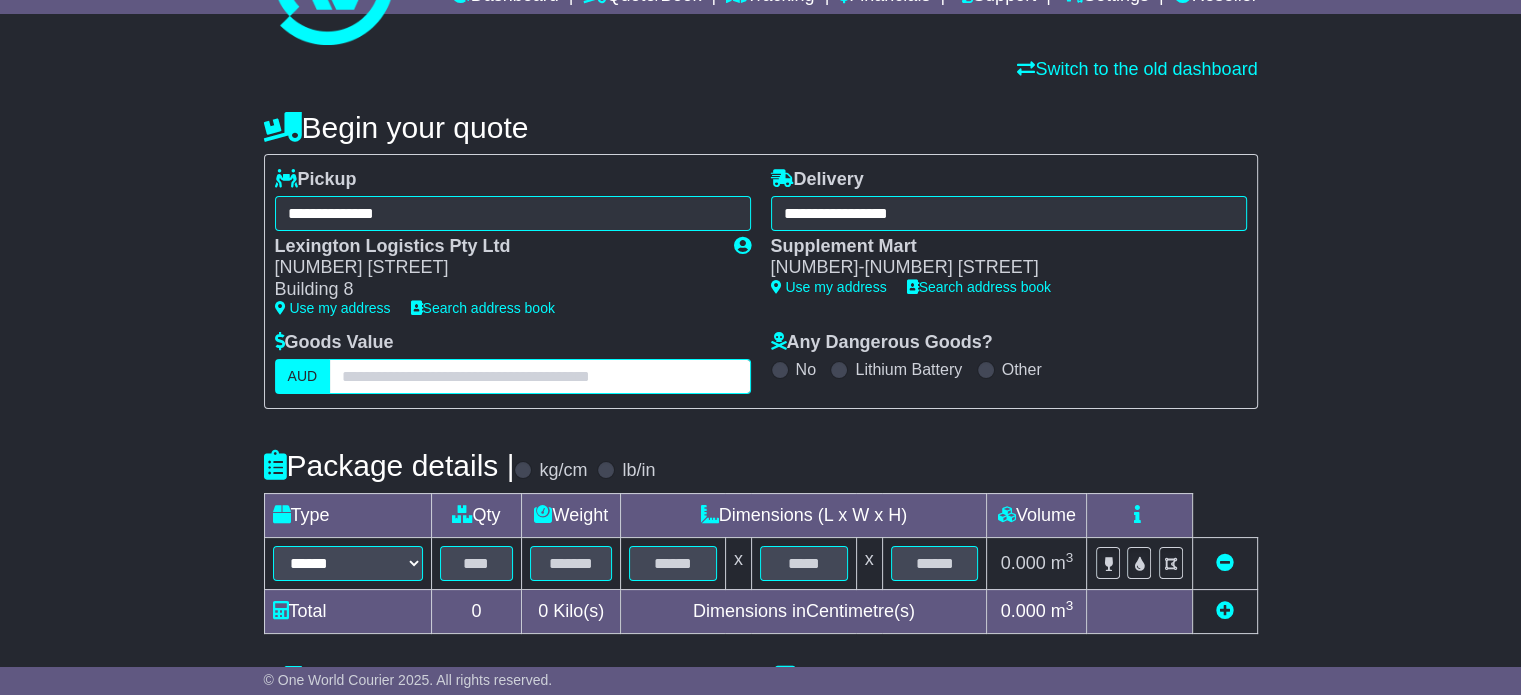 click at bounding box center [539, 376] 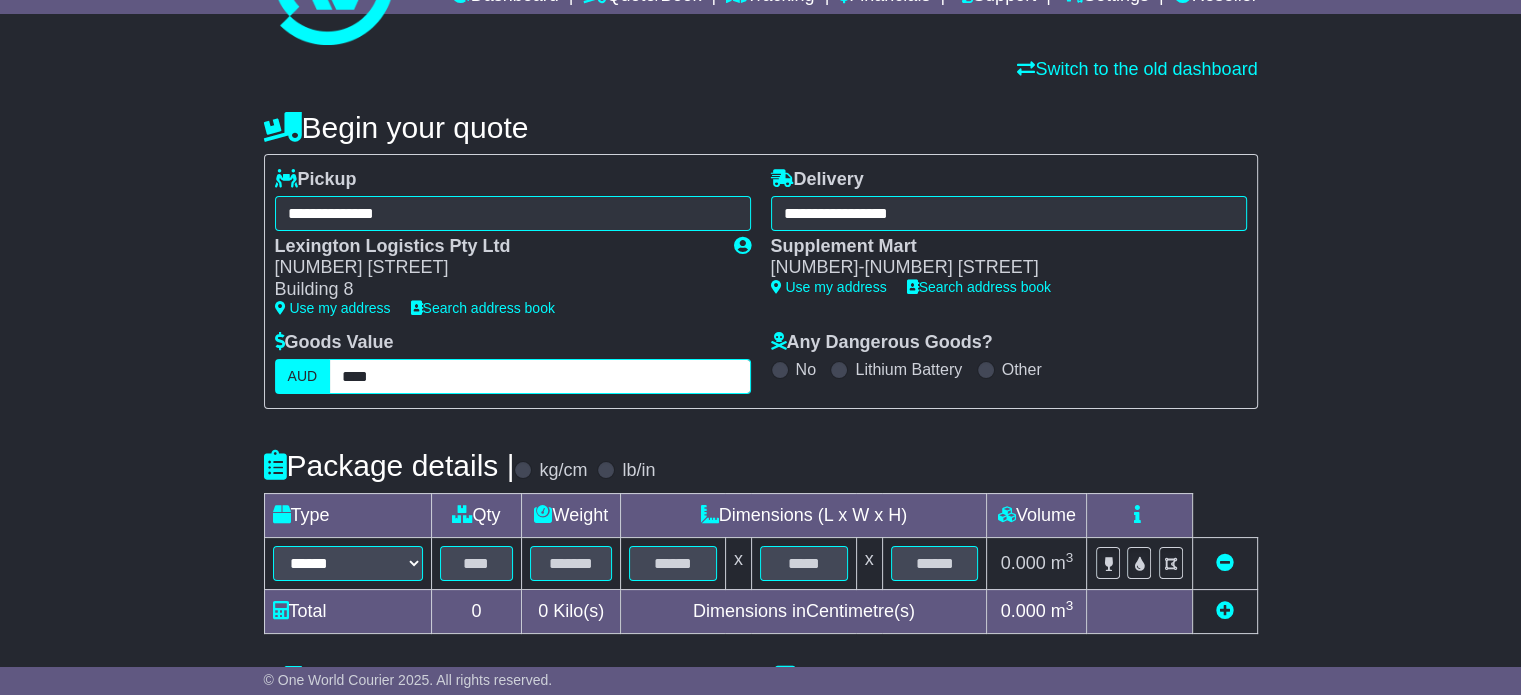 type on "****" 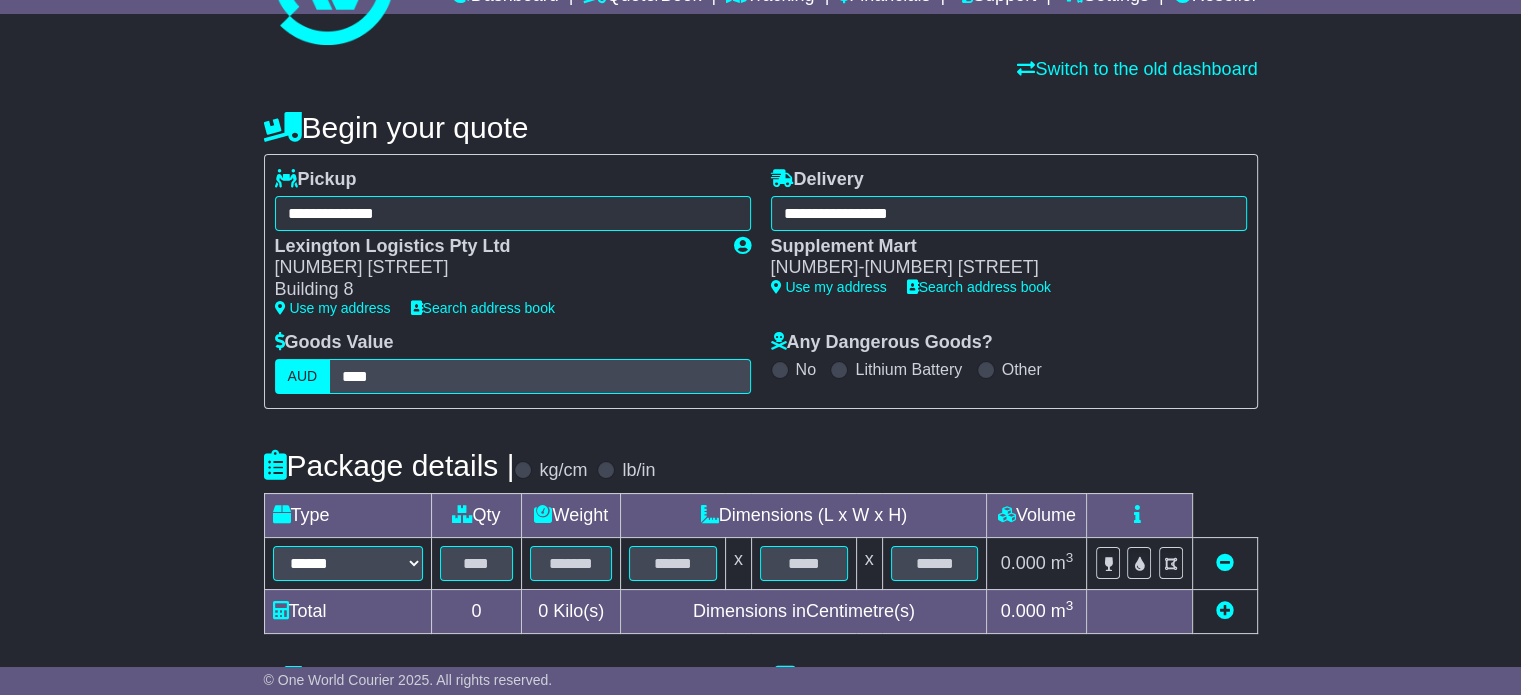 click on "**********" at bounding box center [760, 536] 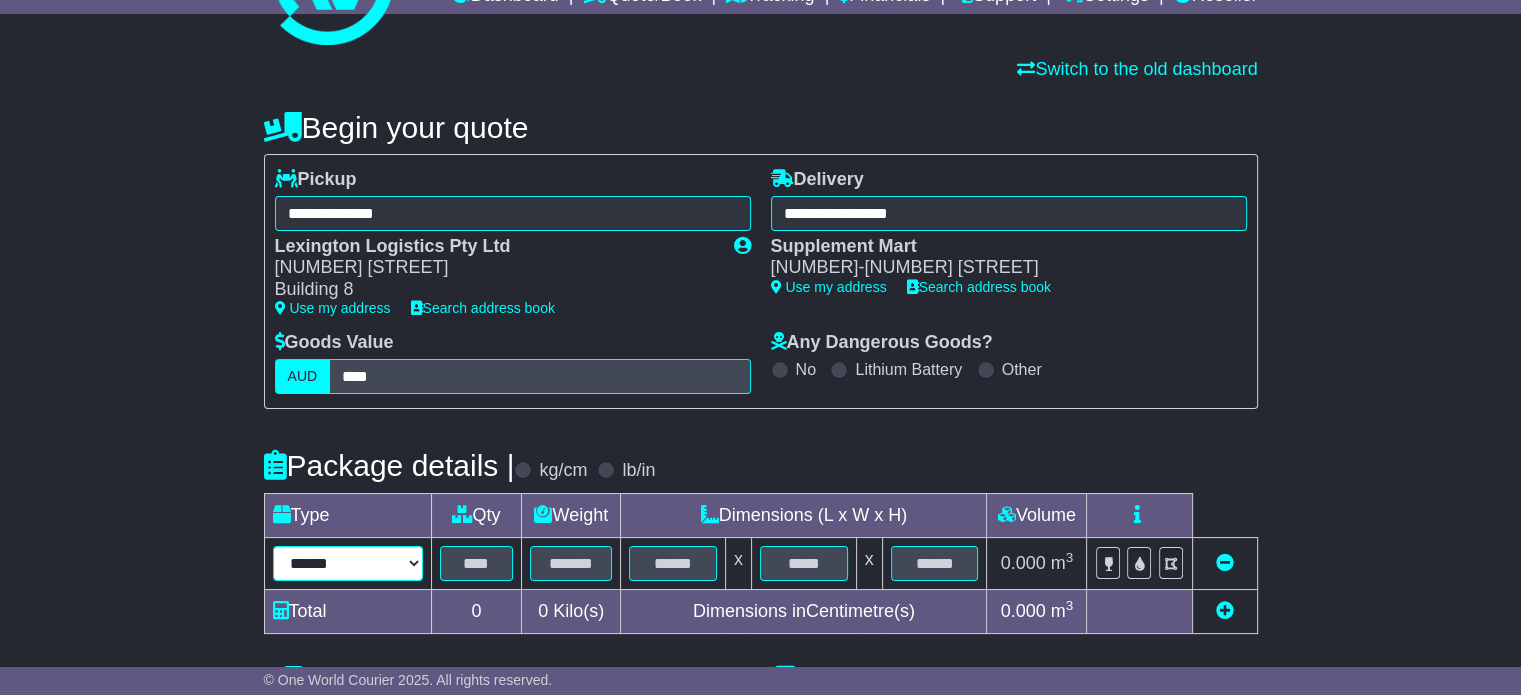 click on "****** ****** *** ******** ***** **** **** ****** *** *******" at bounding box center (348, 563) 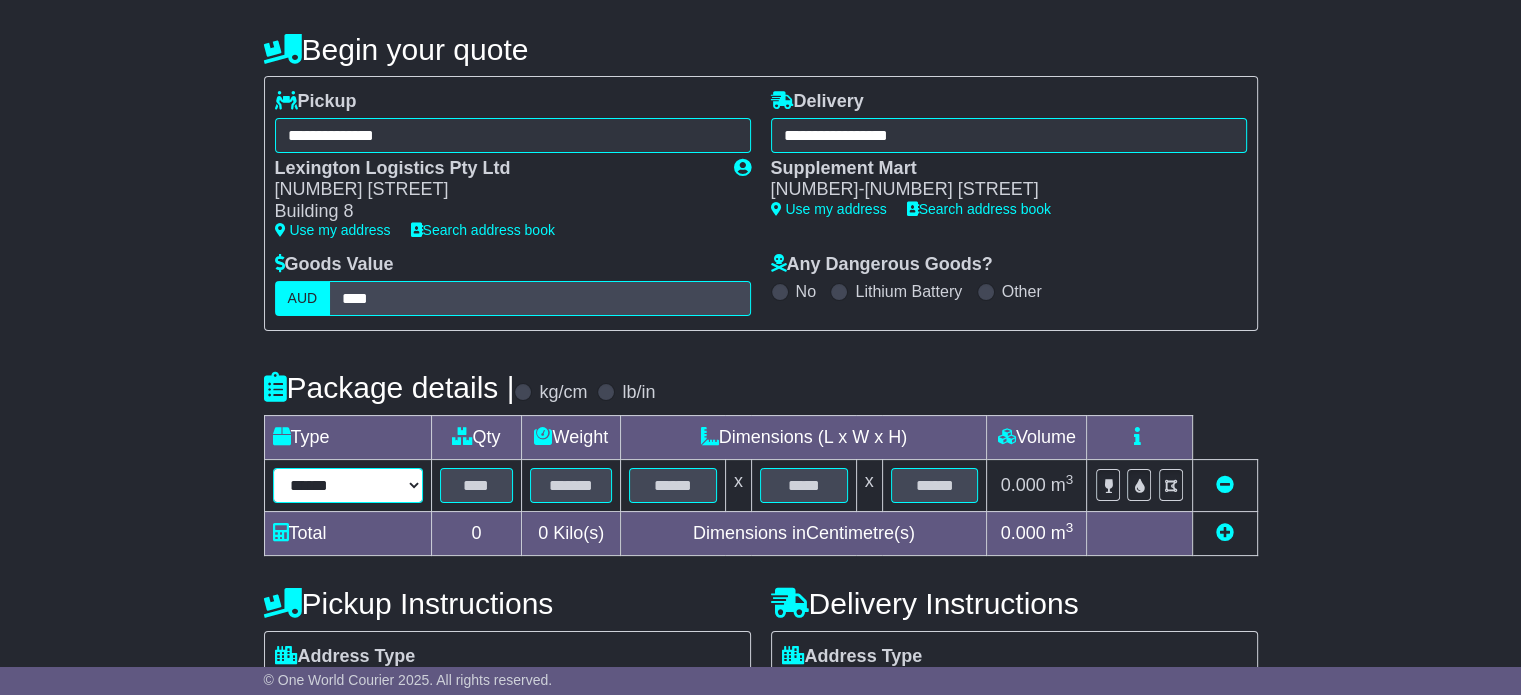 scroll, scrollTop: 200, scrollLeft: 0, axis: vertical 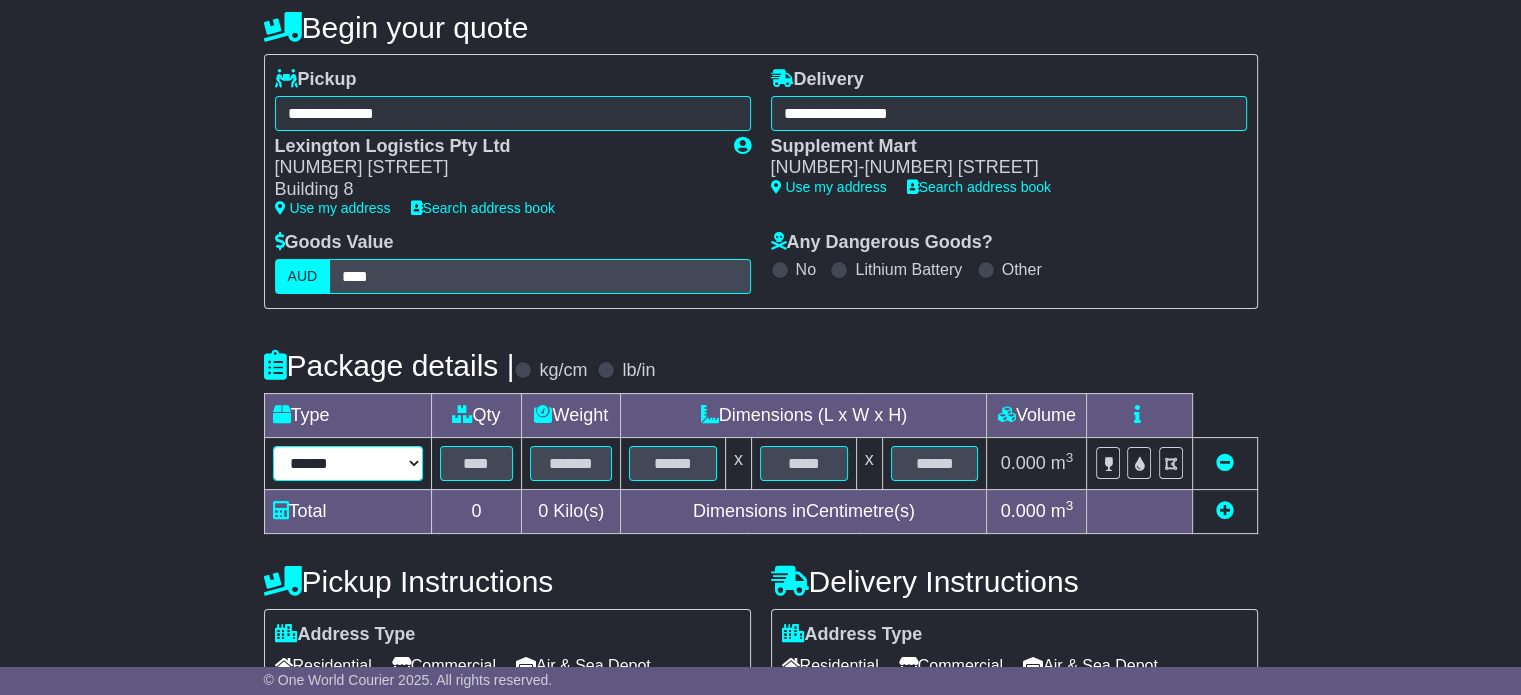click on "****** ****** *** ******** ***** **** **** ****** *** *******" at bounding box center [348, 463] 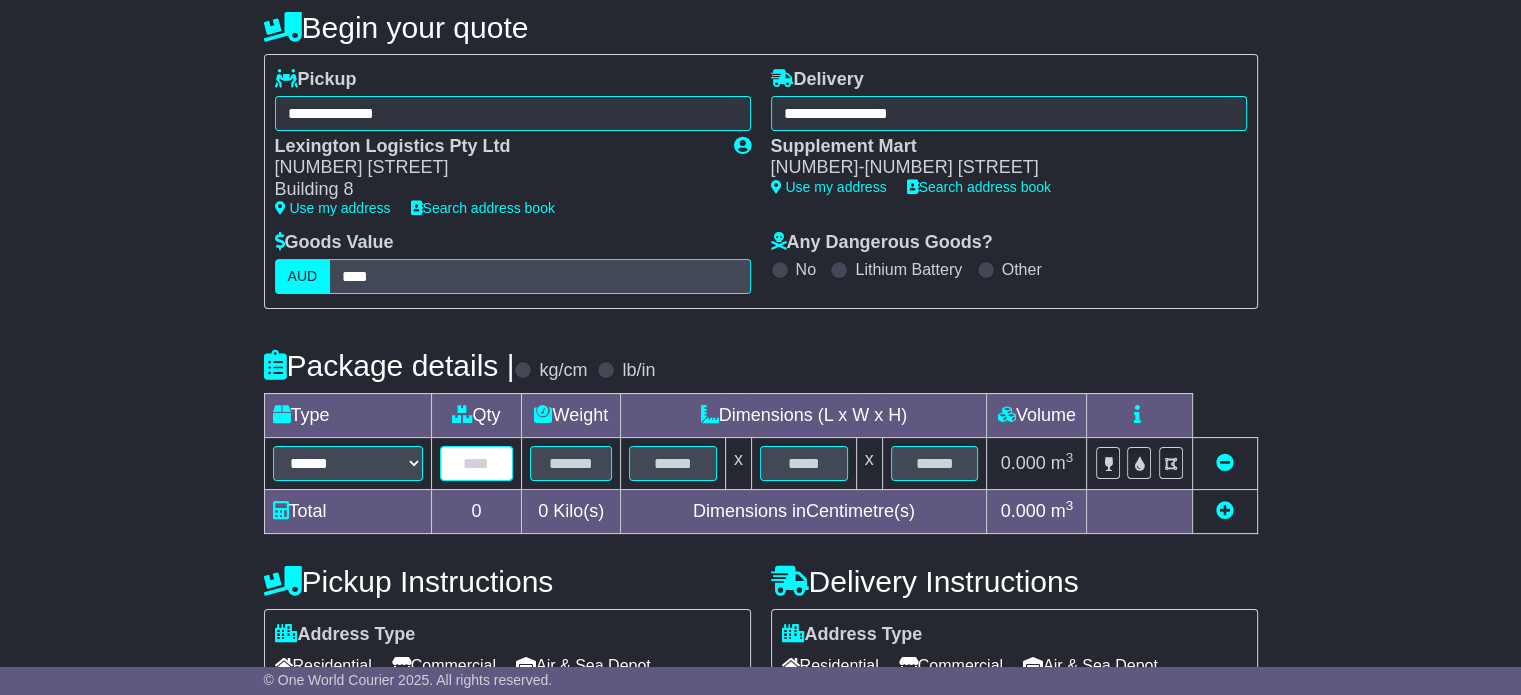 click at bounding box center [477, 463] 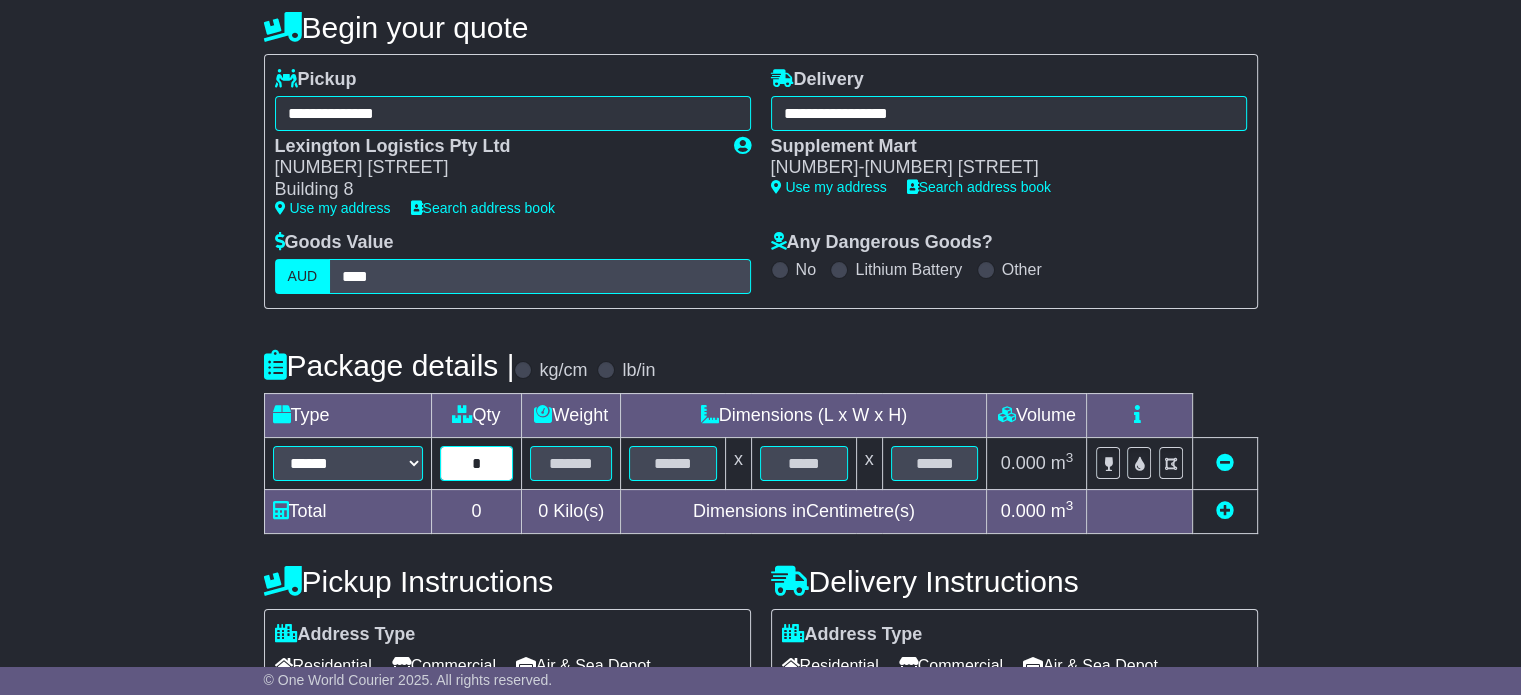 type on "*" 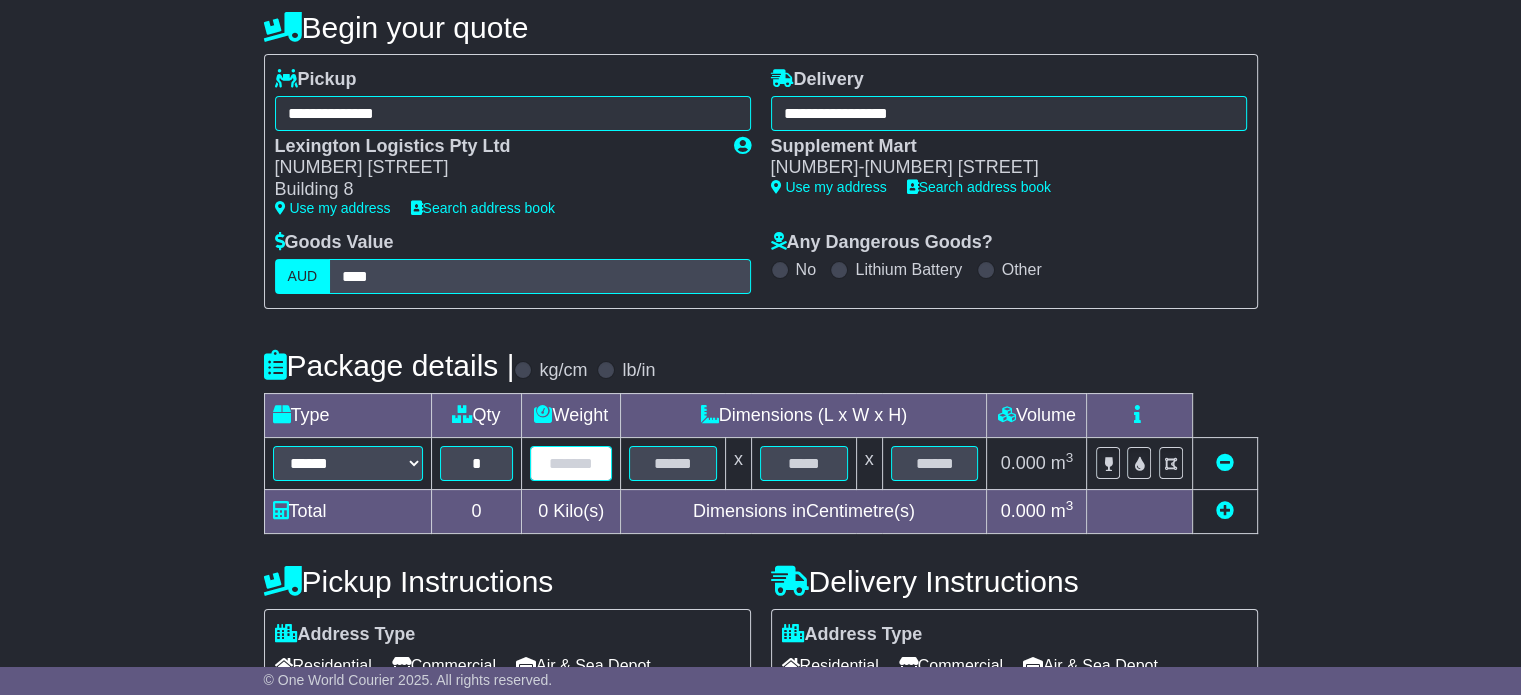 click at bounding box center [571, 463] 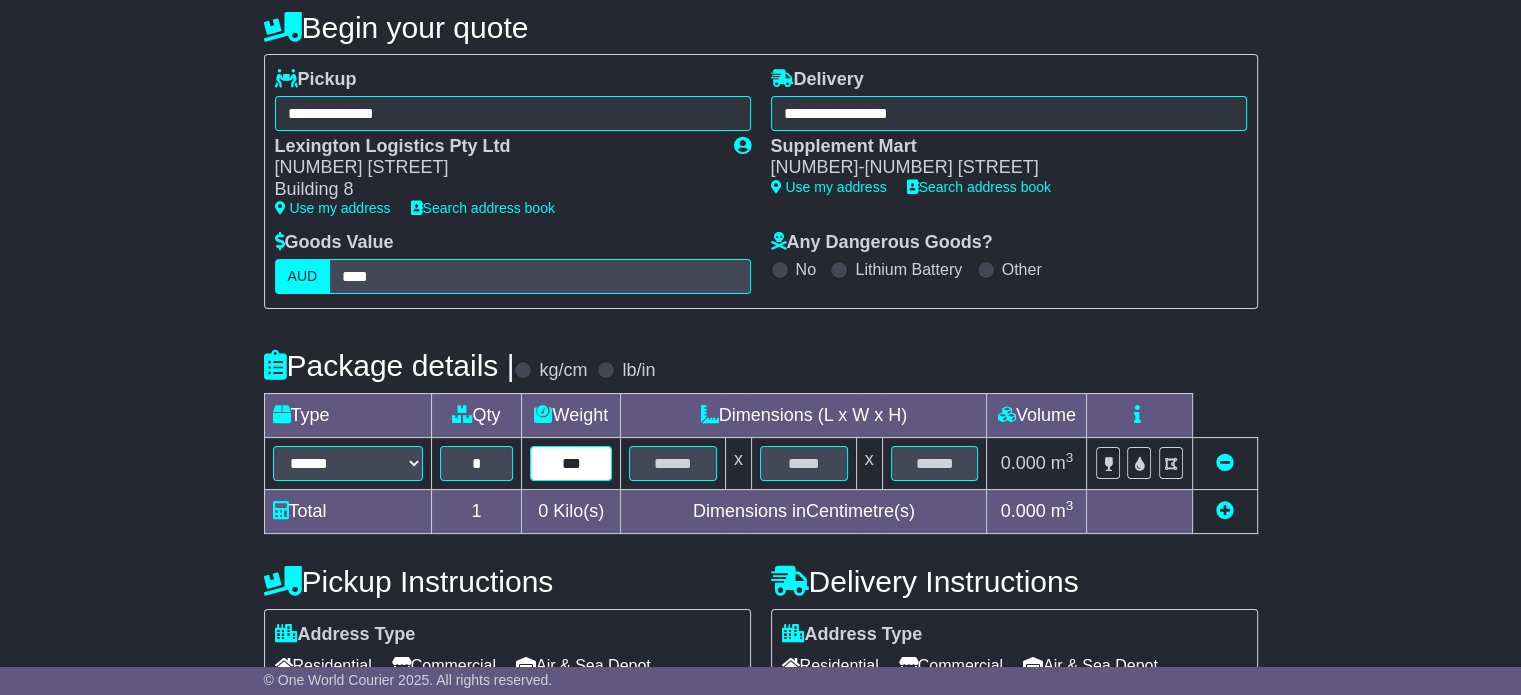 type on "***" 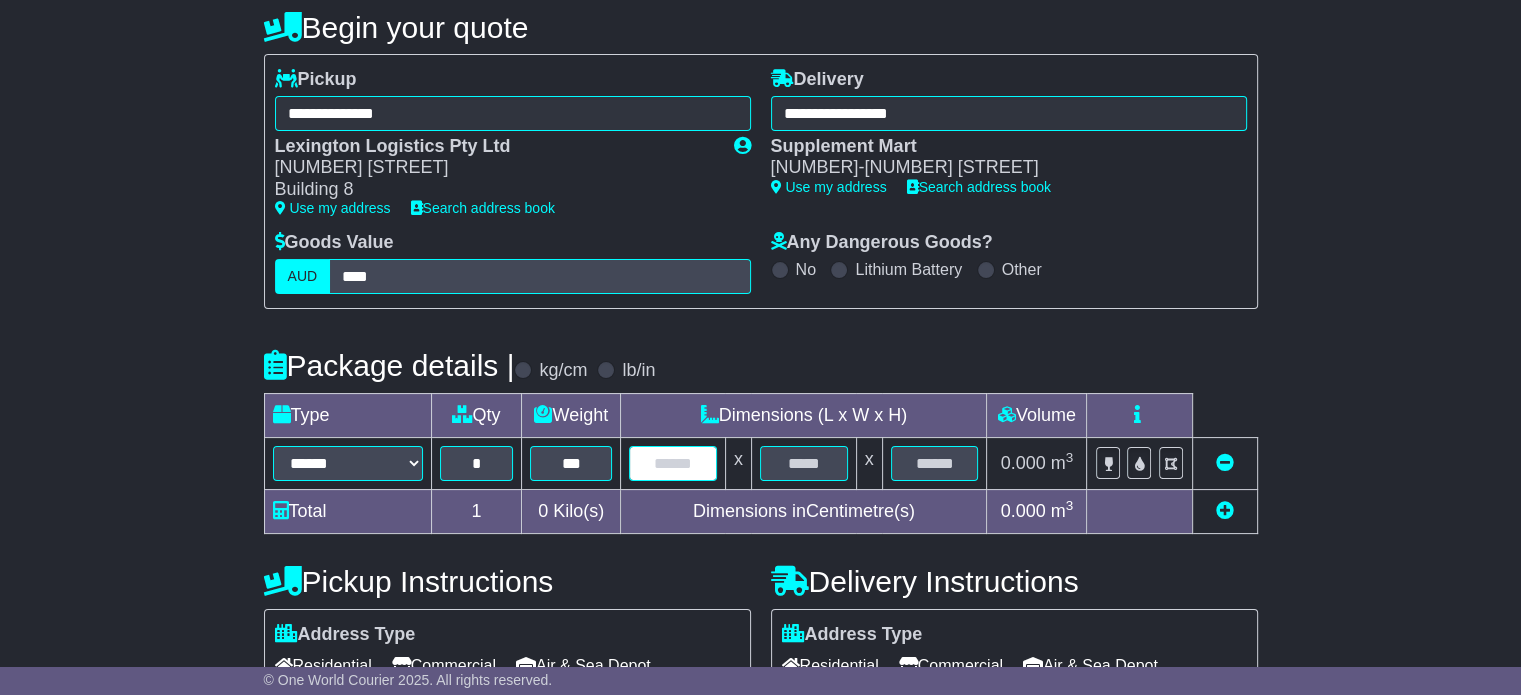click at bounding box center (673, 463) 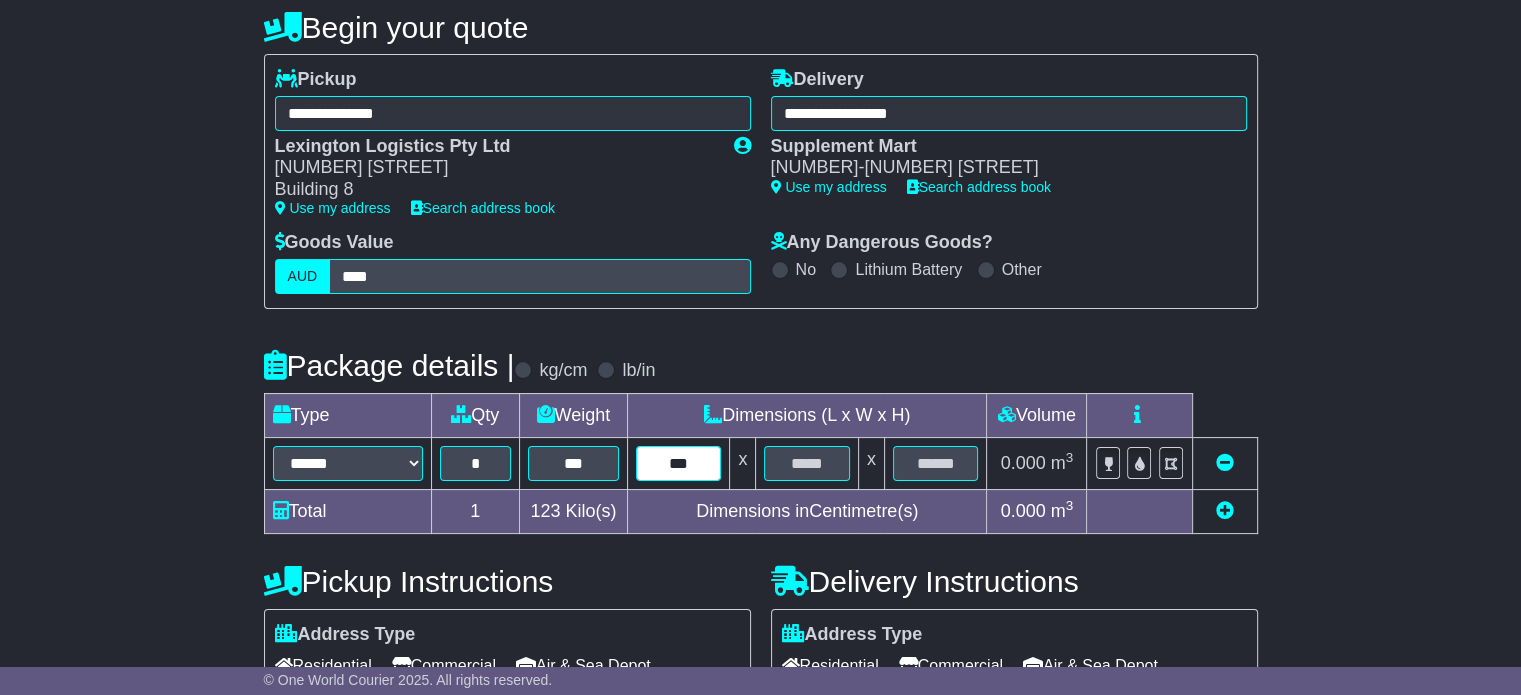 type on "***" 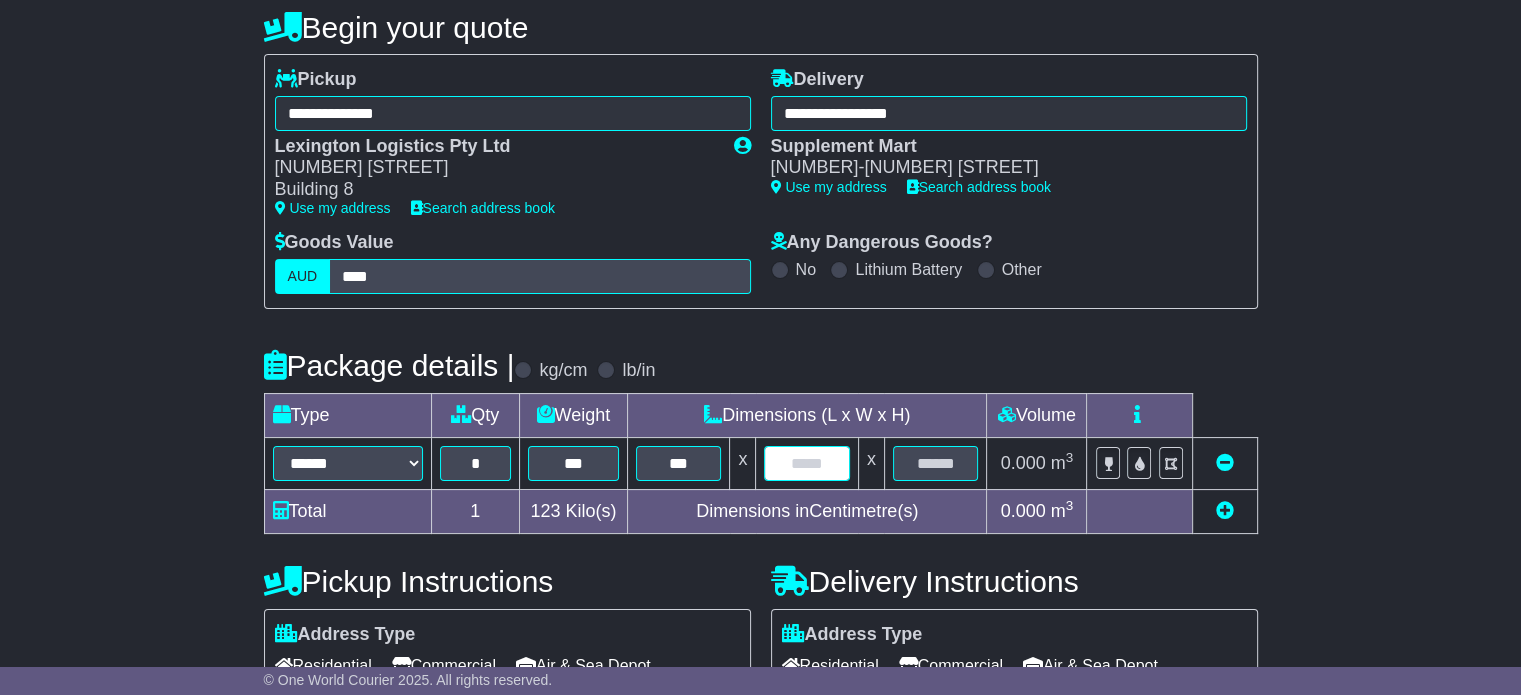 click at bounding box center [806, 463] 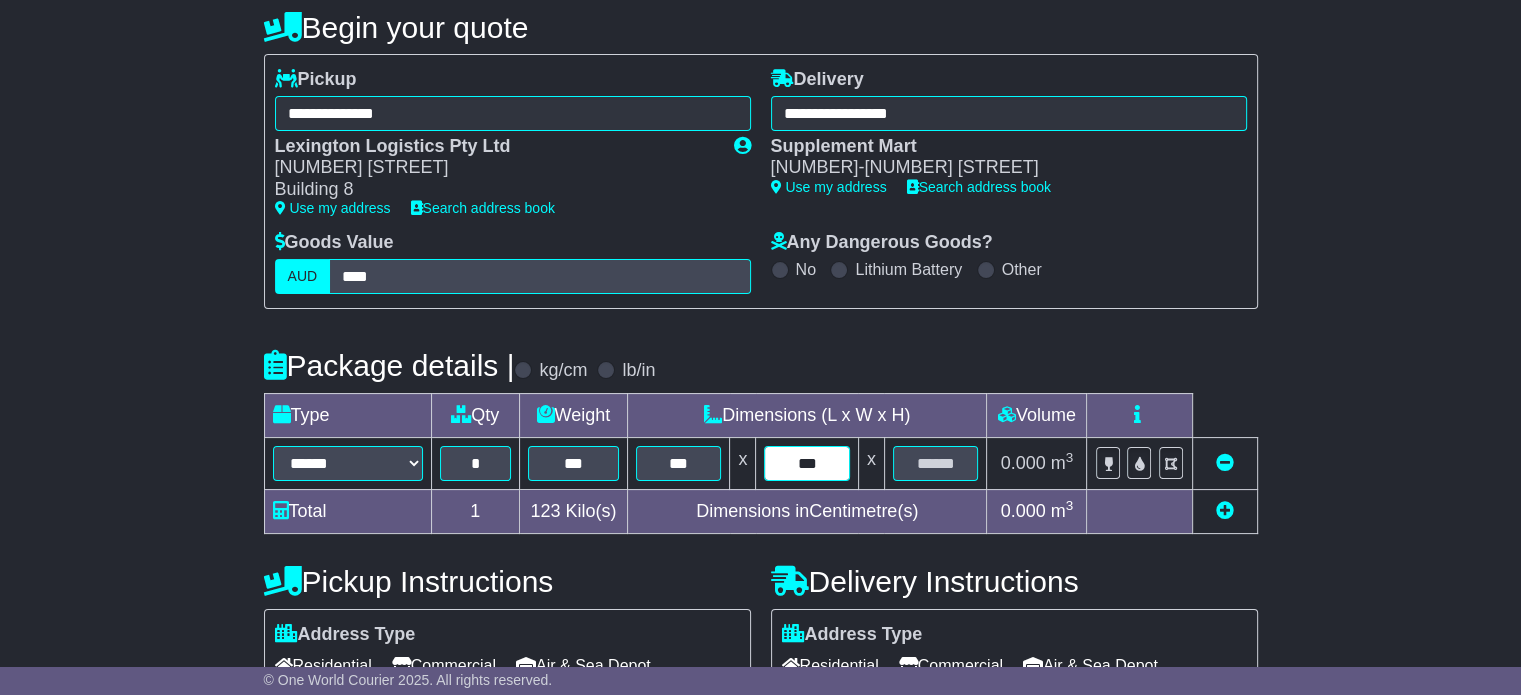 type on "***" 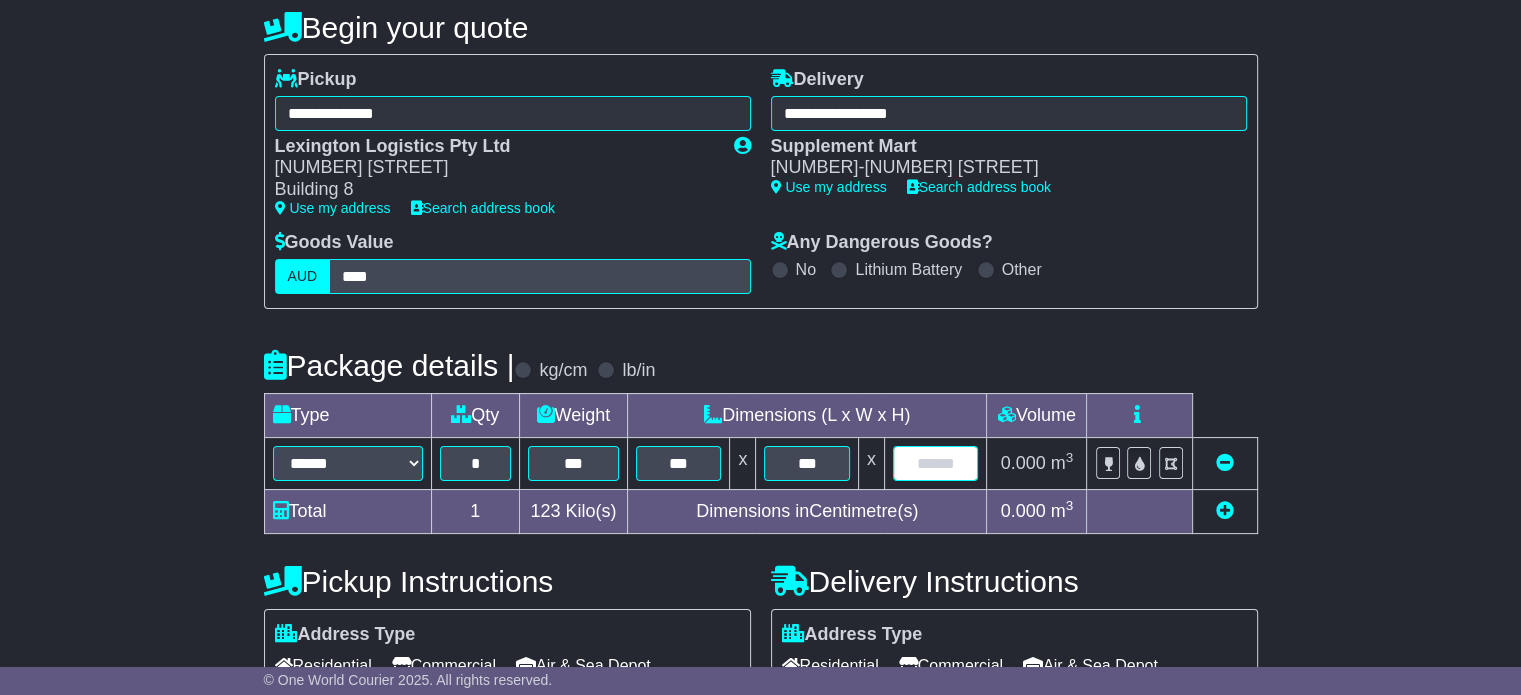 click at bounding box center (936, 463) 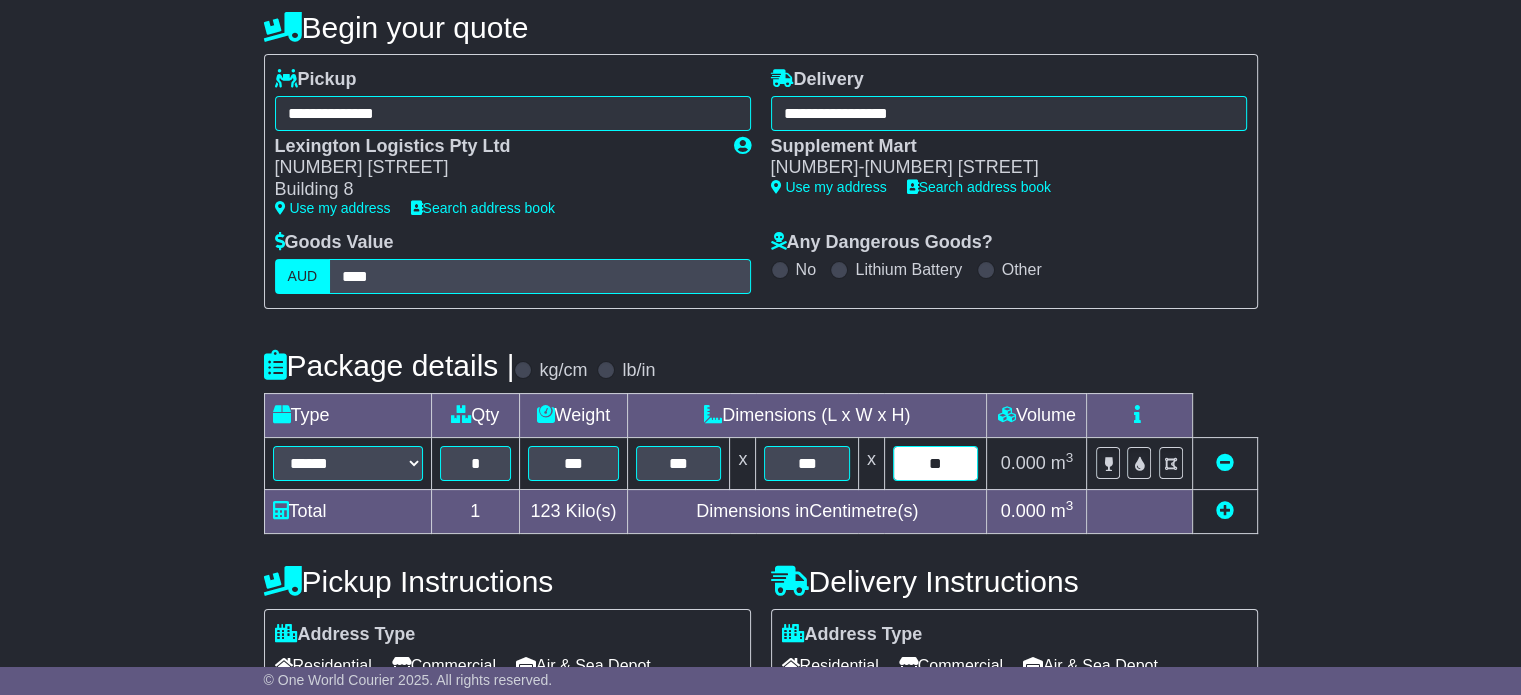 type on "**" 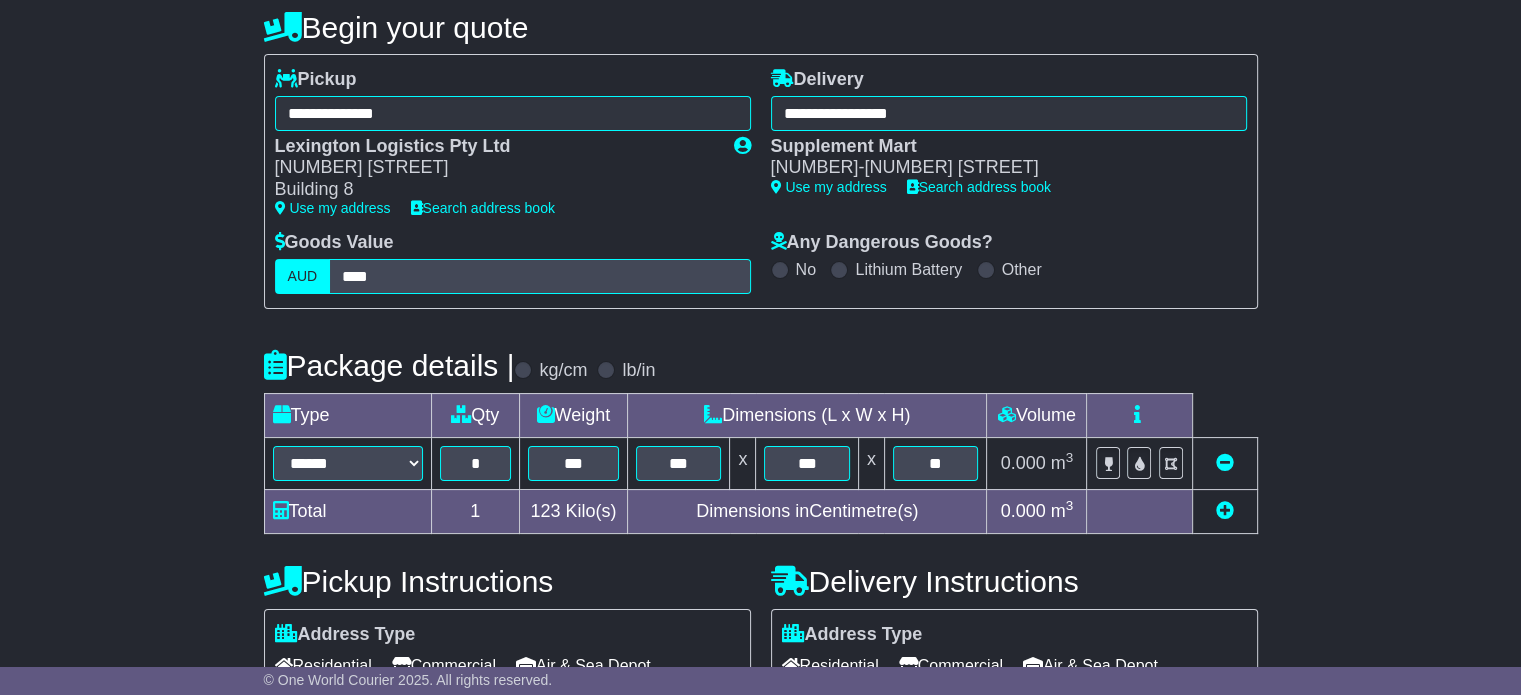 click on "Package details |
kg/cm
lb/in" at bounding box center (761, 366) 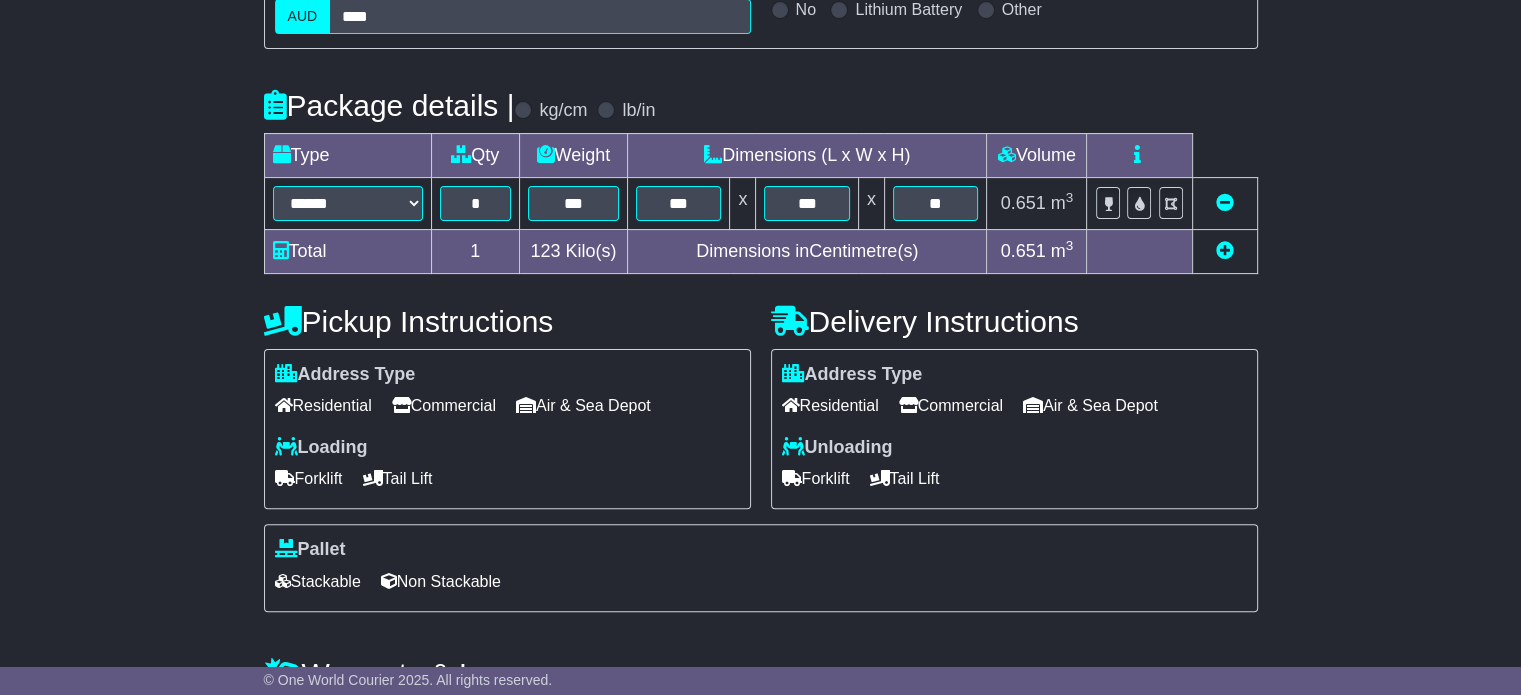 scroll, scrollTop: 500, scrollLeft: 0, axis: vertical 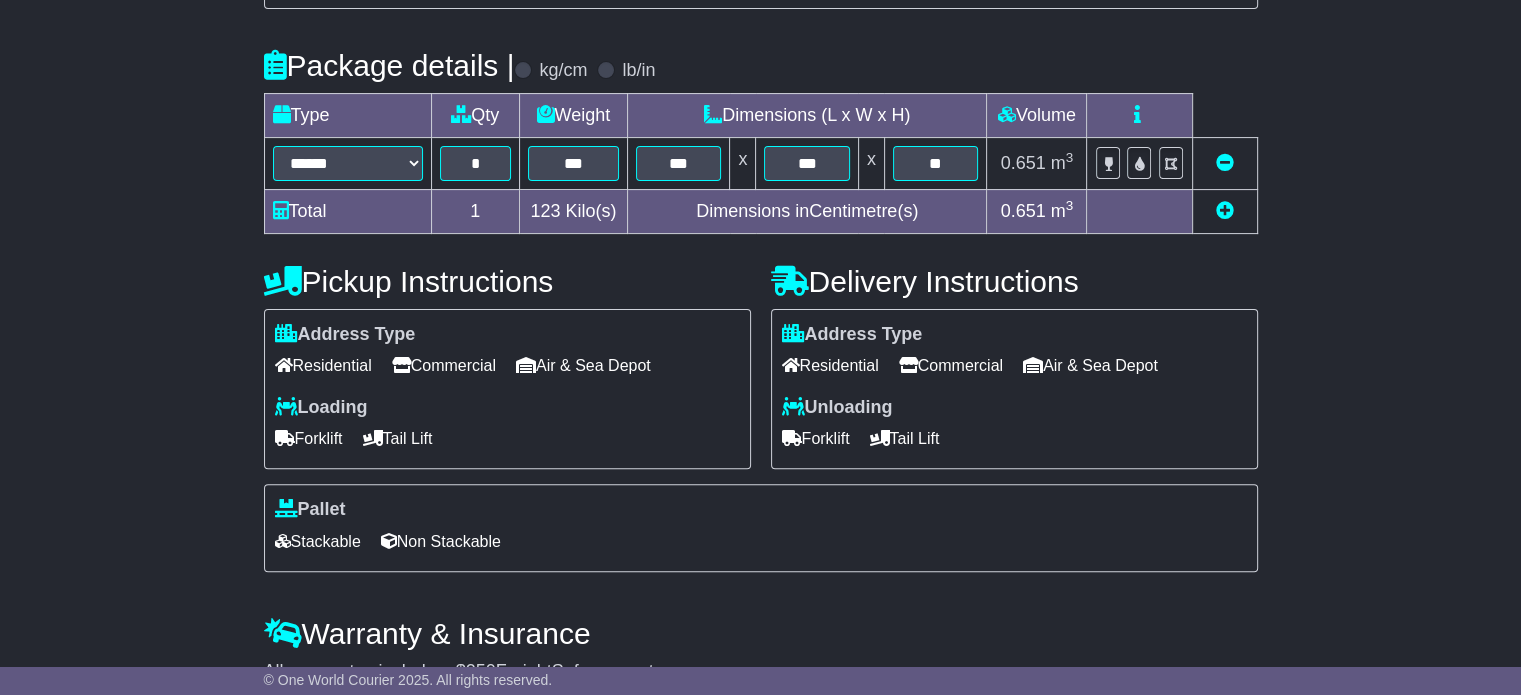 click on "Forklift" at bounding box center [309, 438] 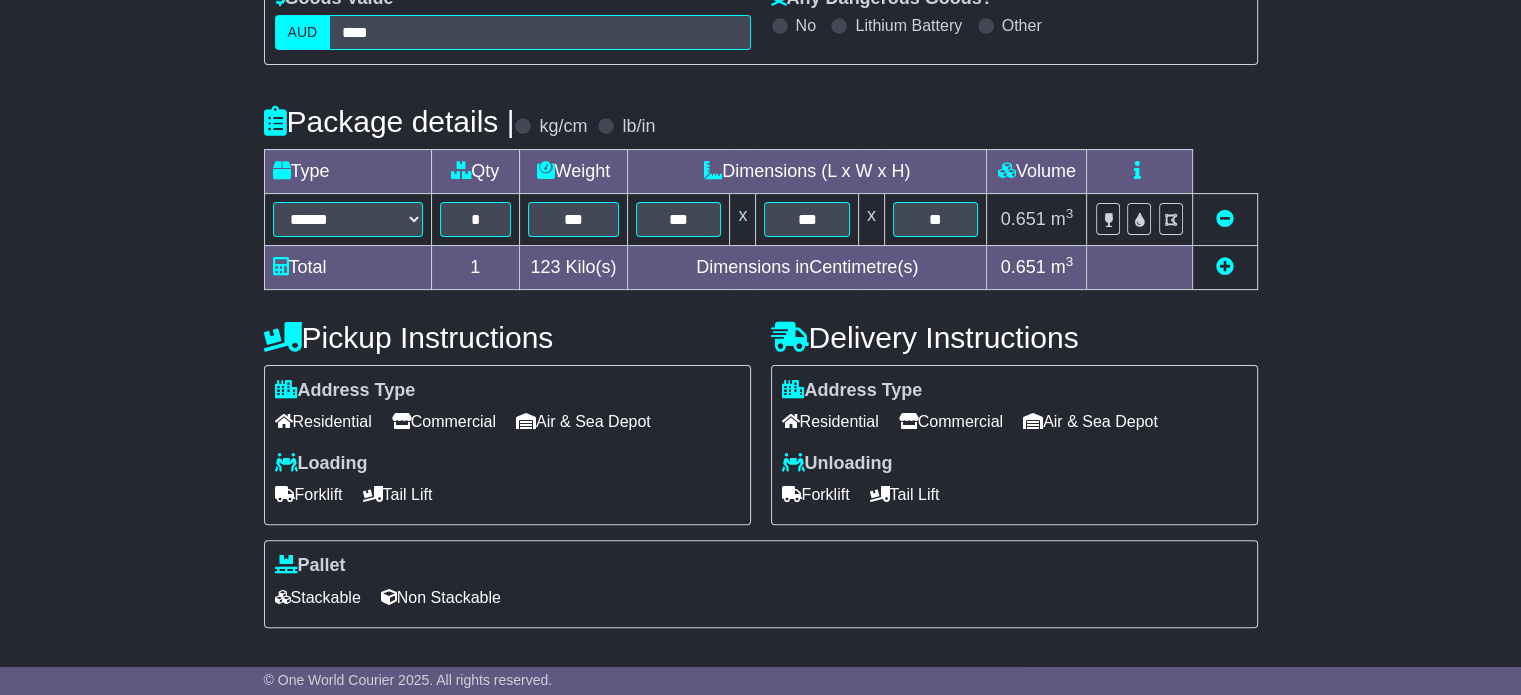 scroll, scrollTop: 400, scrollLeft: 0, axis: vertical 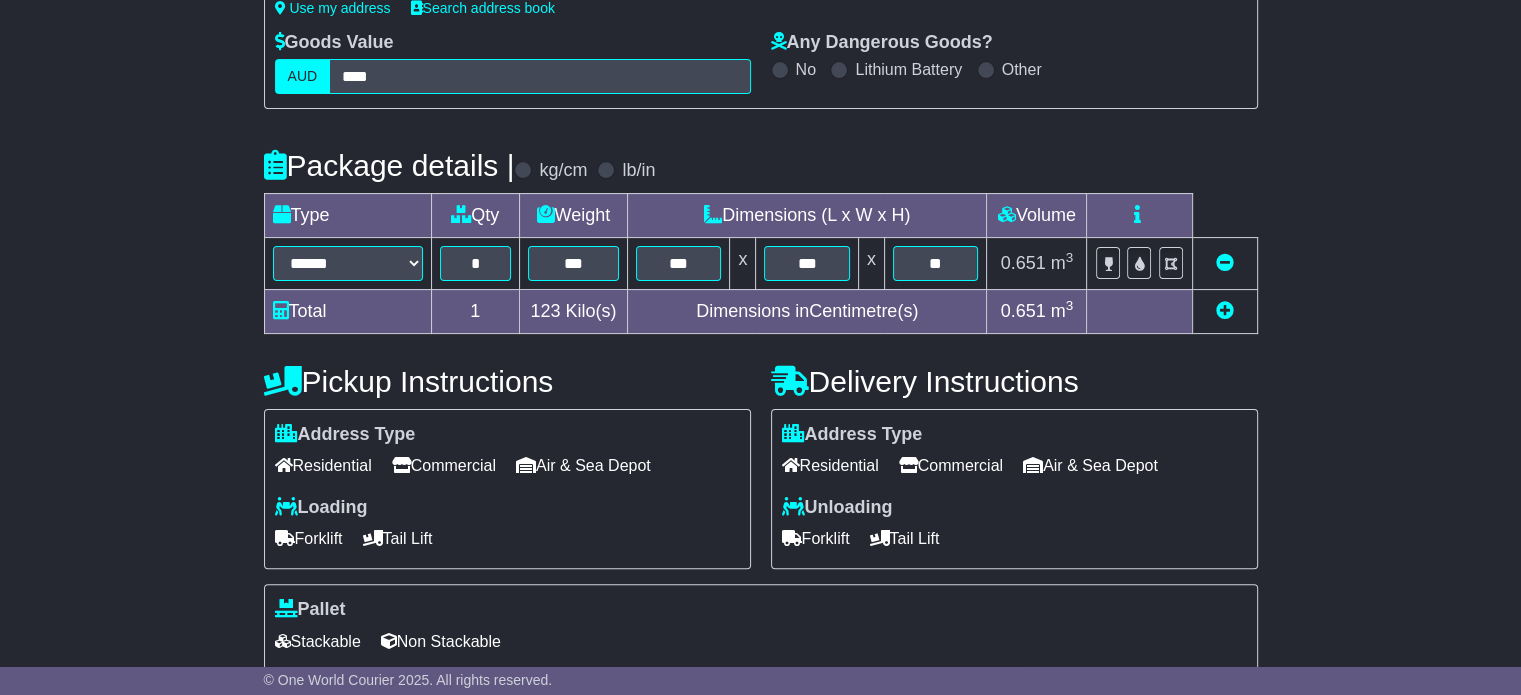 click on "Forklift" at bounding box center (816, 538) 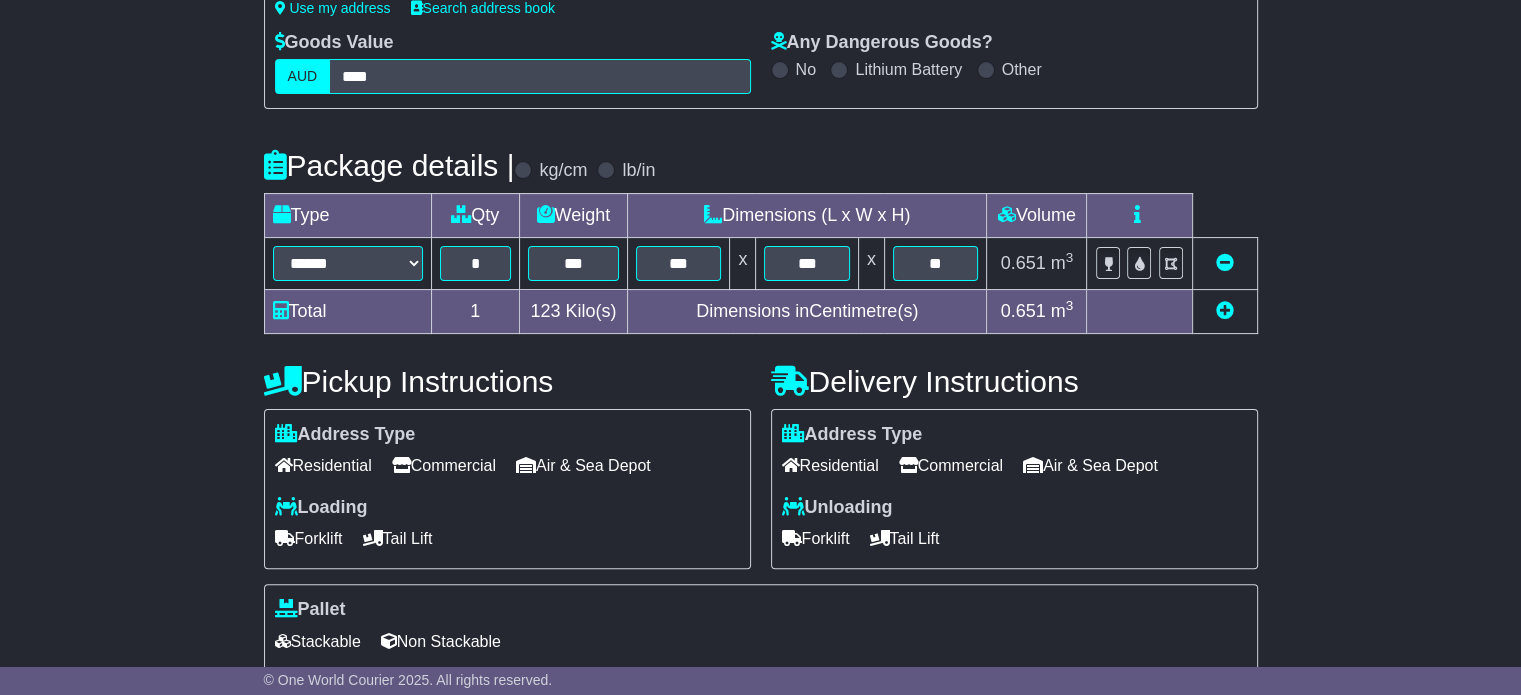 click on "**********" at bounding box center [760, 433] 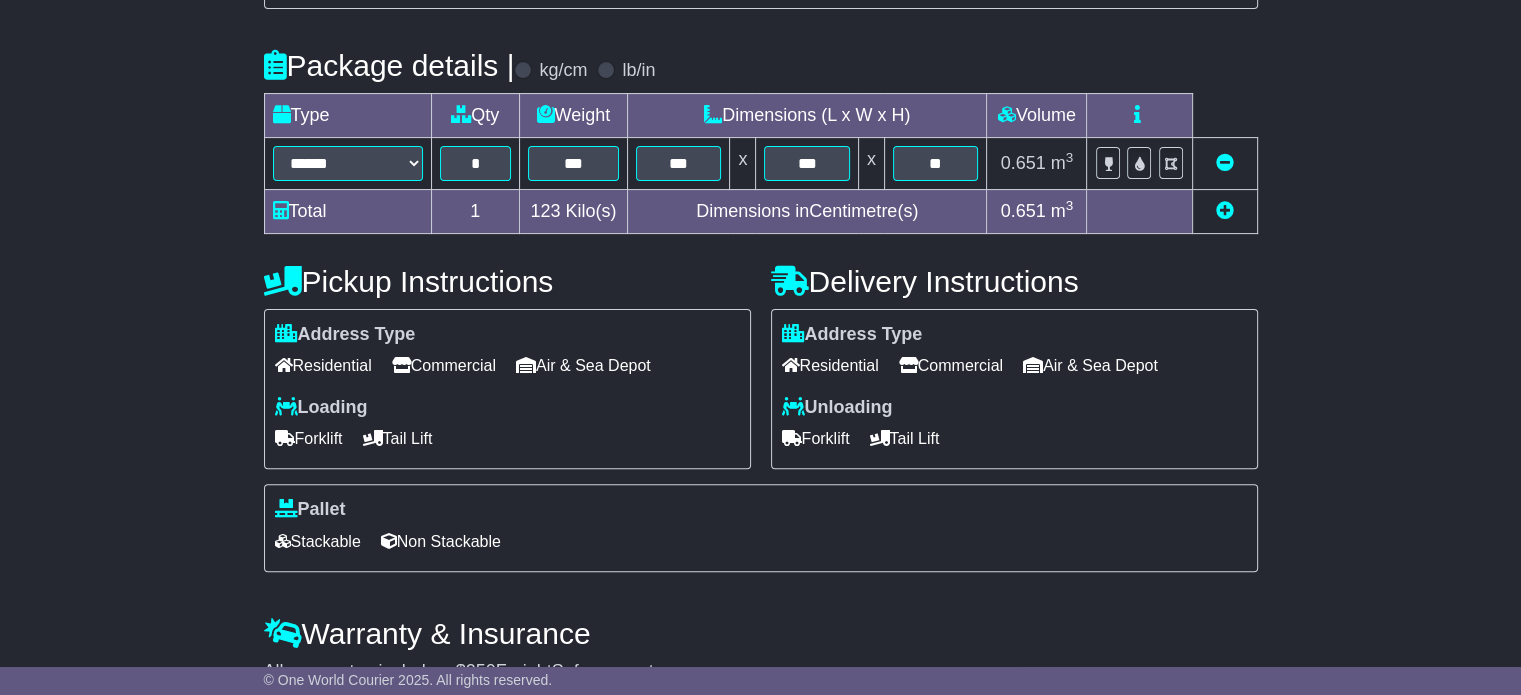 scroll, scrollTop: 600, scrollLeft: 0, axis: vertical 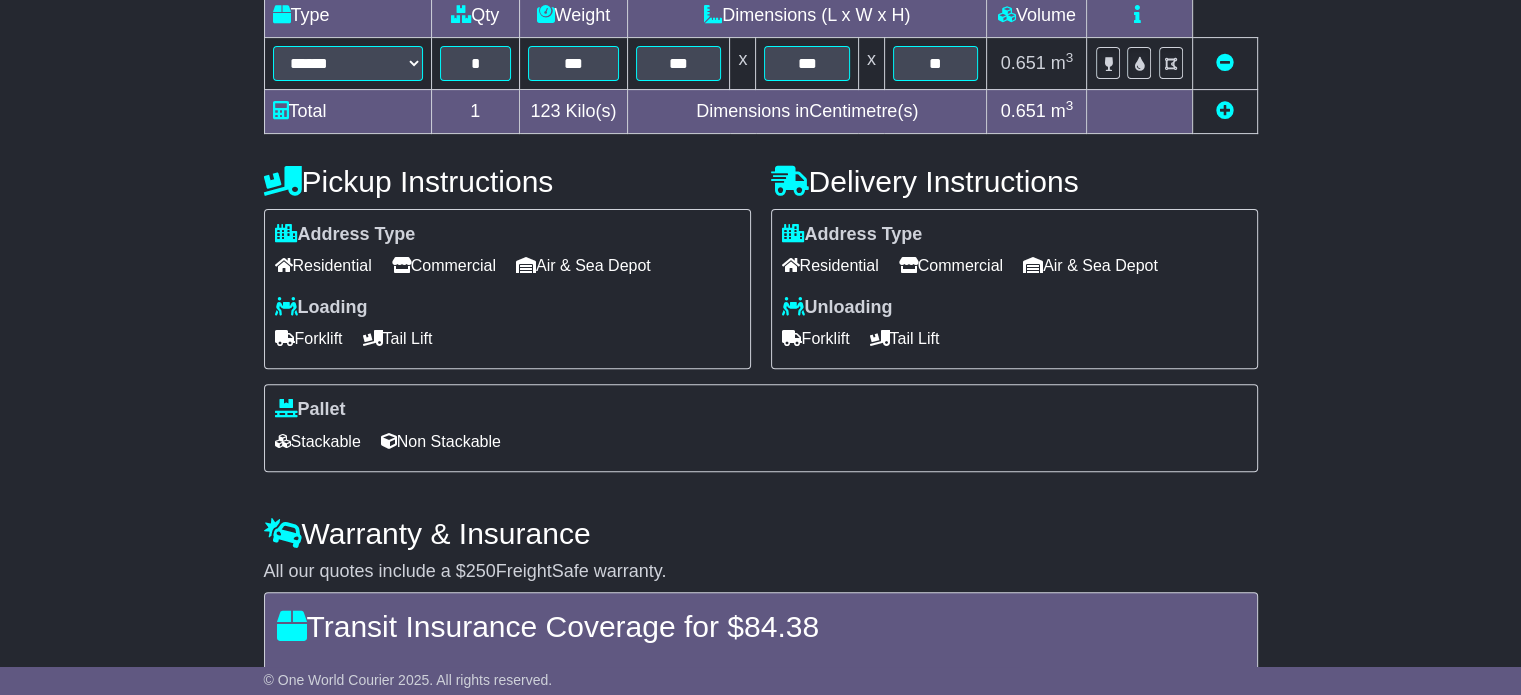 click on "Non Stackable" at bounding box center (441, 441) 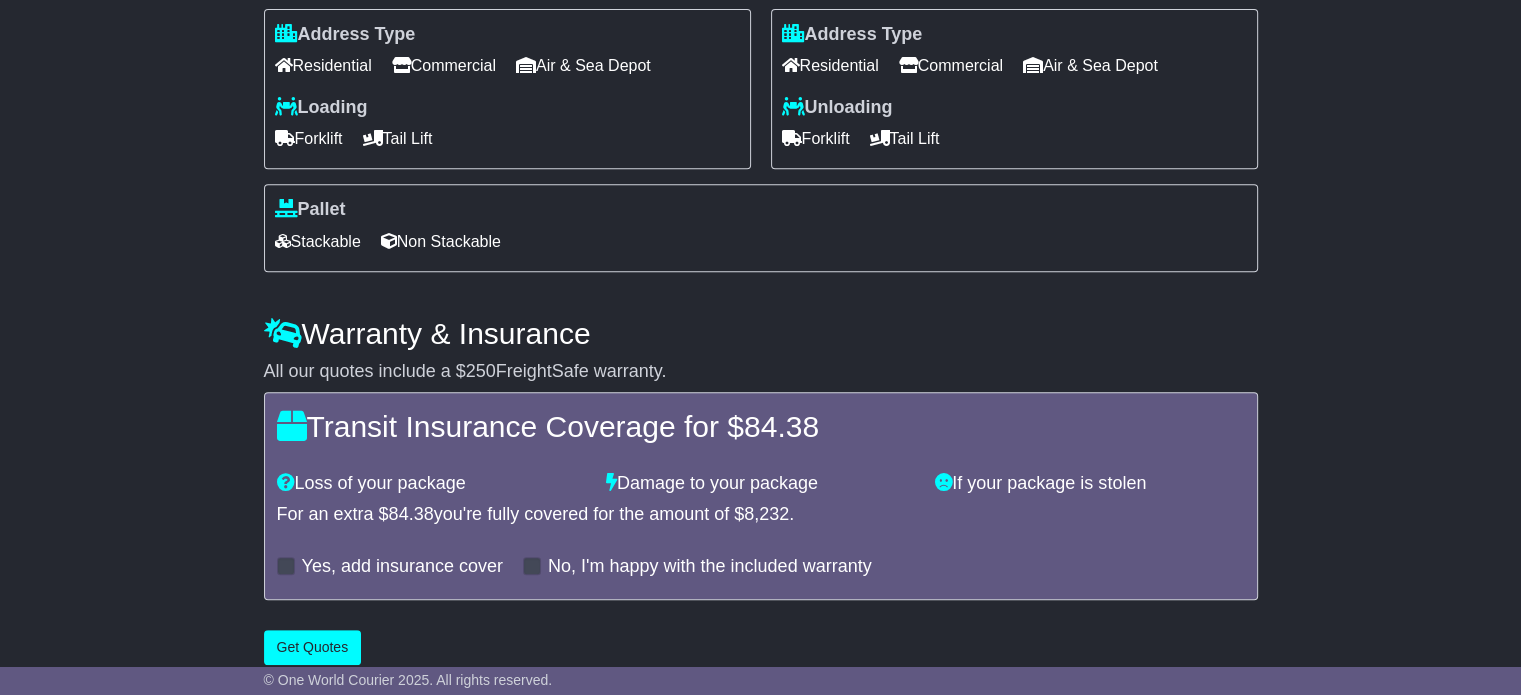 click on "Yes, add insurance cover" at bounding box center (402, 567) 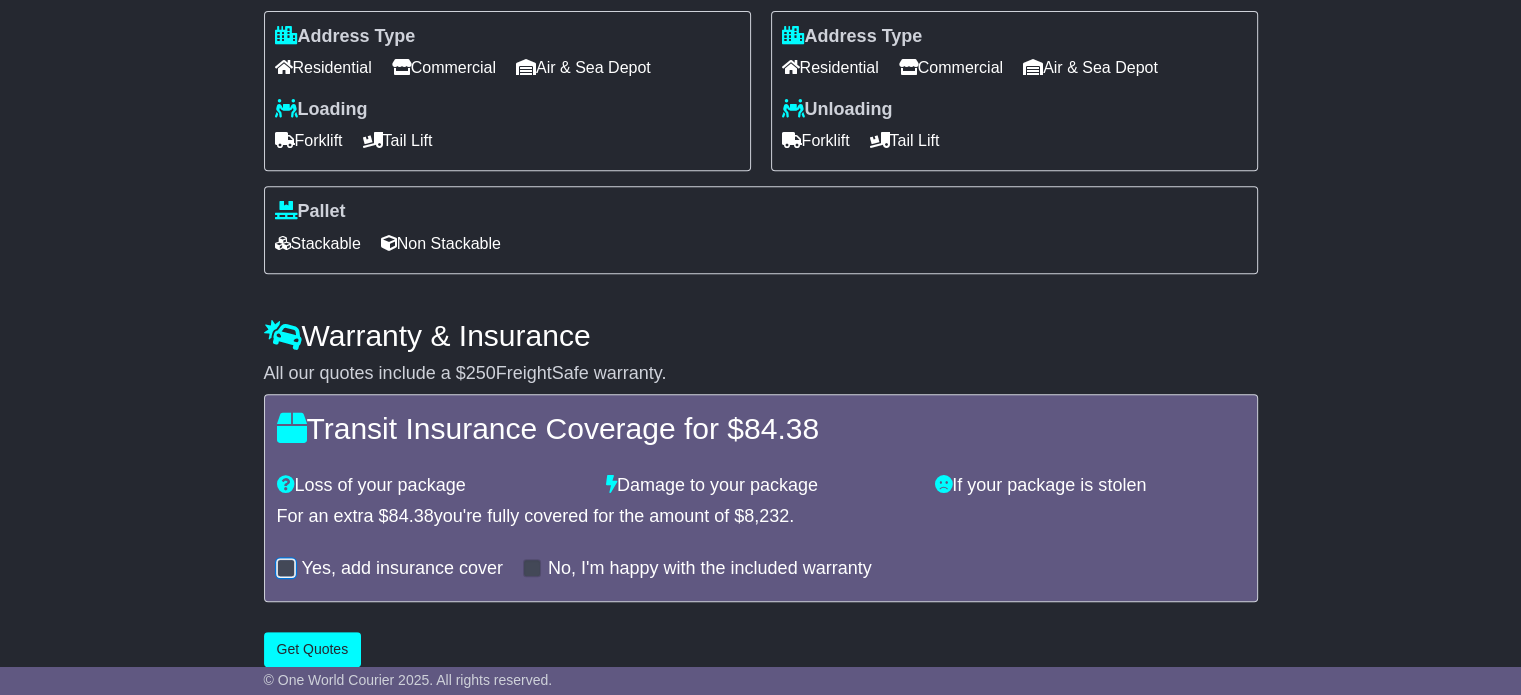 scroll, scrollTop: 822, scrollLeft: 0, axis: vertical 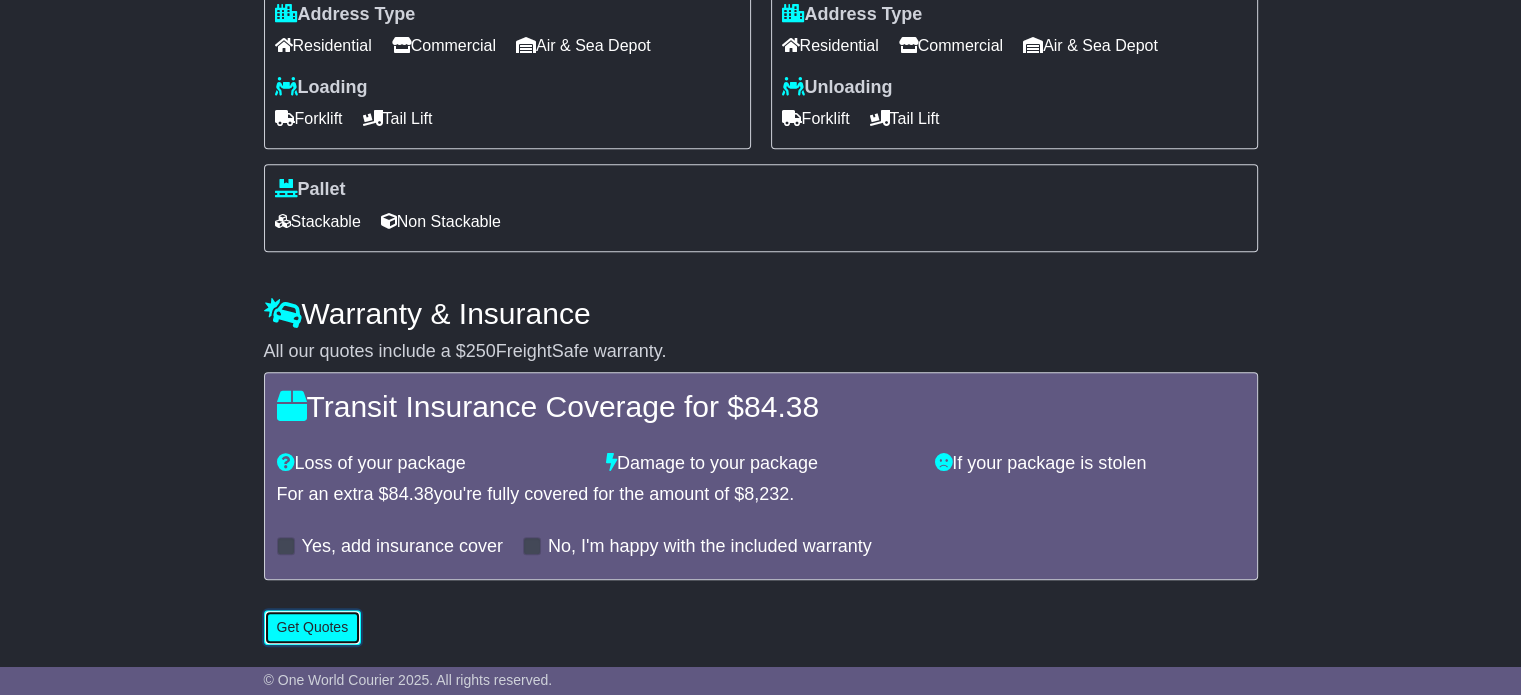 click on "Get Quotes" at bounding box center [313, 627] 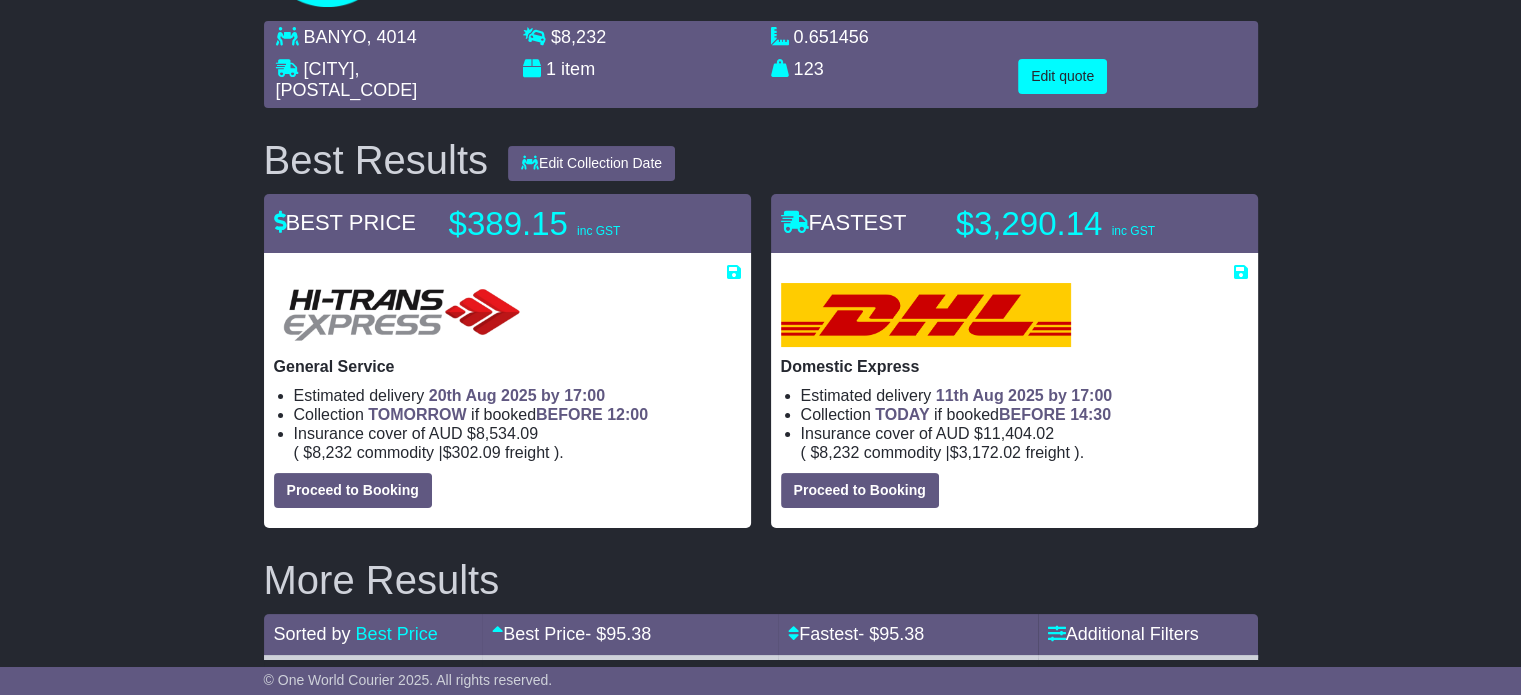 scroll, scrollTop: 0, scrollLeft: 0, axis: both 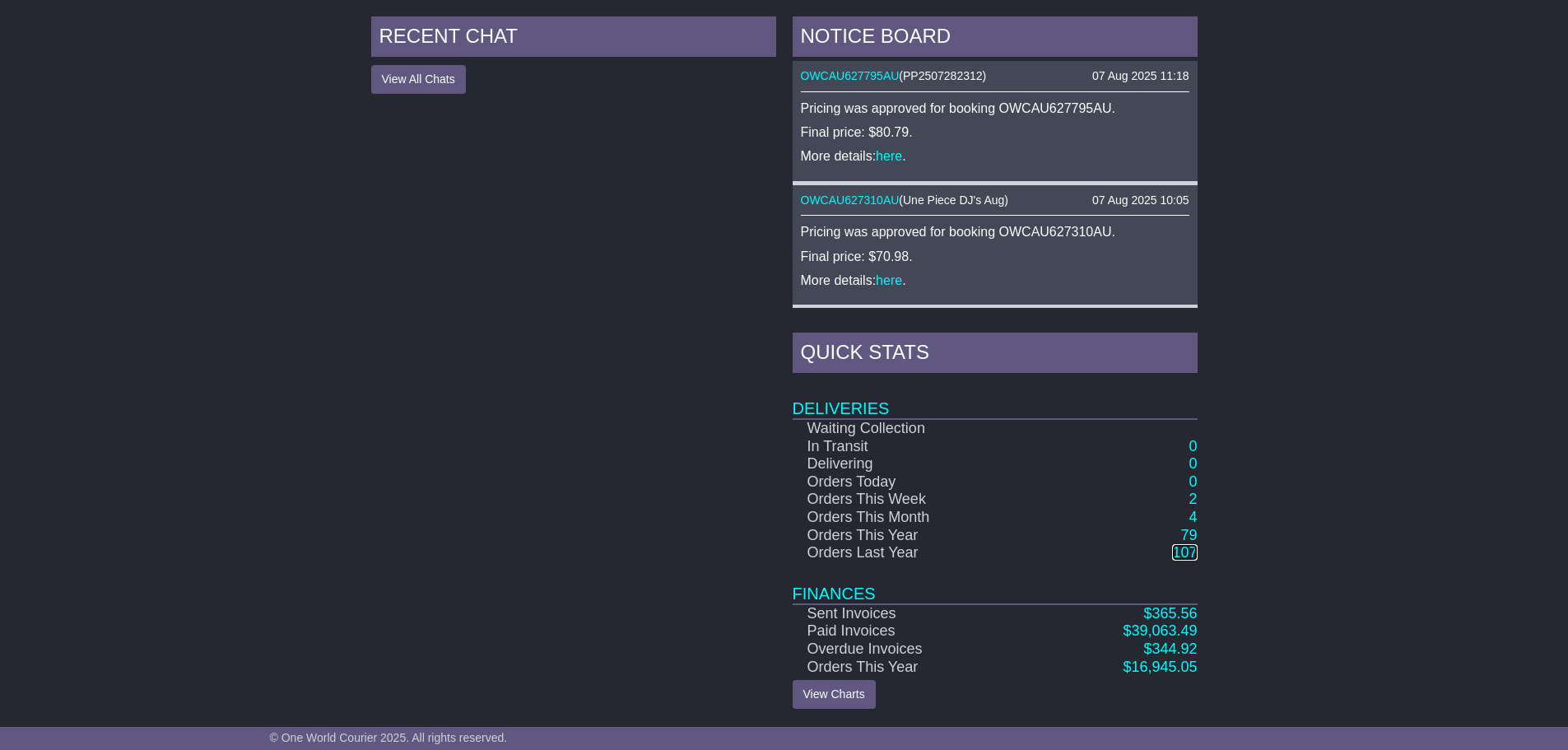 click on "107" at bounding box center (1184, 552) 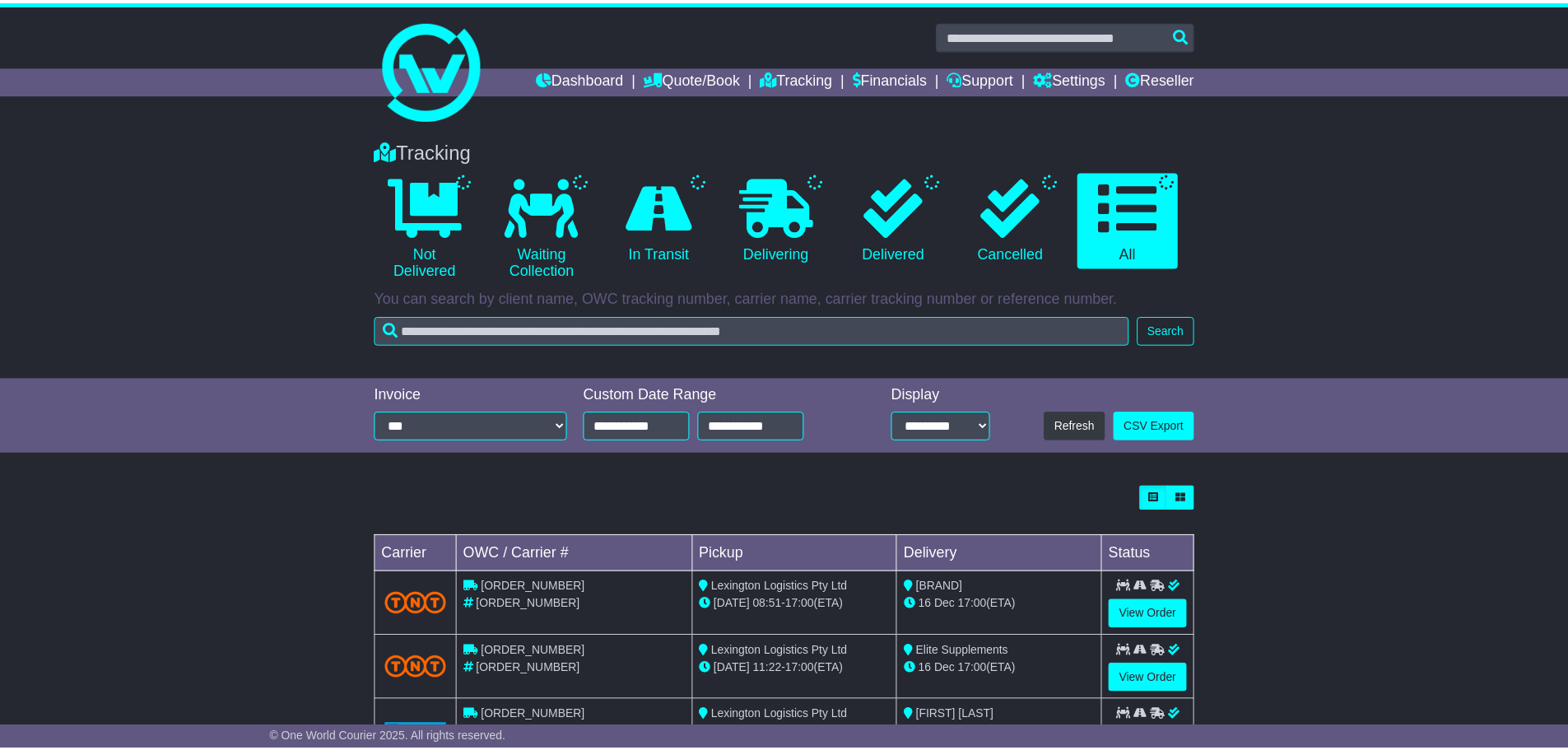 scroll, scrollTop: 0, scrollLeft: 0, axis: both 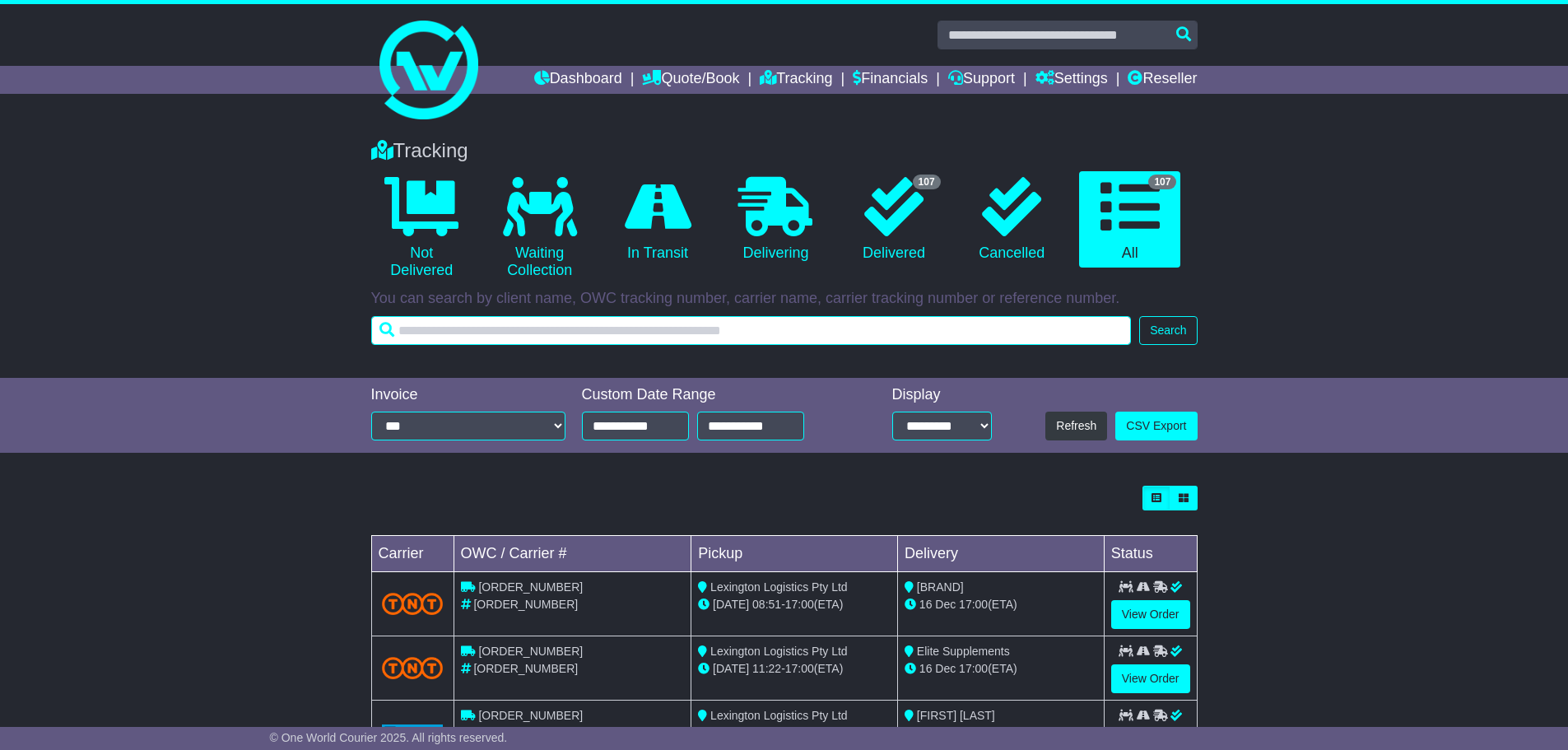 click at bounding box center (751, 330) 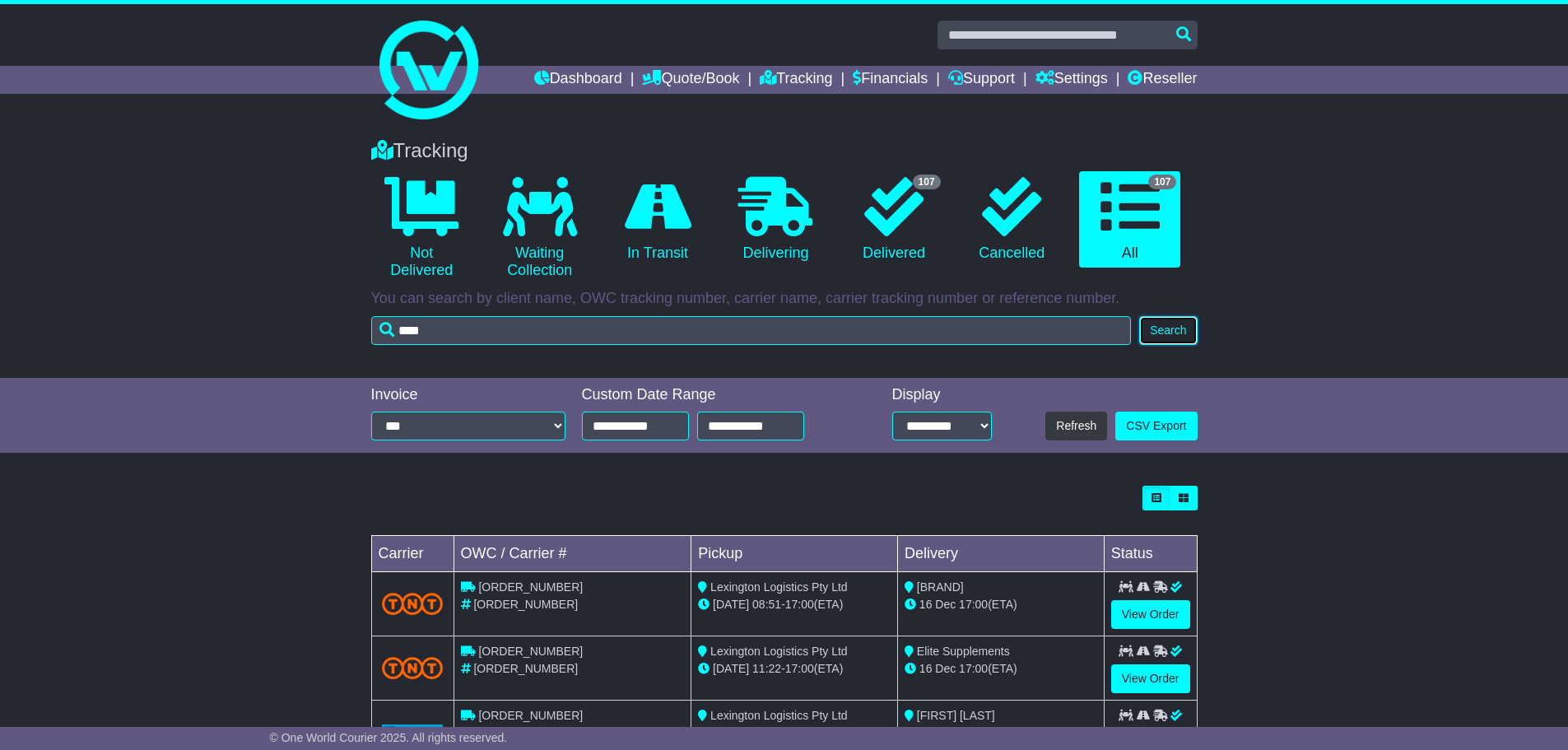 click on "Search" at bounding box center [1168, 330] 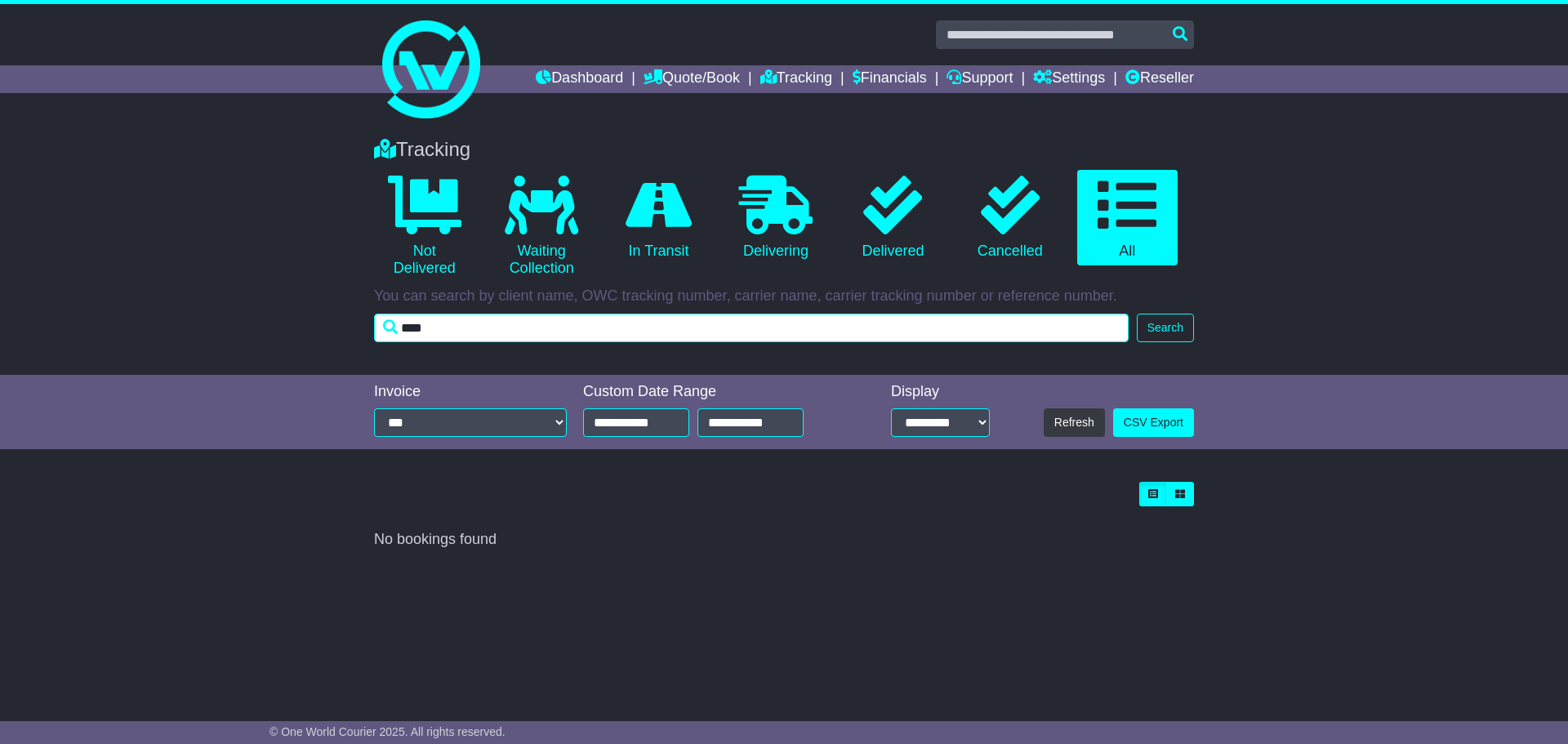 click on "****" at bounding box center (751, 327) 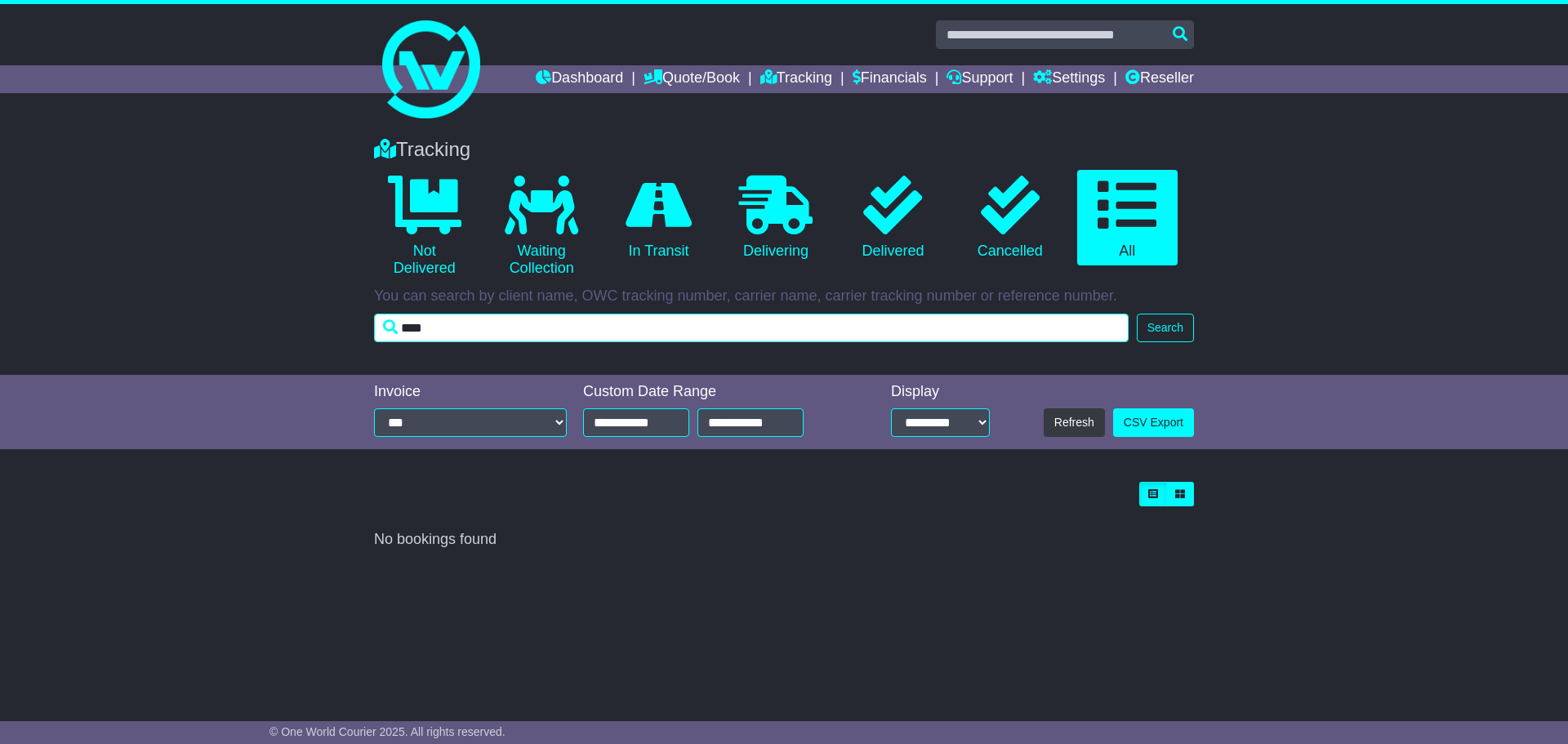 click on "****" at bounding box center [751, 327] 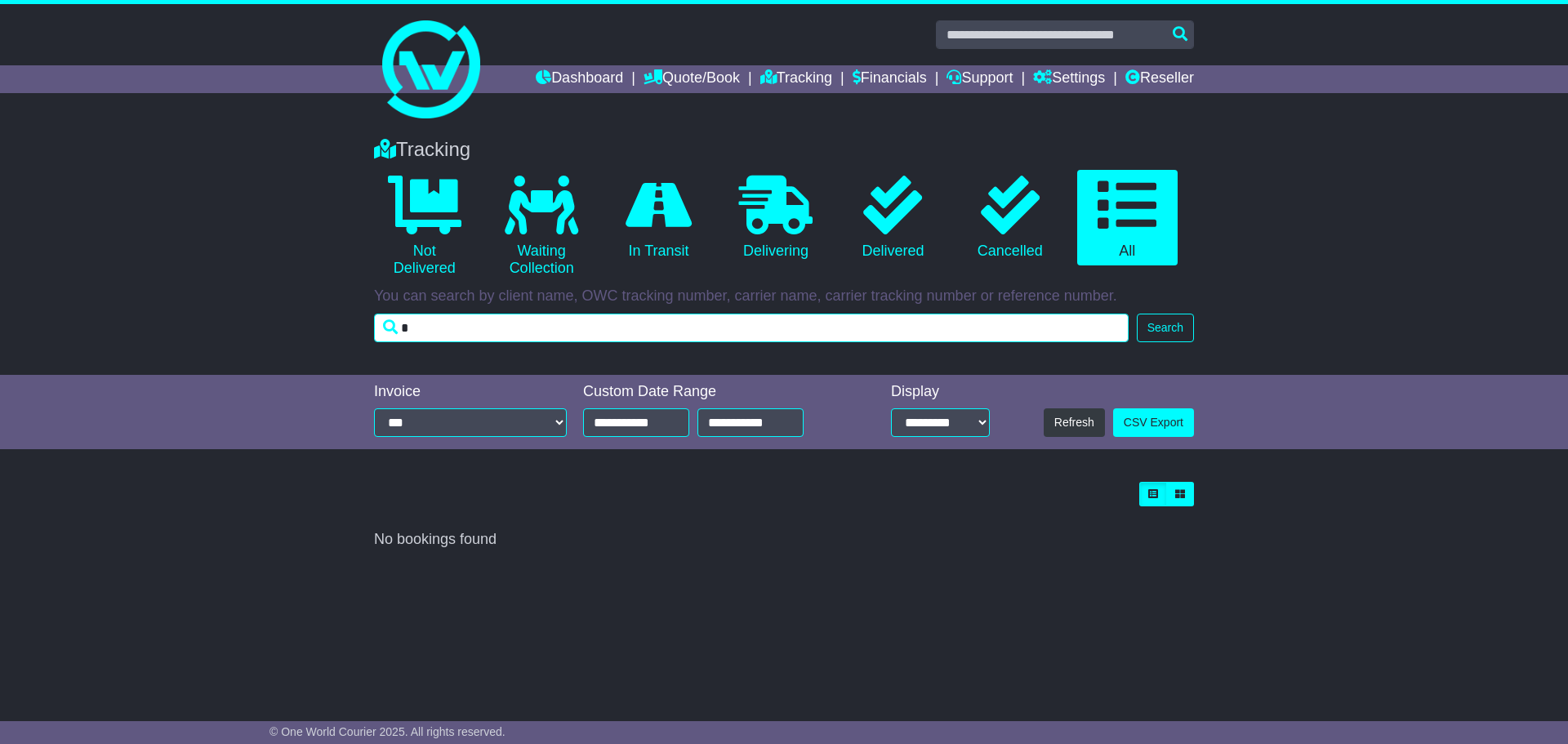 click on "*" at bounding box center [751, 327] 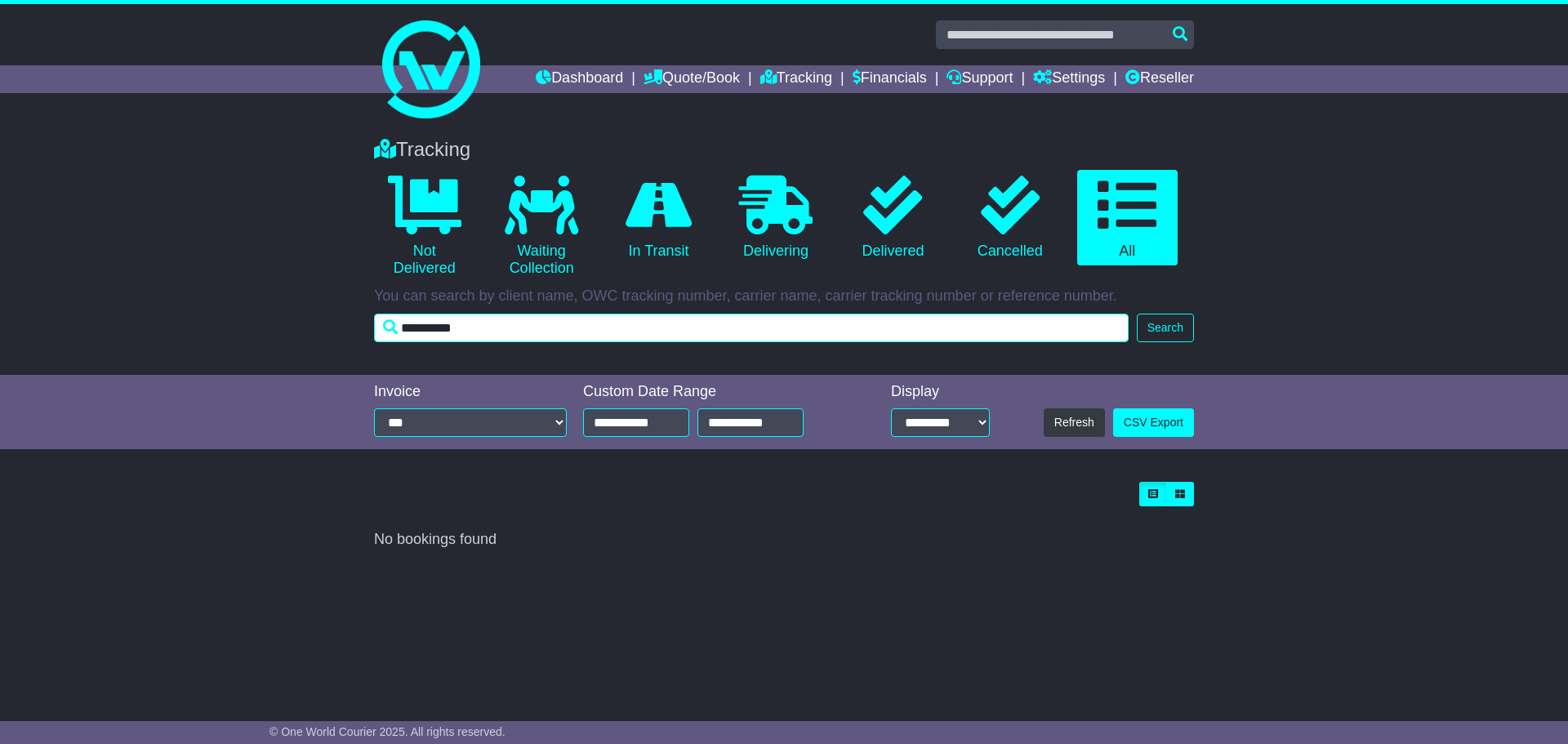 type on "**********" 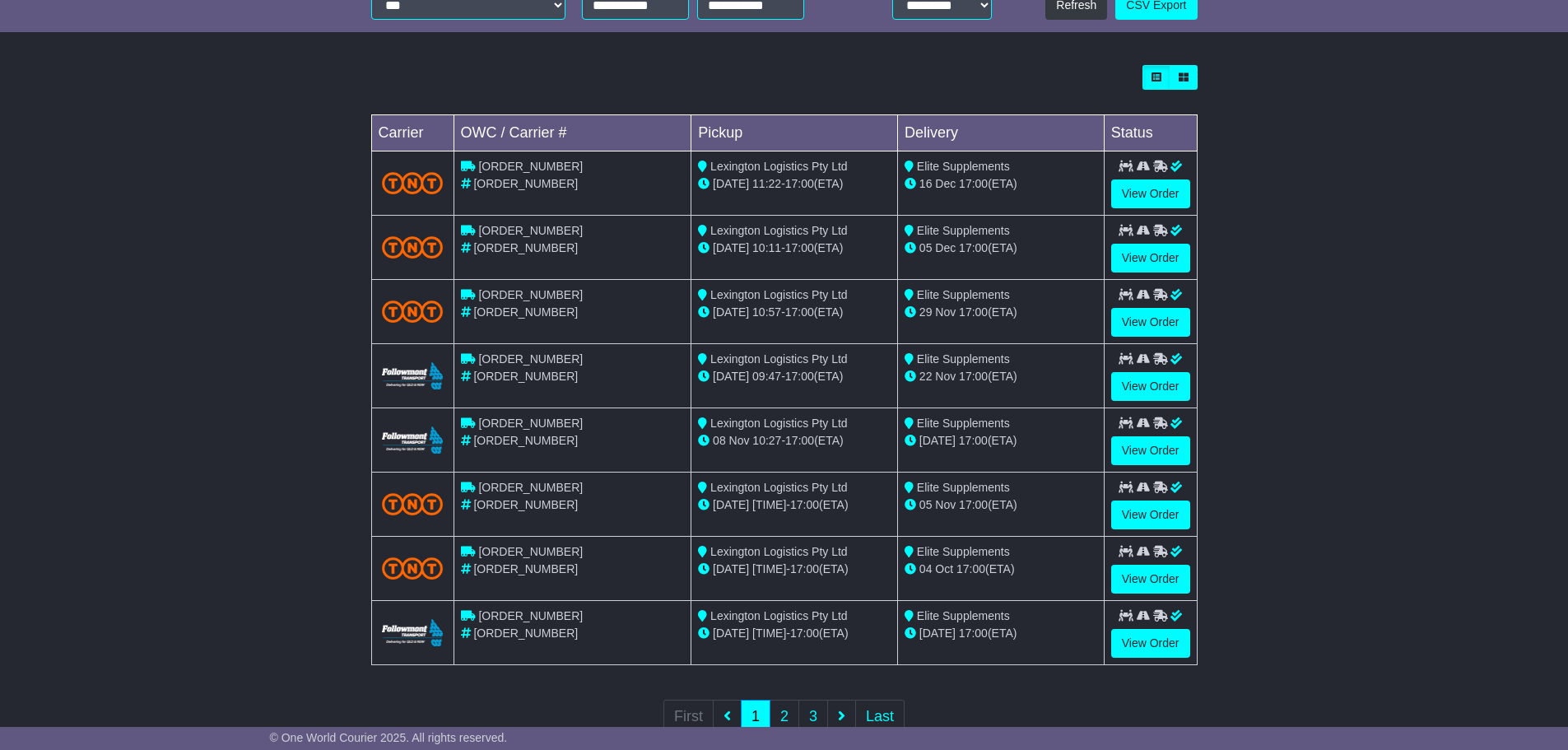 scroll, scrollTop: 468, scrollLeft: 0, axis: vertical 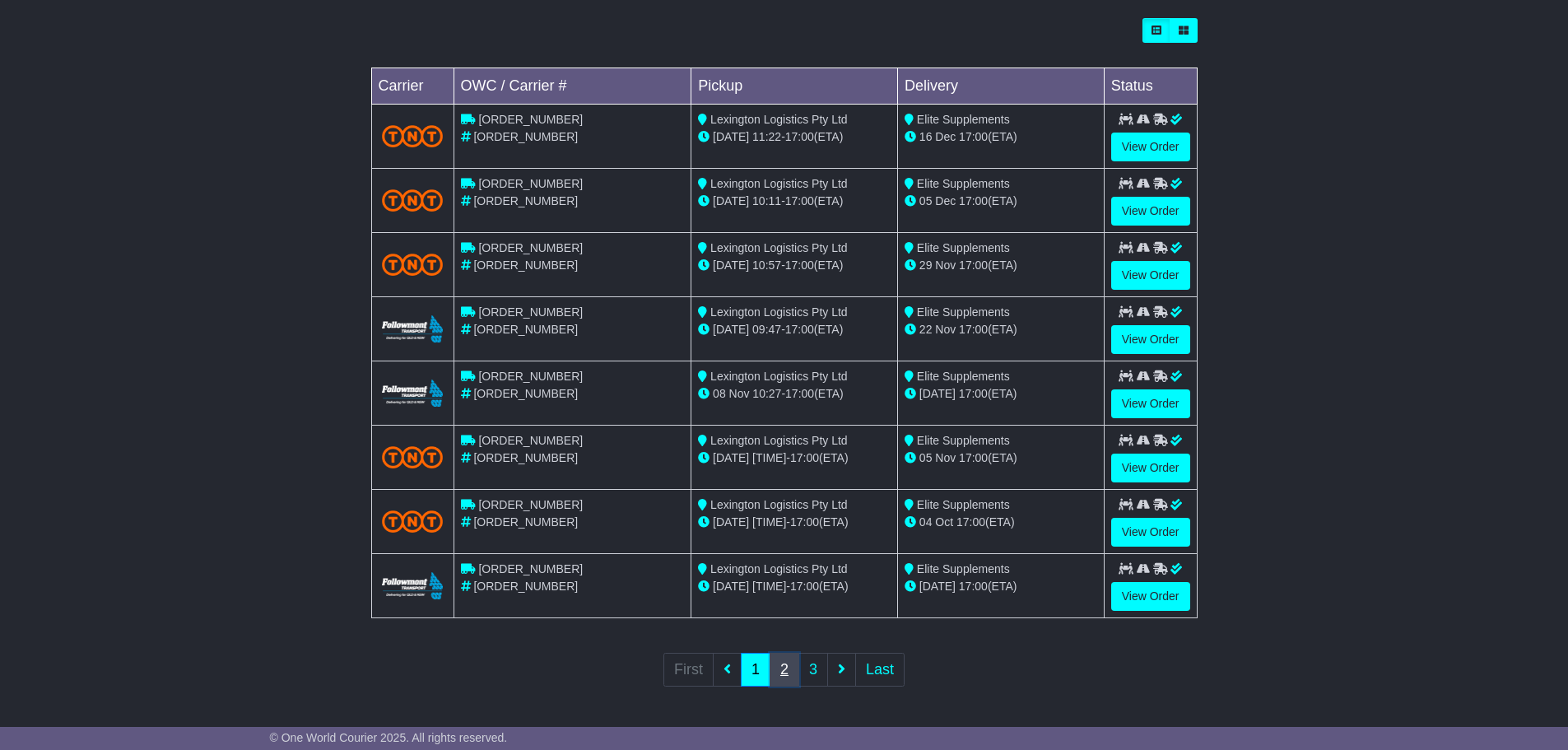 click on "2" at bounding box center (784, 669) 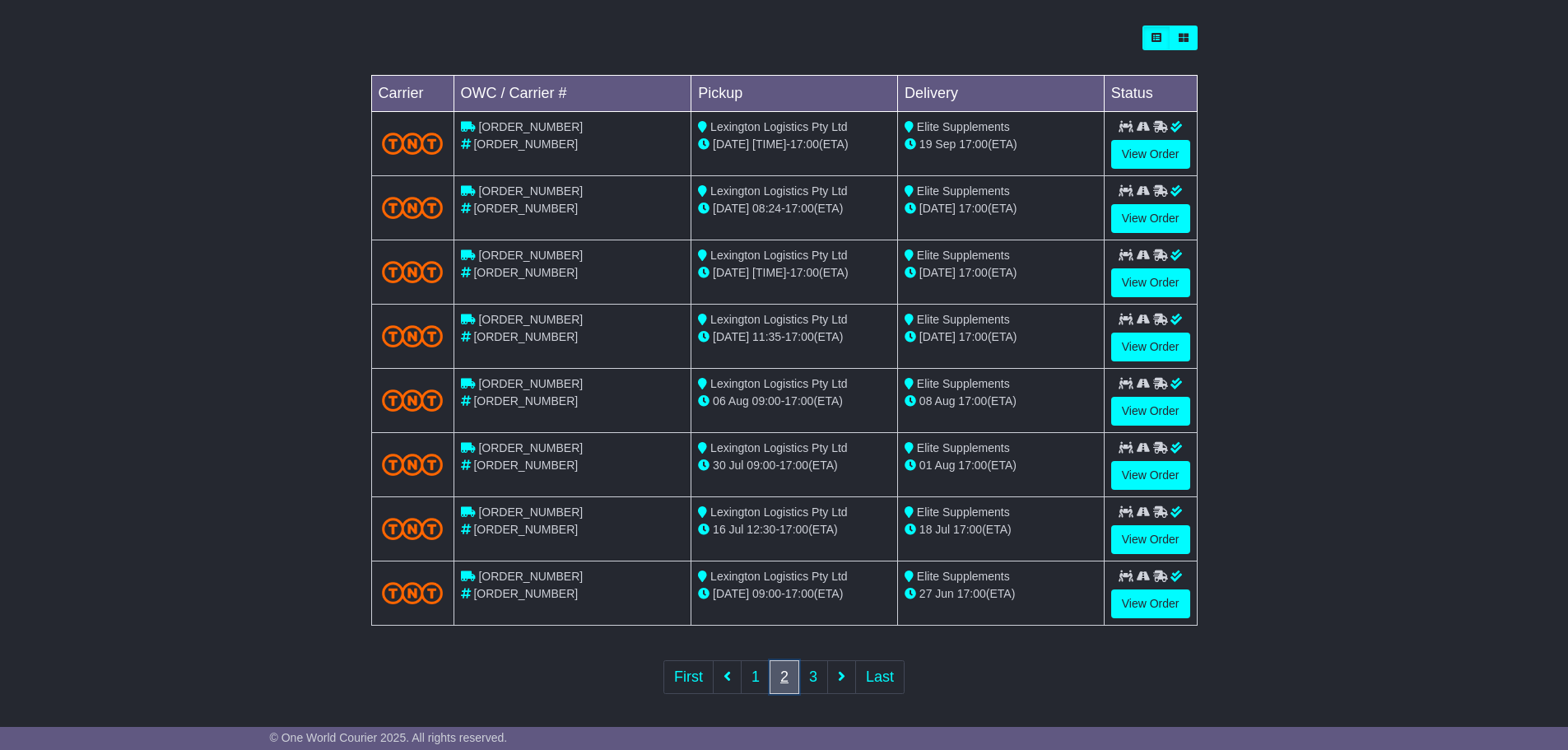 scroll, scrollTop: 468, scrollLeft: 0, axis: vertical 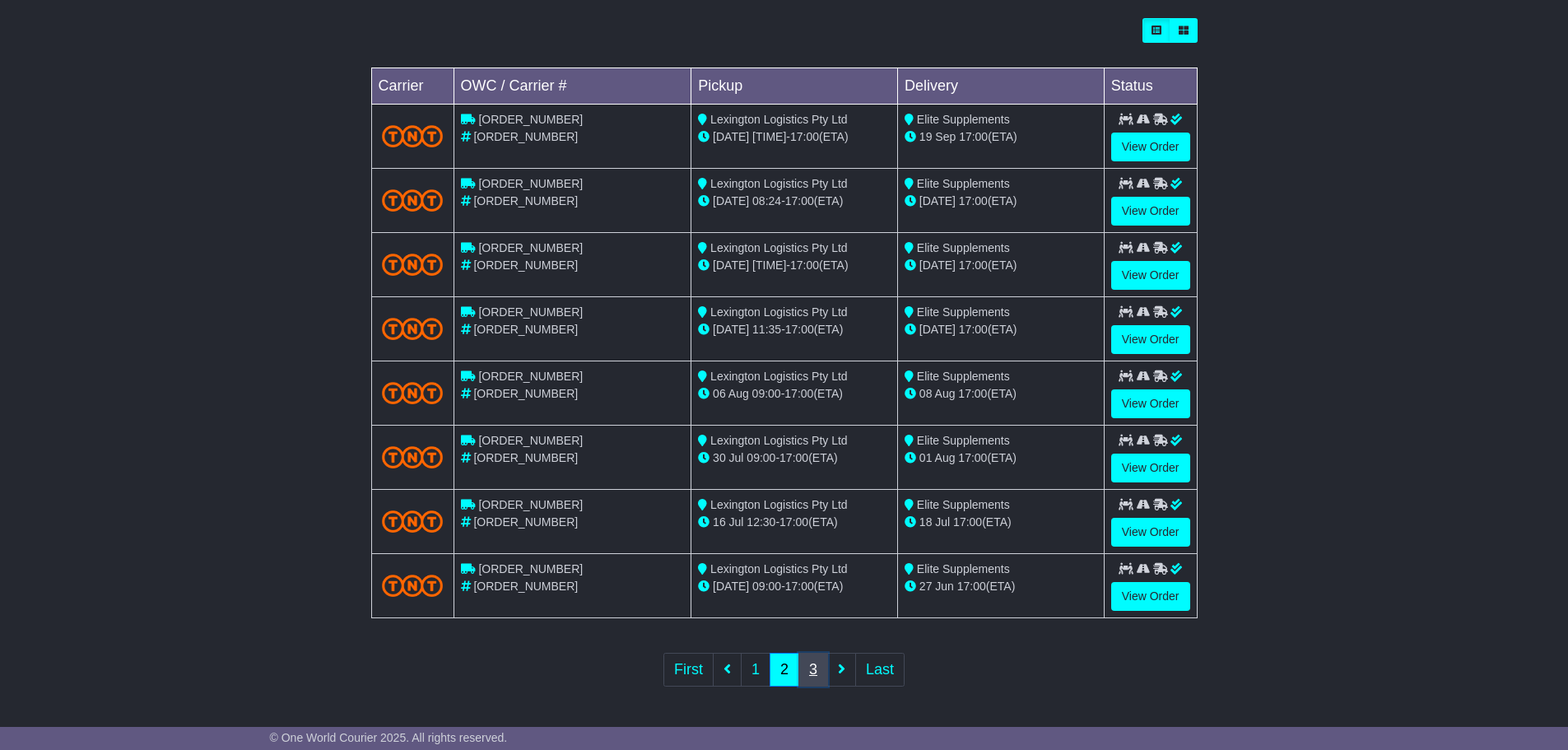 click on "3" at bounding box center [813, 669] 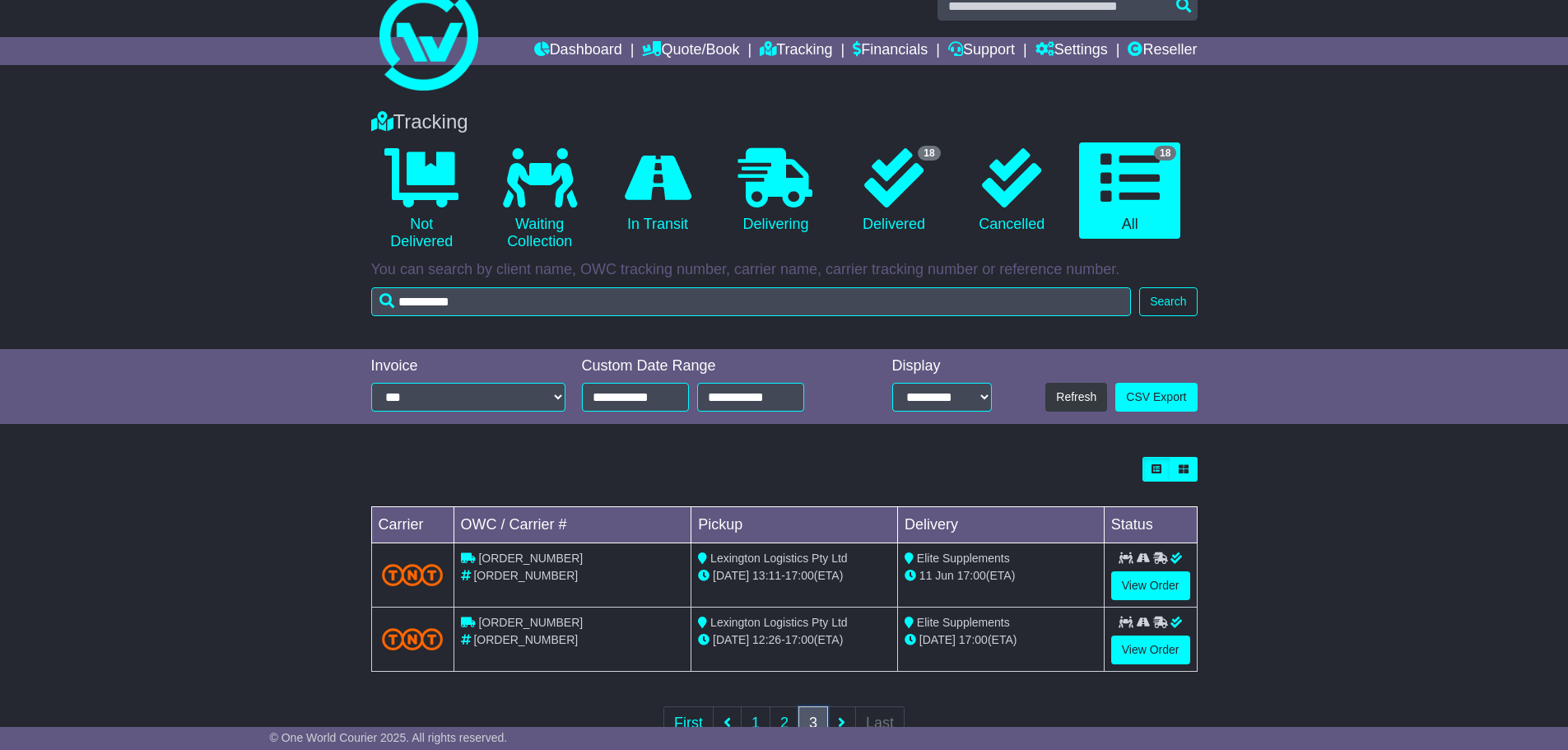 scroll, scrollTop: 0, scrollLeft: 0, axis: both 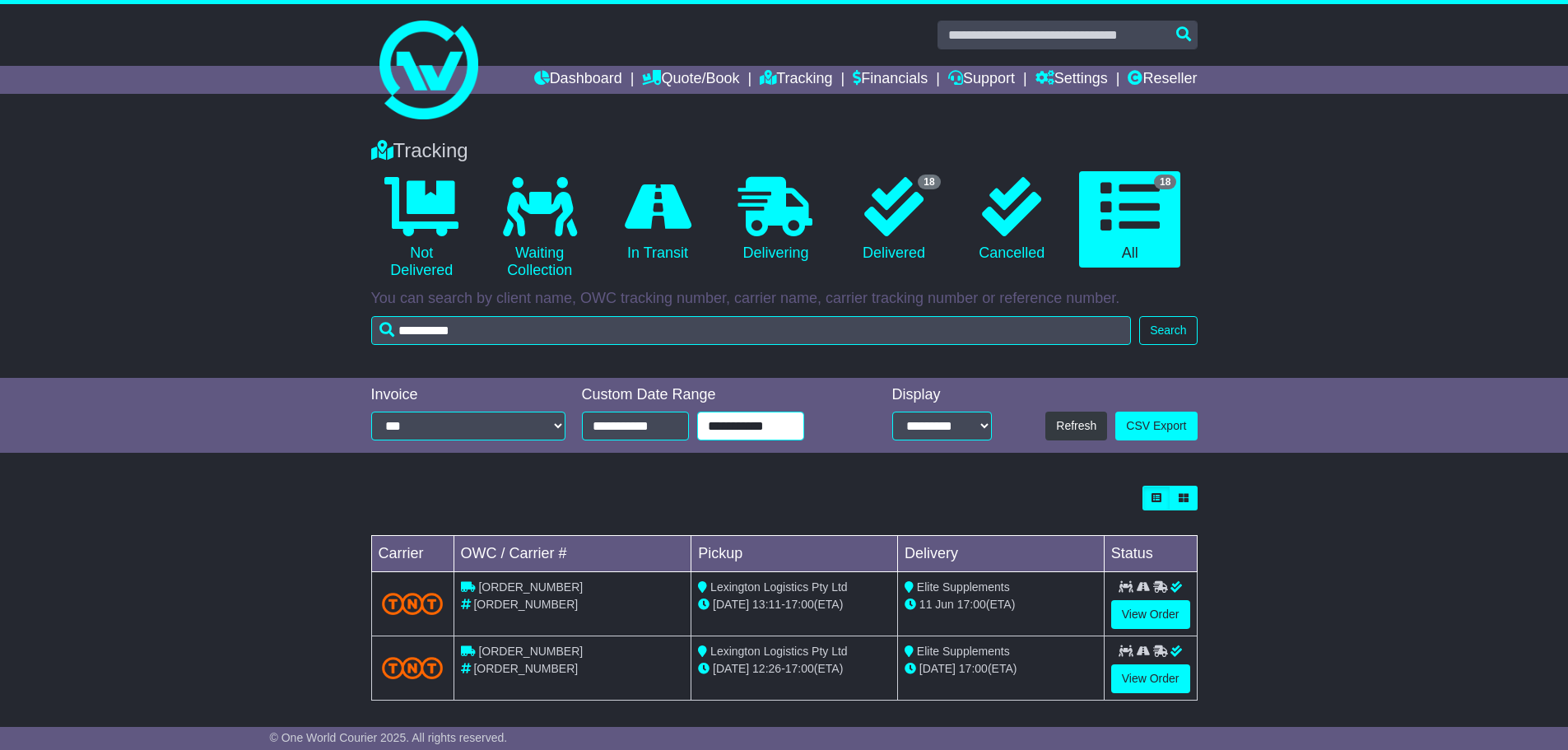 click on "**********" at bounding box center [751, 426] 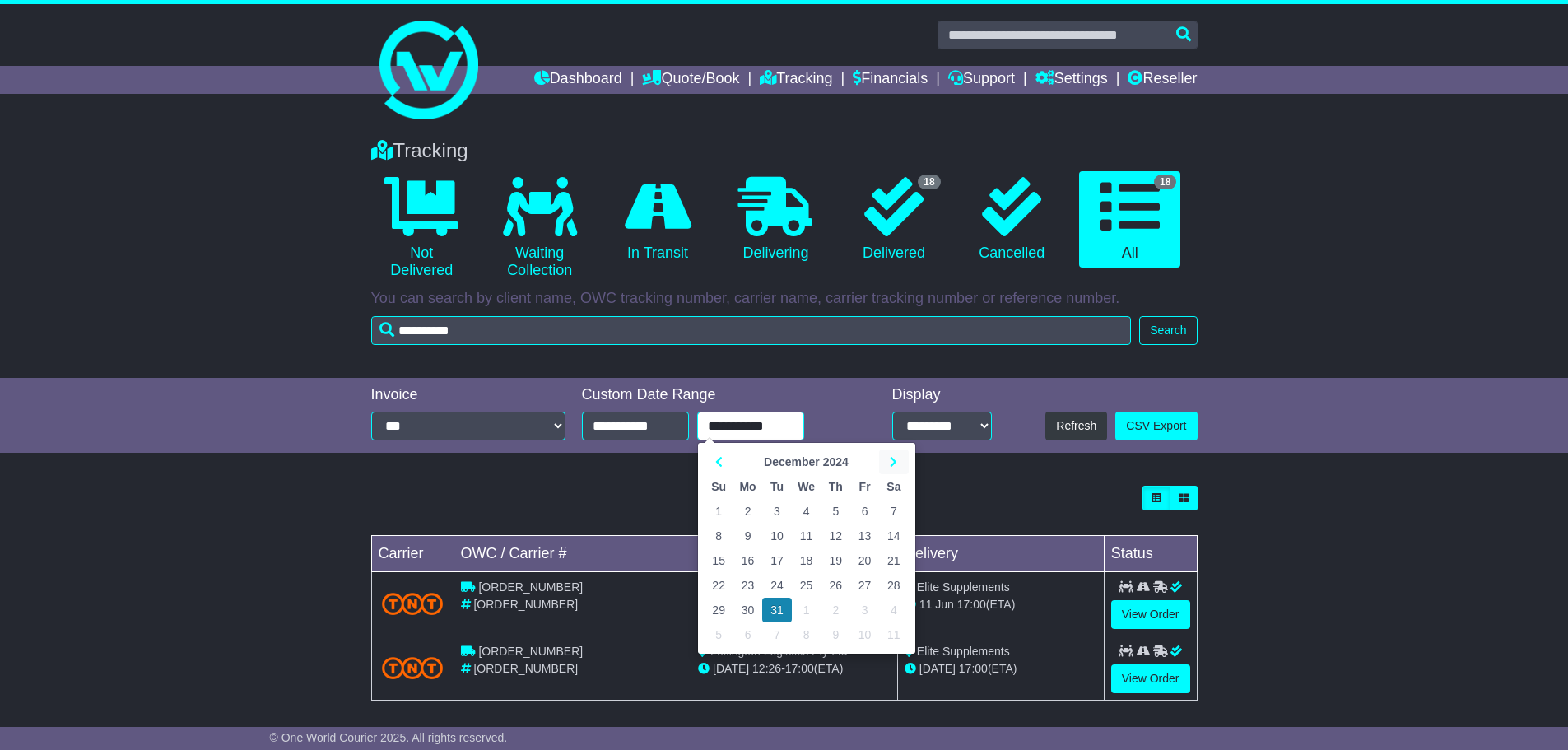 click at bounding box center [893, 462] 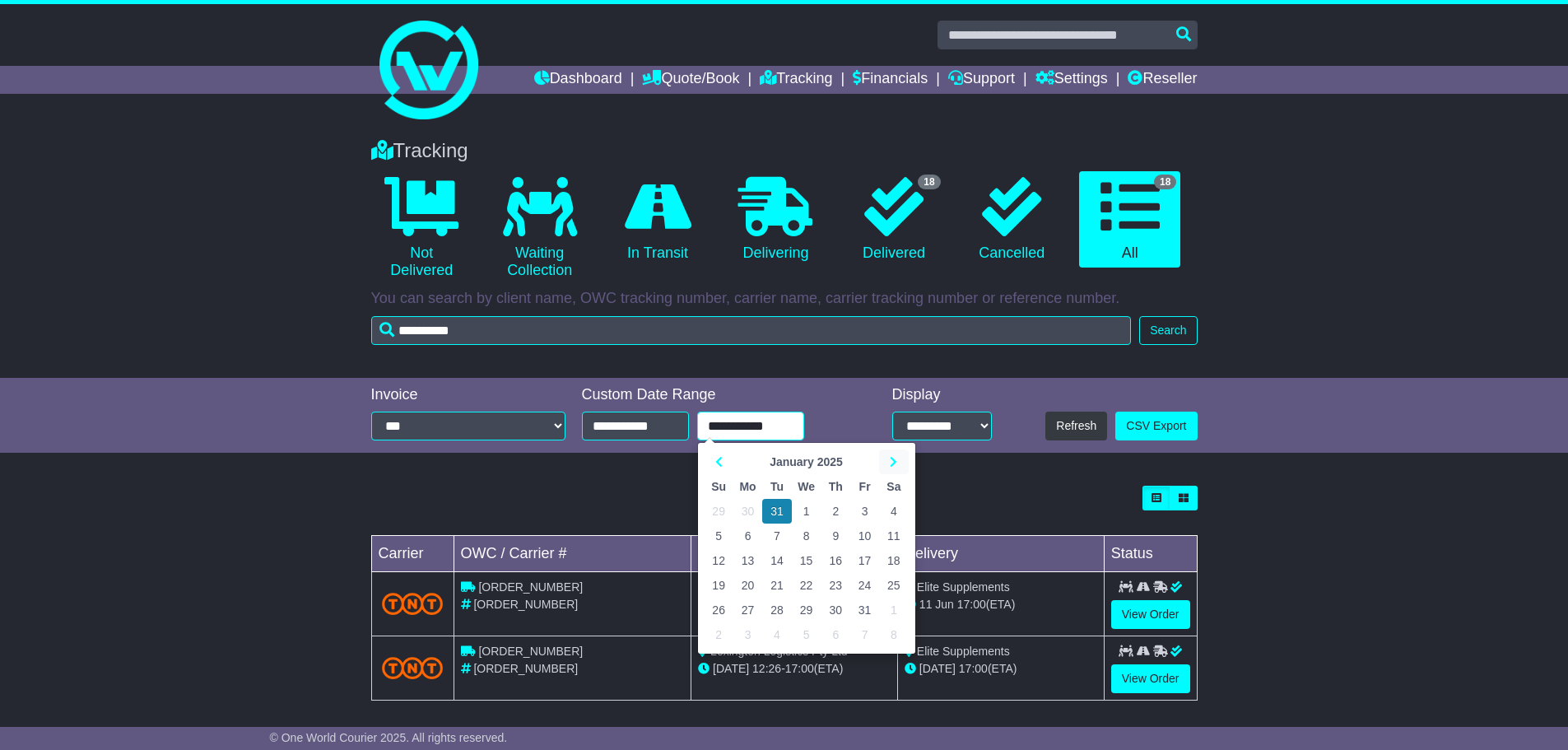click at bounding box center (893, 462) 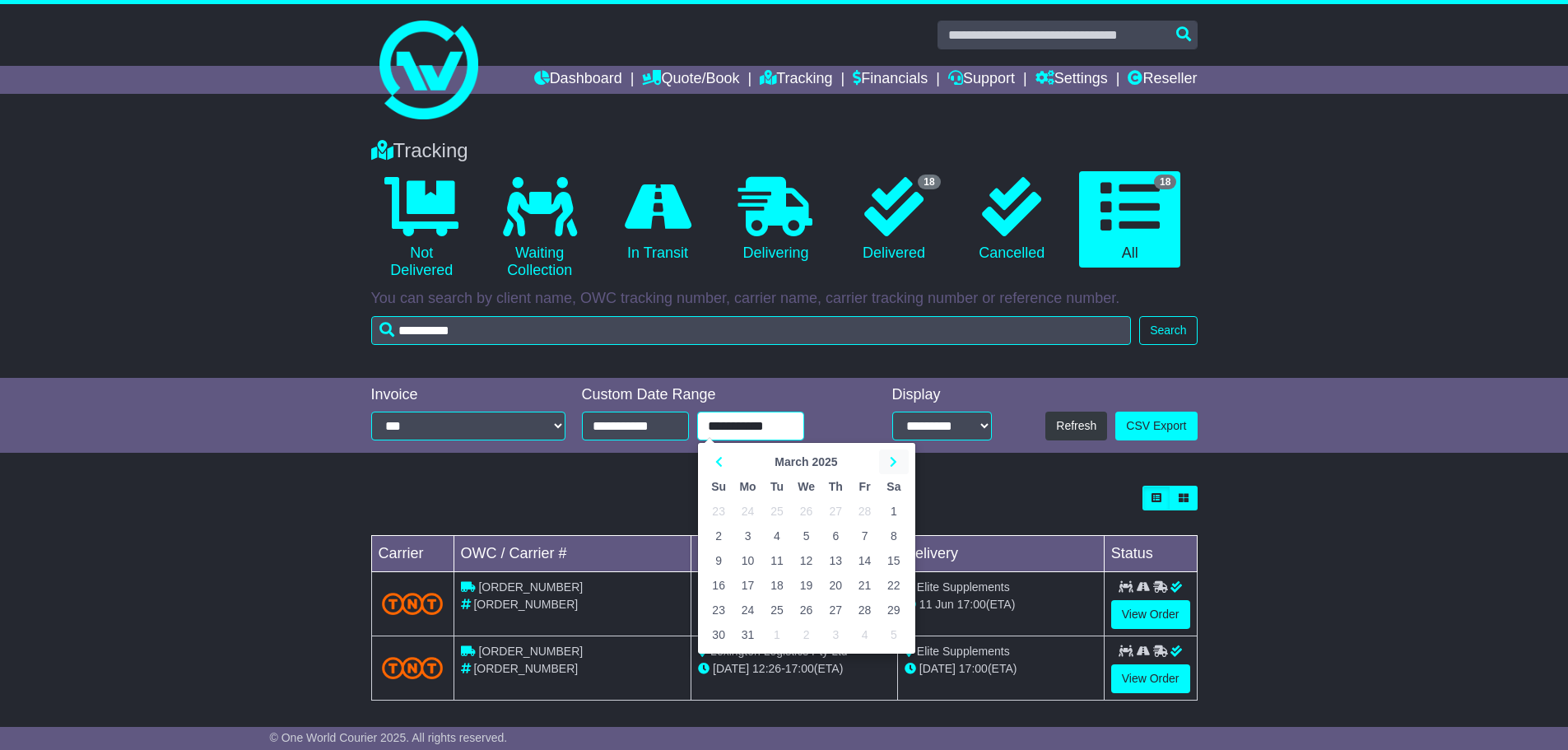 click at bounding box center [893, 462] 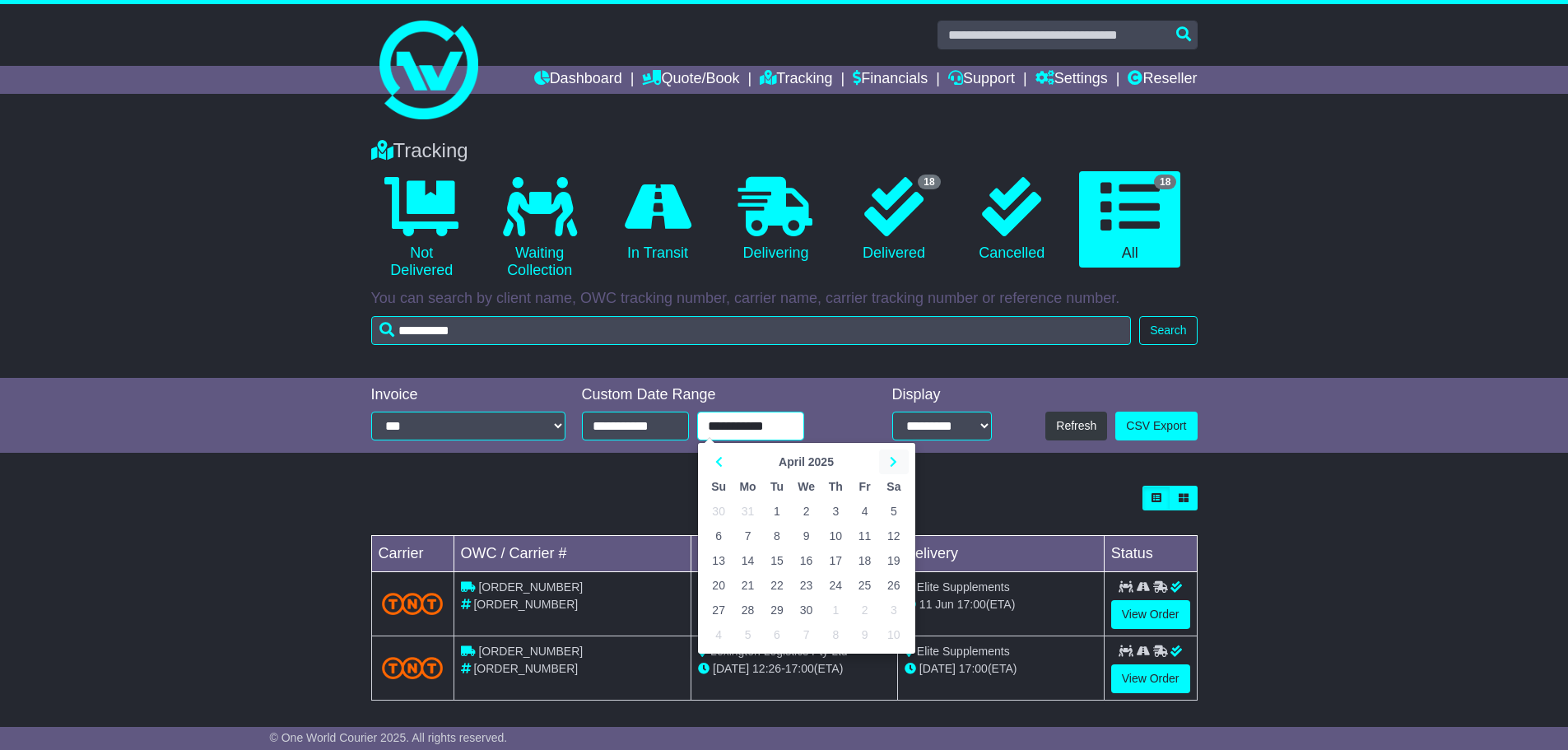 click at bounding box center (893, 462) 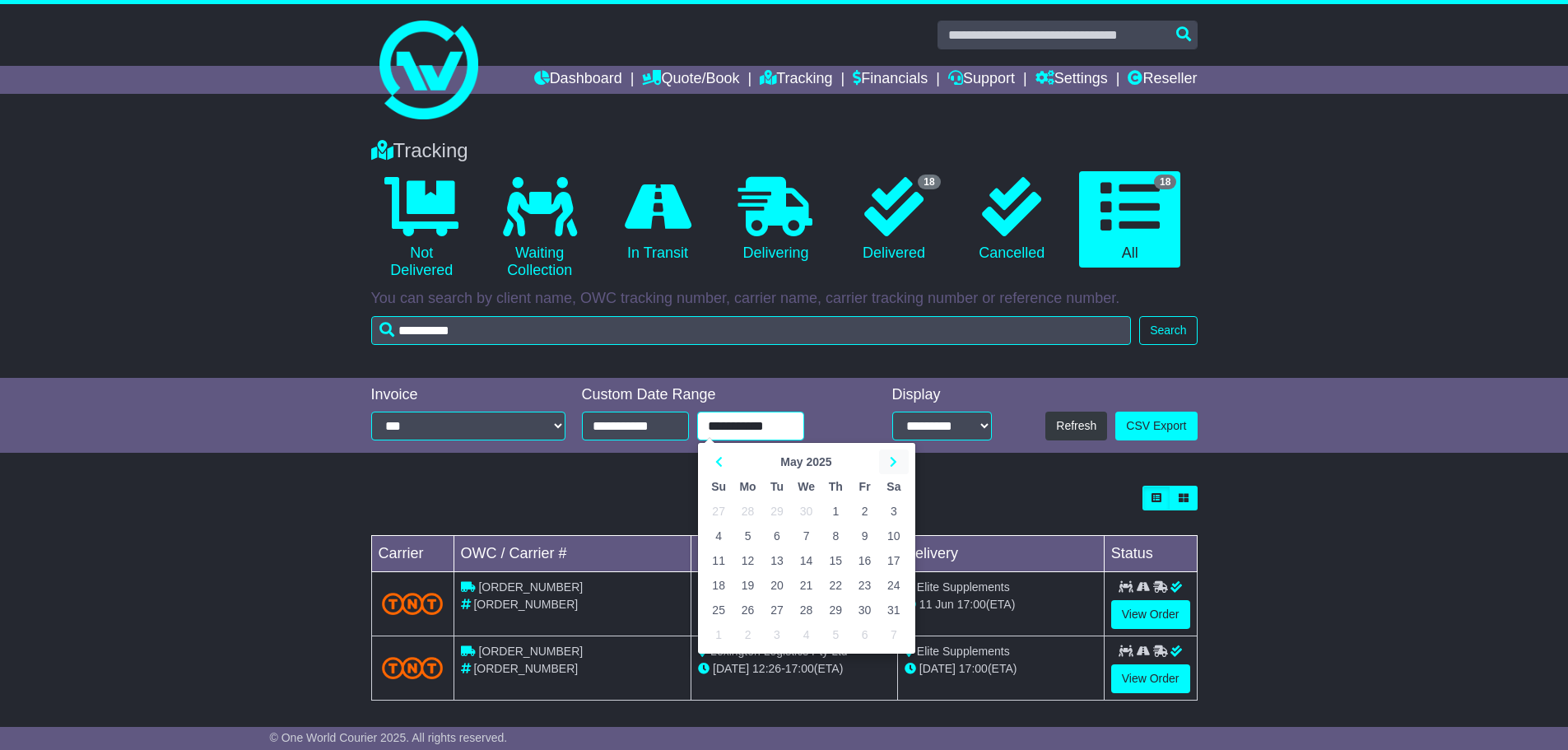 click at bounding box center (893, 462) 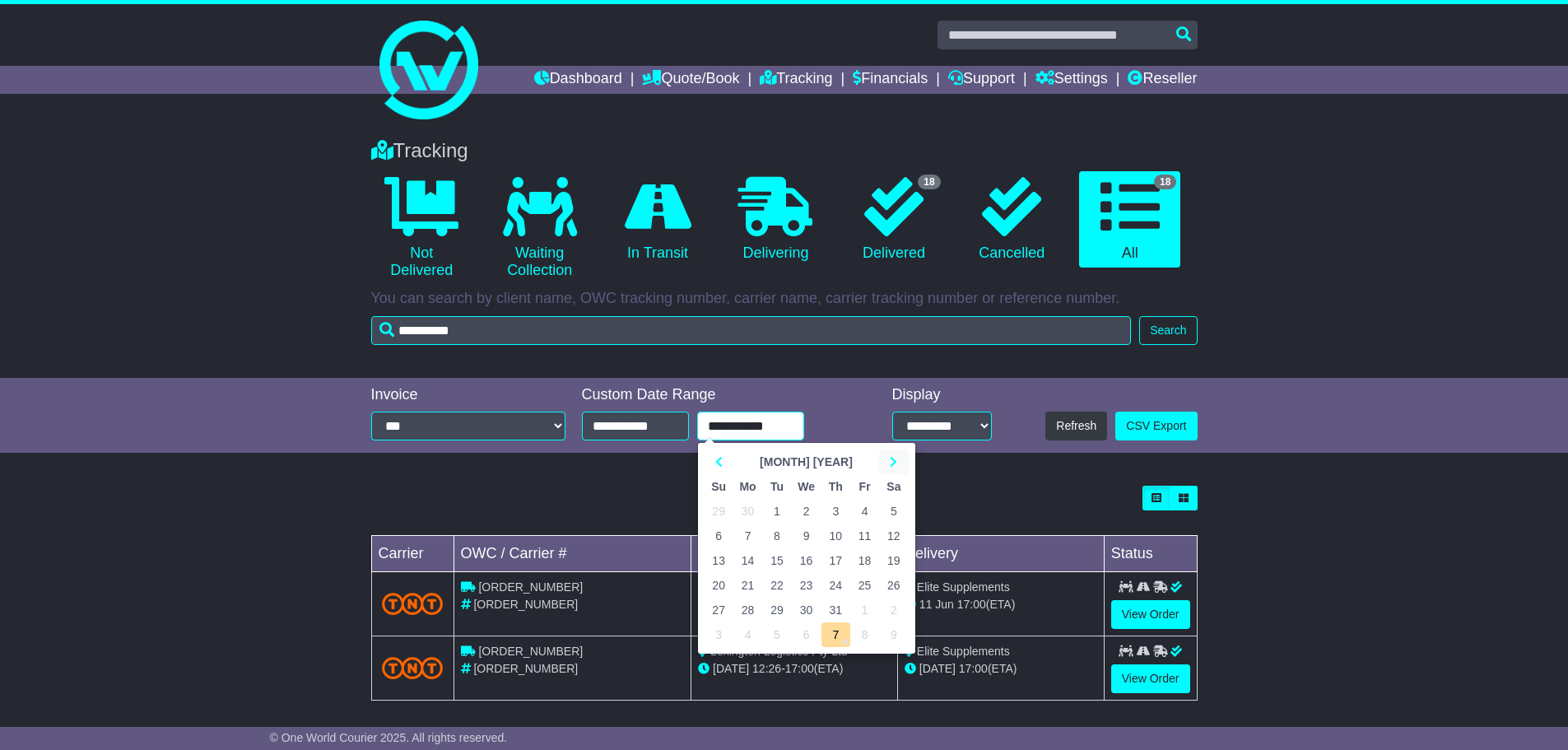 click at bounding box center [893, 462] 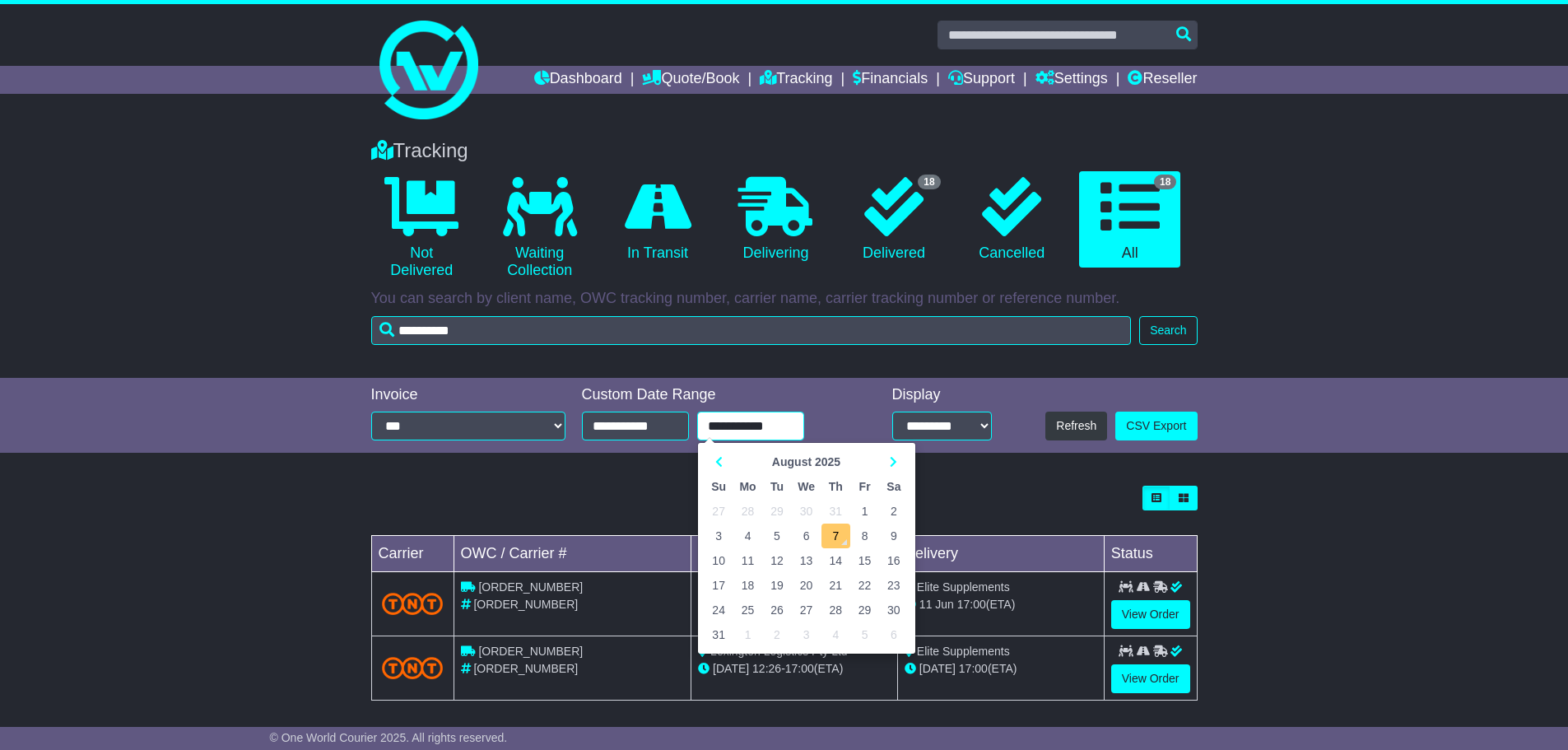 click on "7" at bounding box center (835, 536) 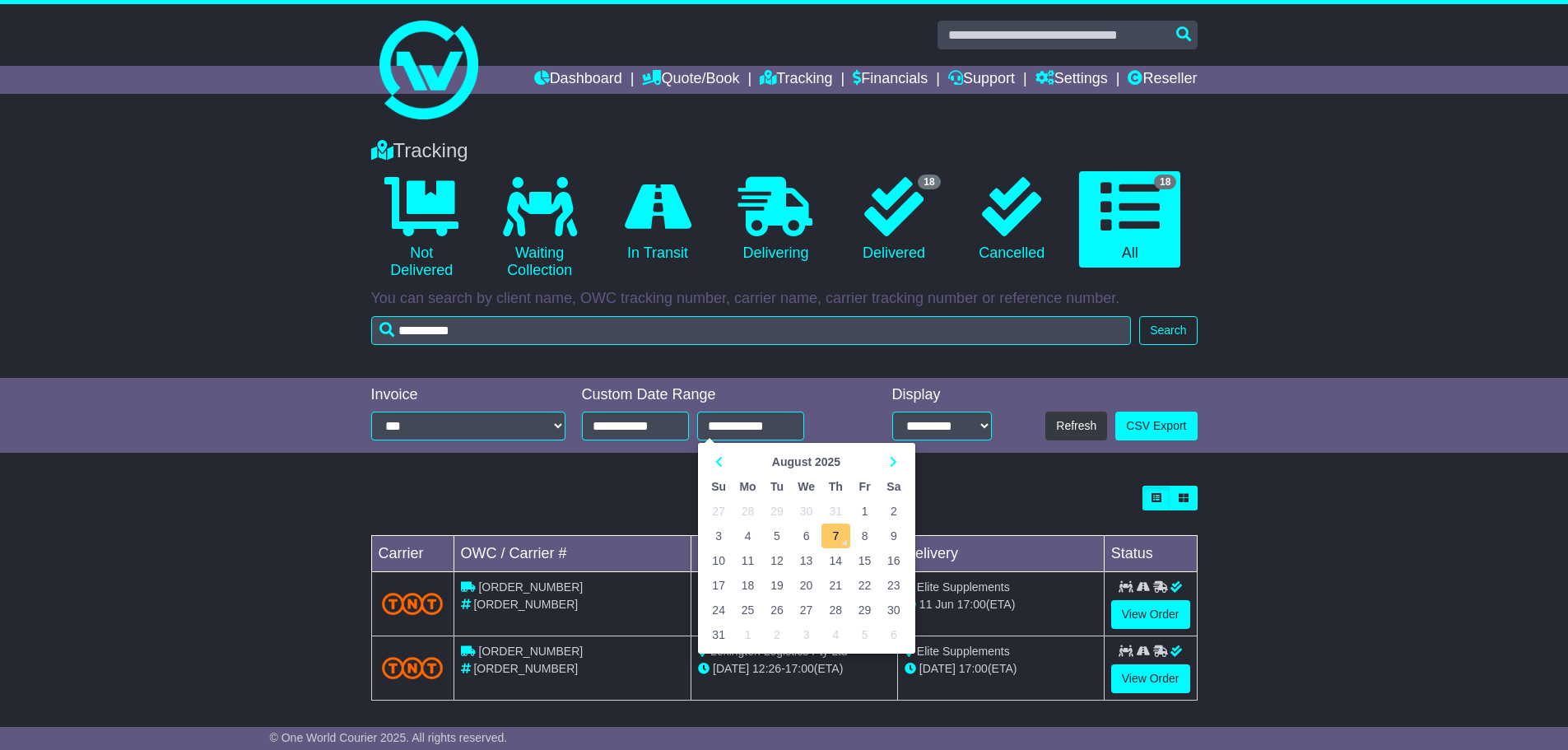 type on "**********" 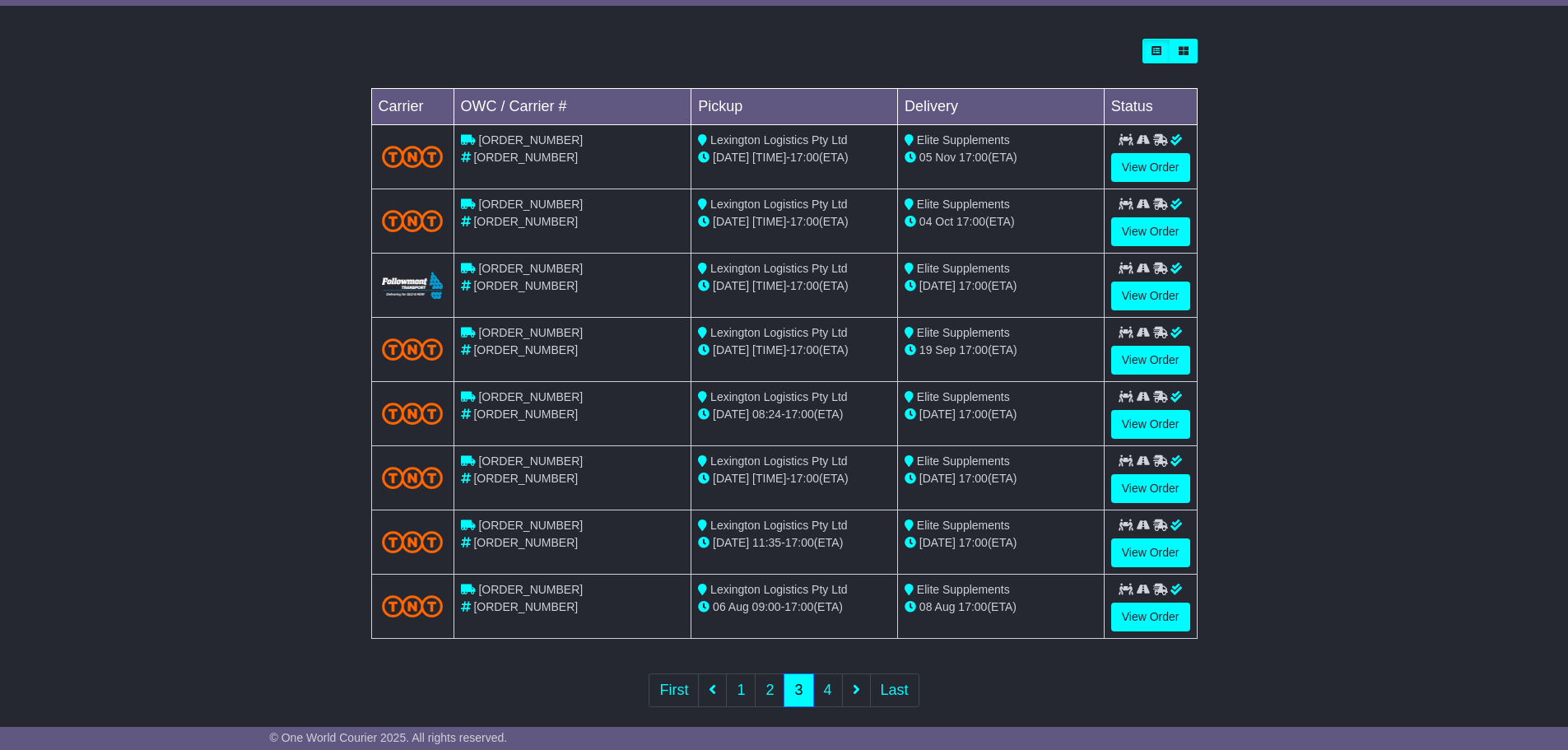 scroll, scrollTop: 468, scrollLeft: 0, axis: vertical 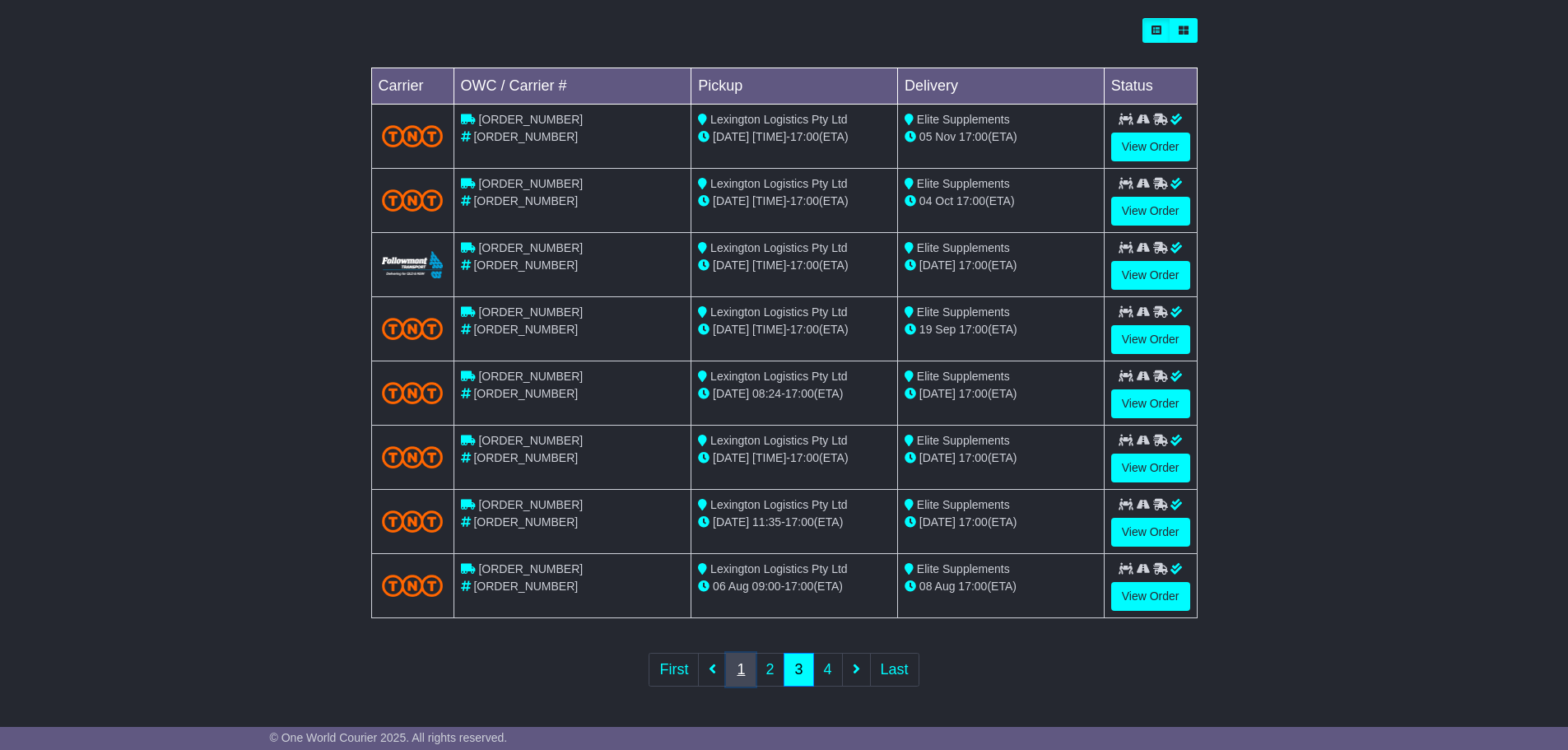 click on "1" at bounding box center (741, 669) 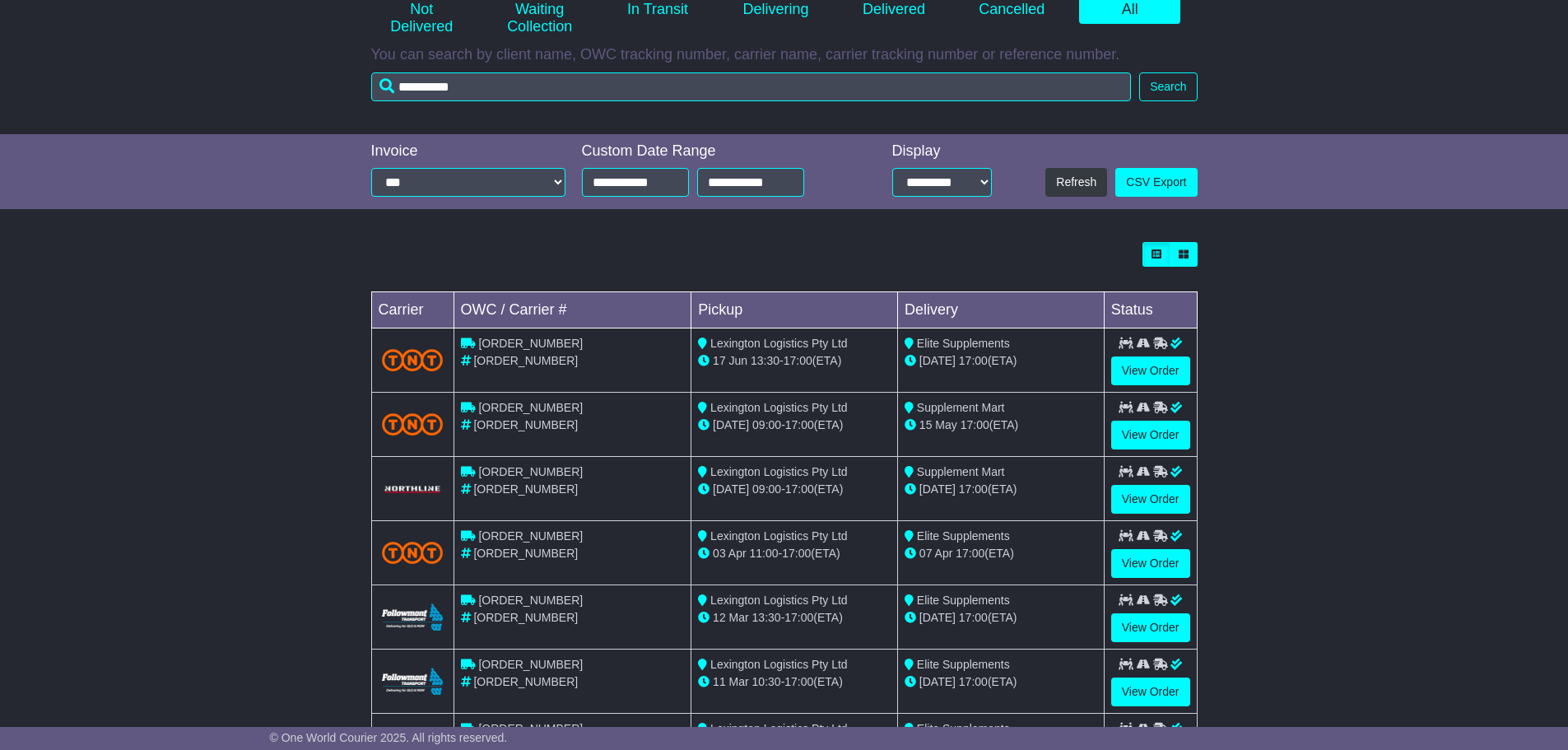 scroll, scrollTop: 247, scrollLeft: 0, axis: vertical 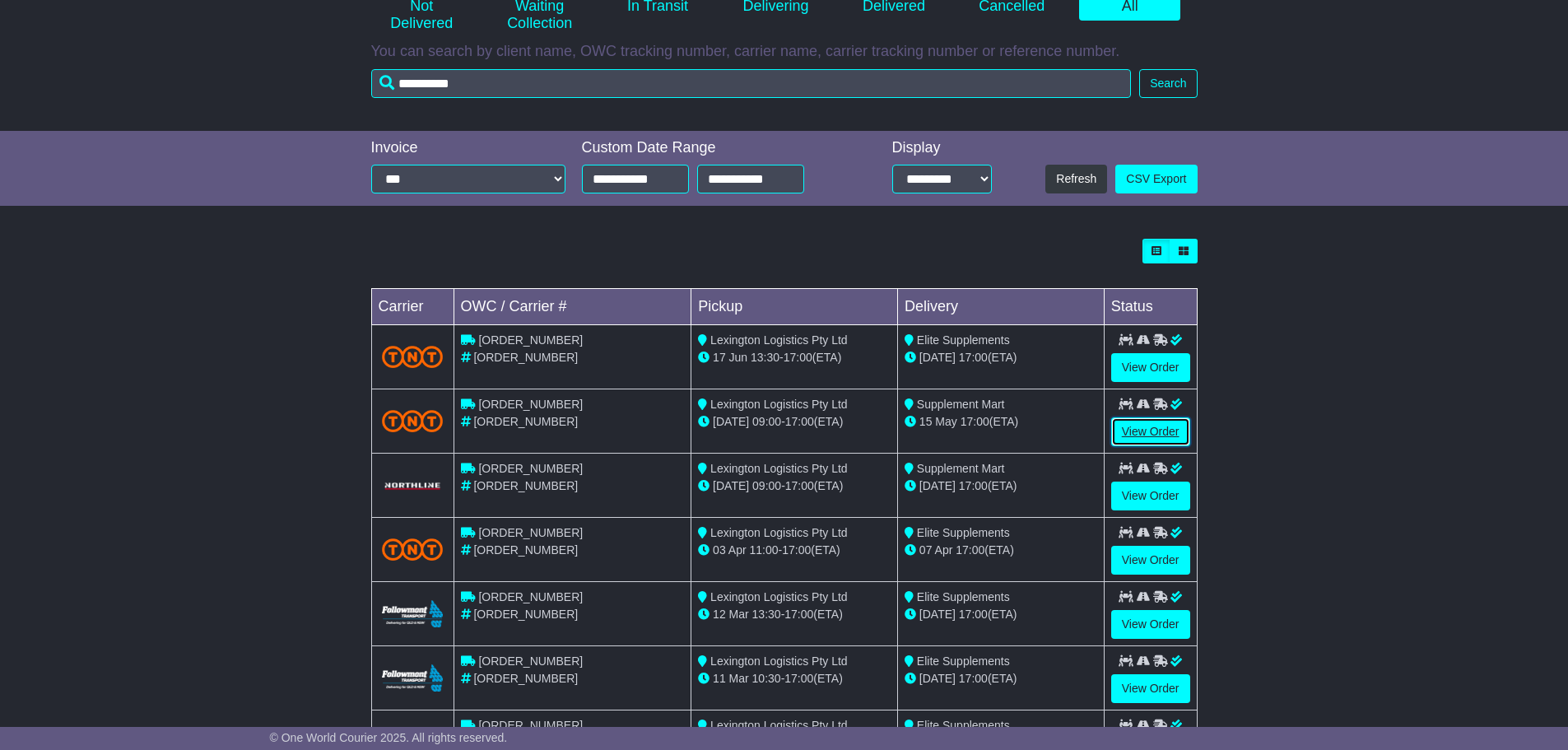 click on "View Order" at bounding box center [1151, 431] 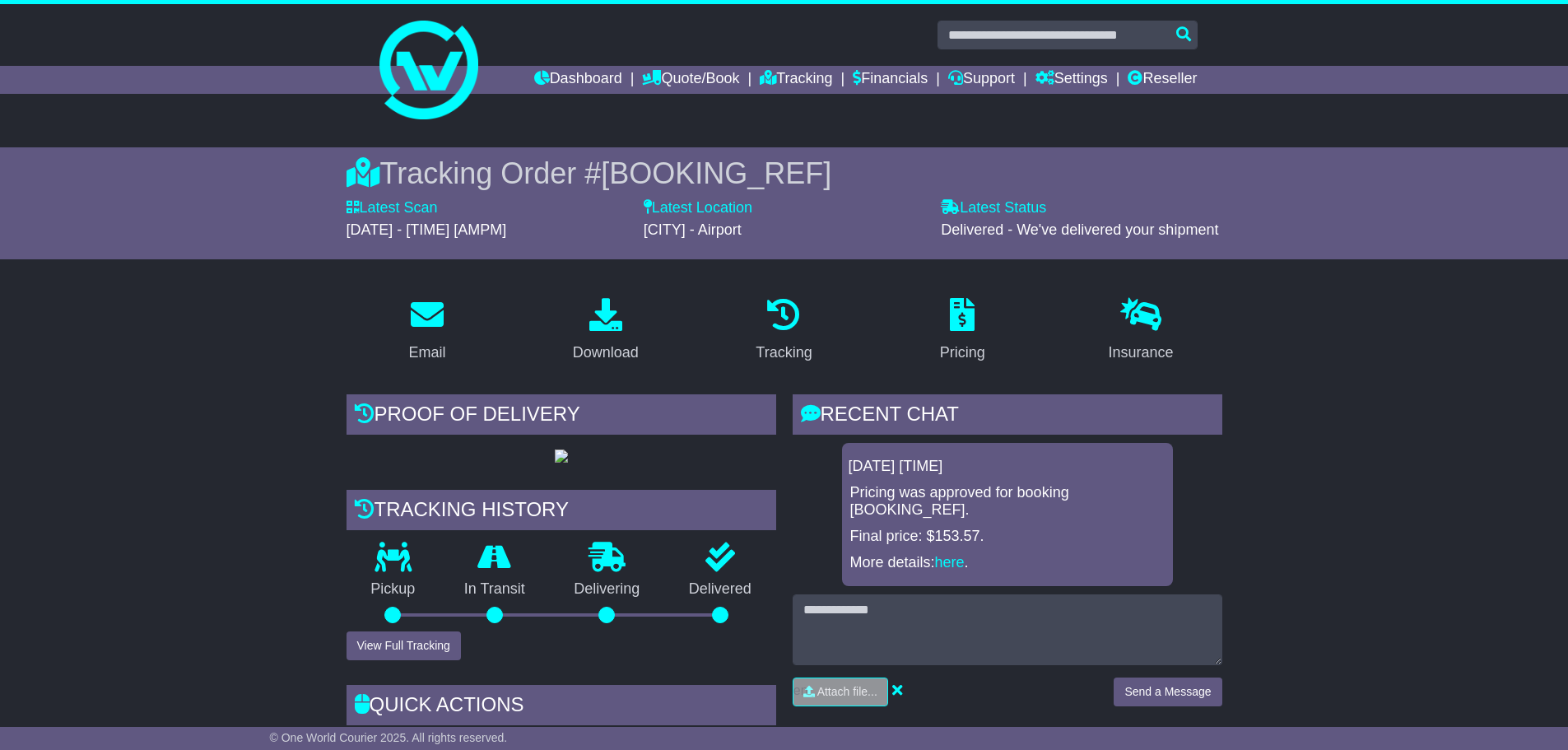 scroll, scrollTop: 0, scrollLeft: 0, axis: both 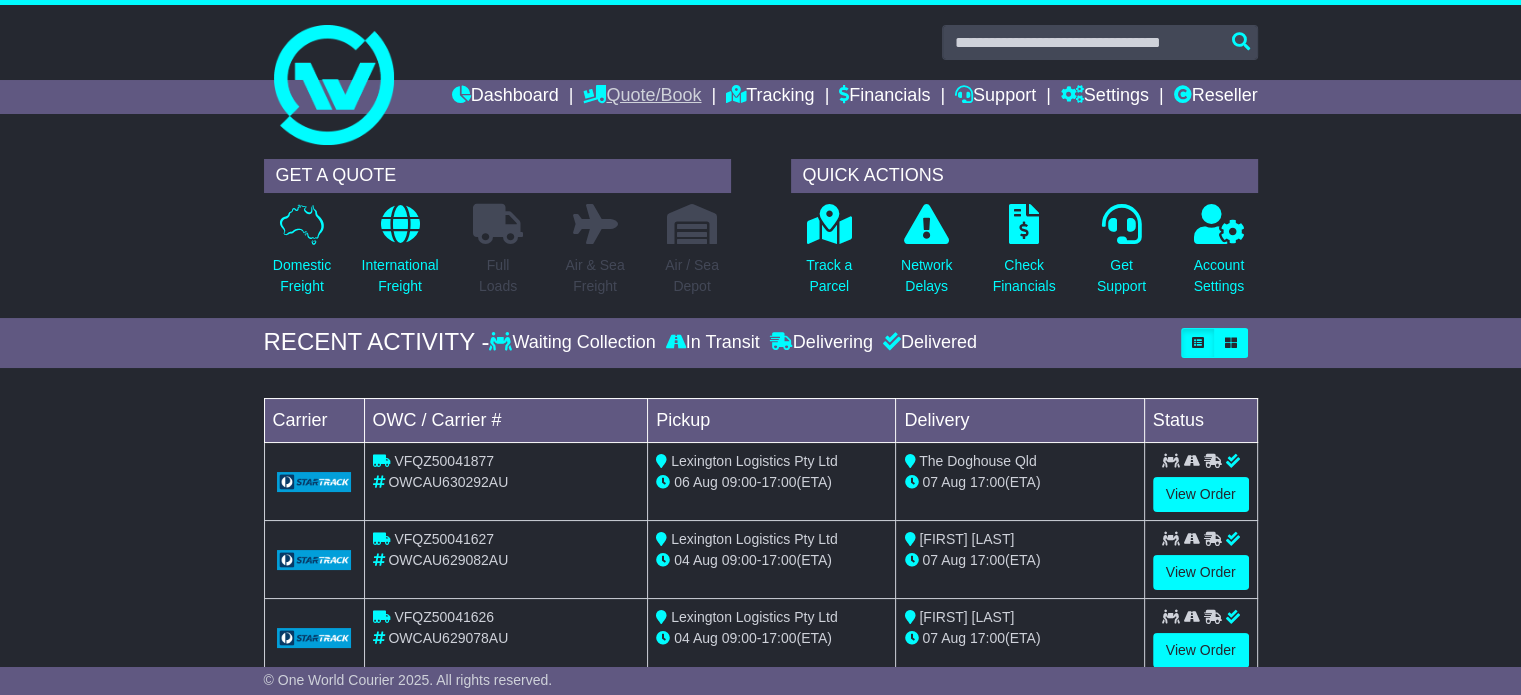 click on "Quote/Book" at bounding box center (642, 97) 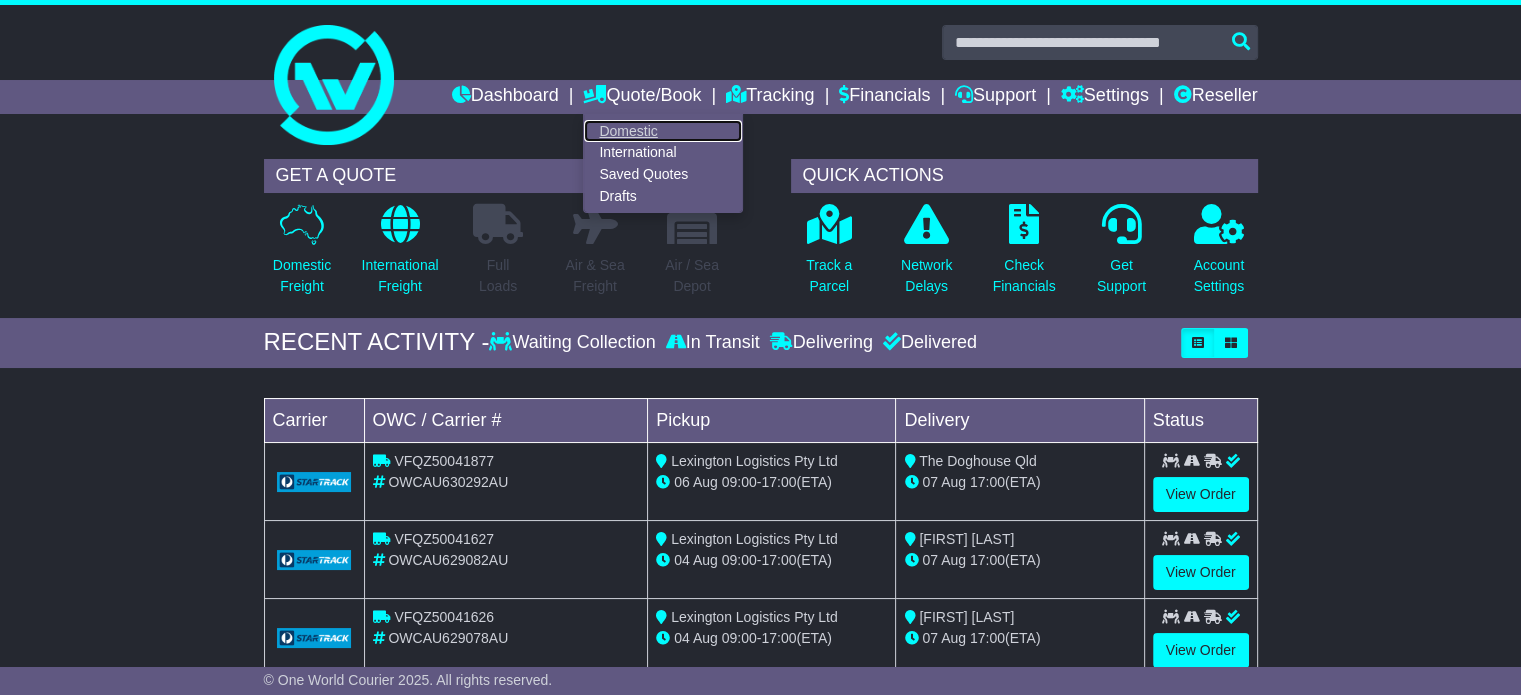 click on "Domestic" at bounding box center [663, 131] 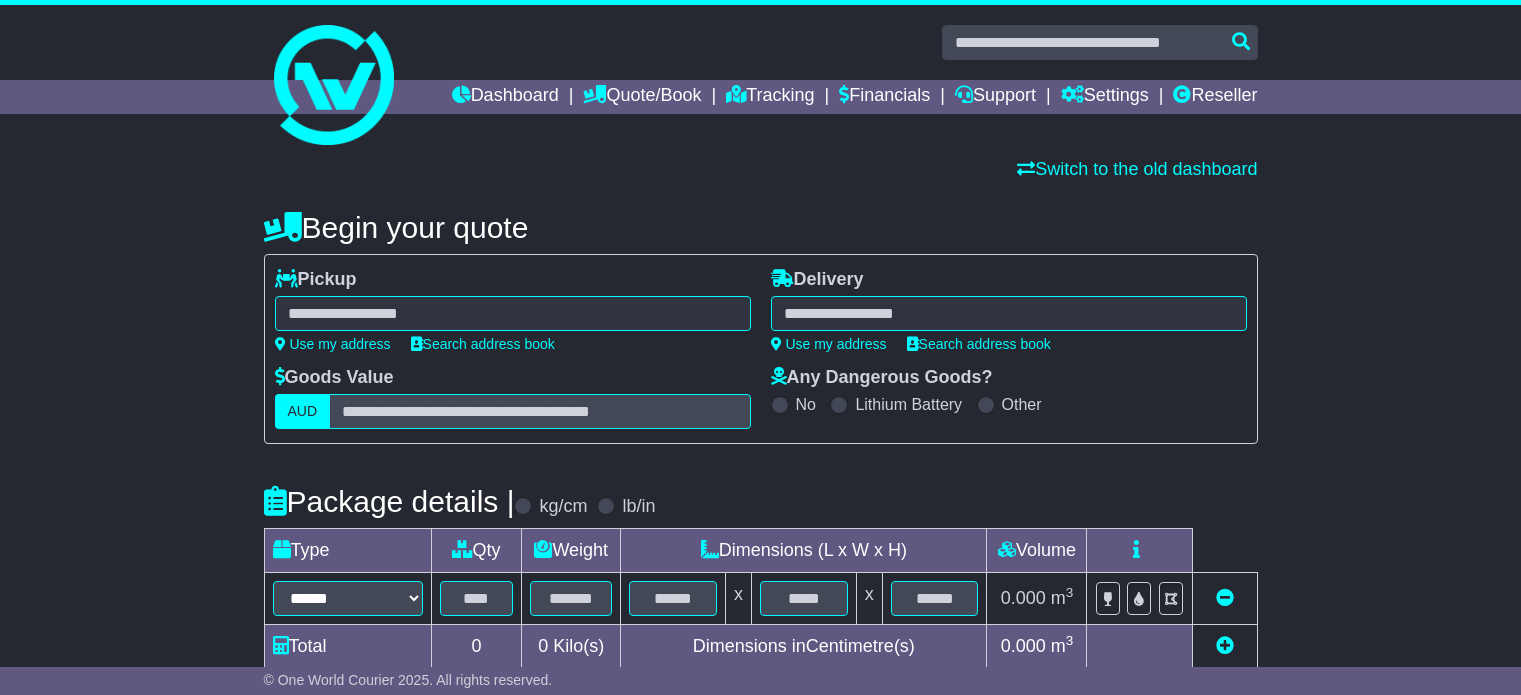 scroll, scrollTop: 0, scrollLeft: 0, axis: both 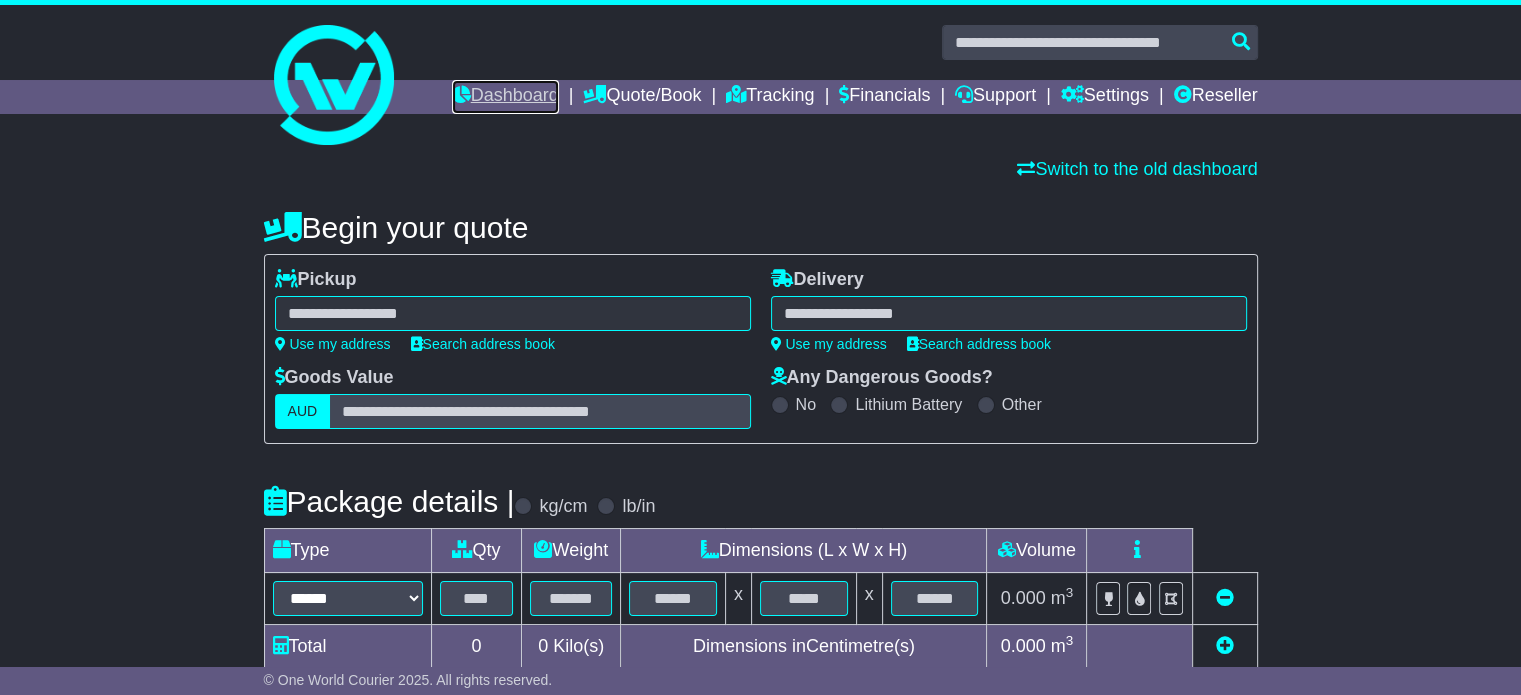 click on "Dashboard" at bounding box center (505, 97) 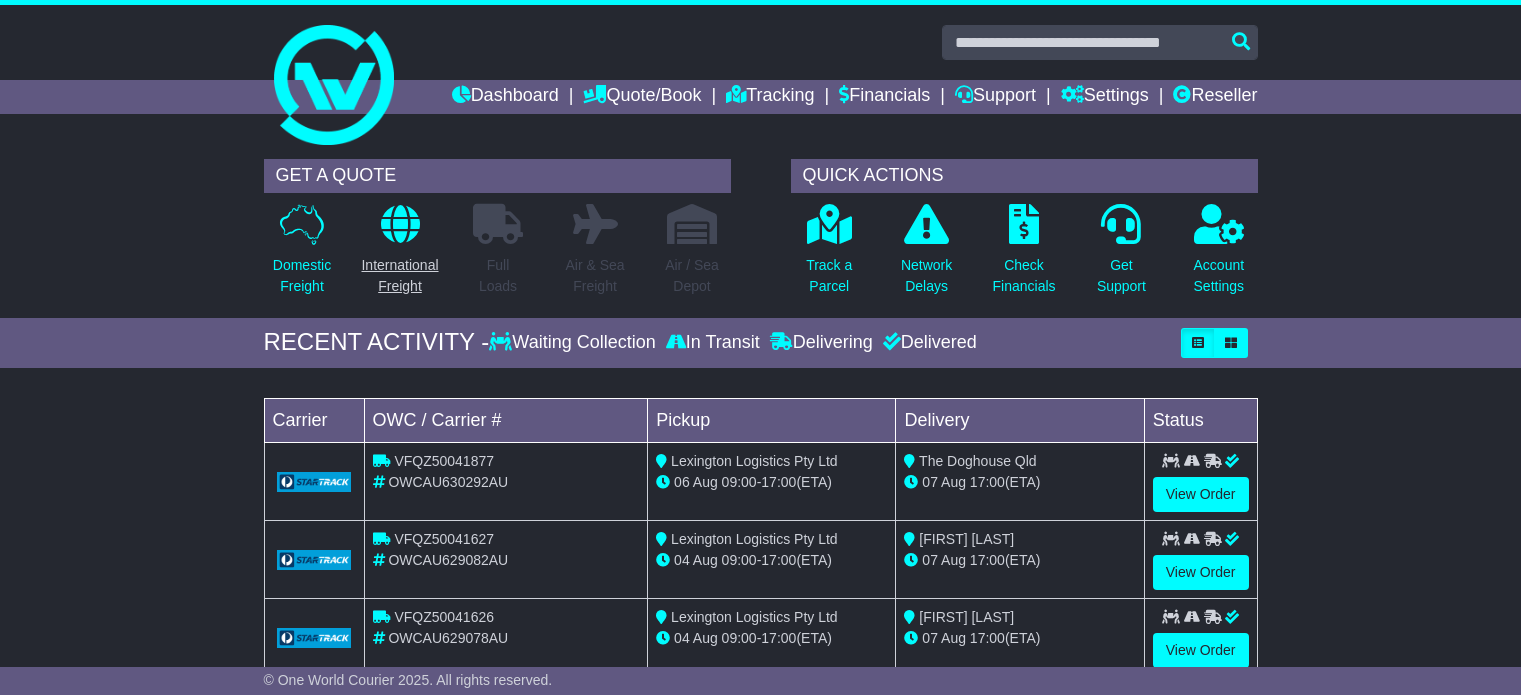 scroll, scrollTop: 0, scrollLeft: 0, axis: both 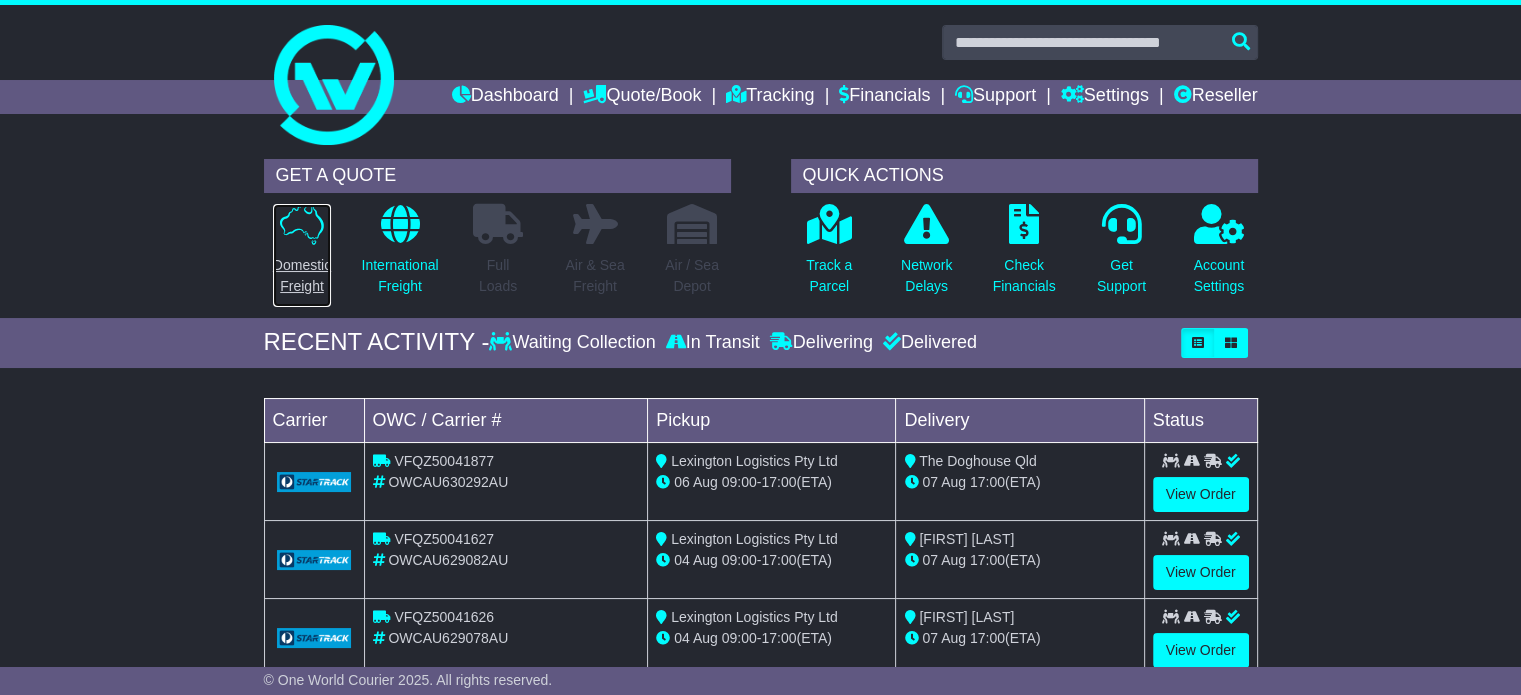 click at bounding box center [302, 224] 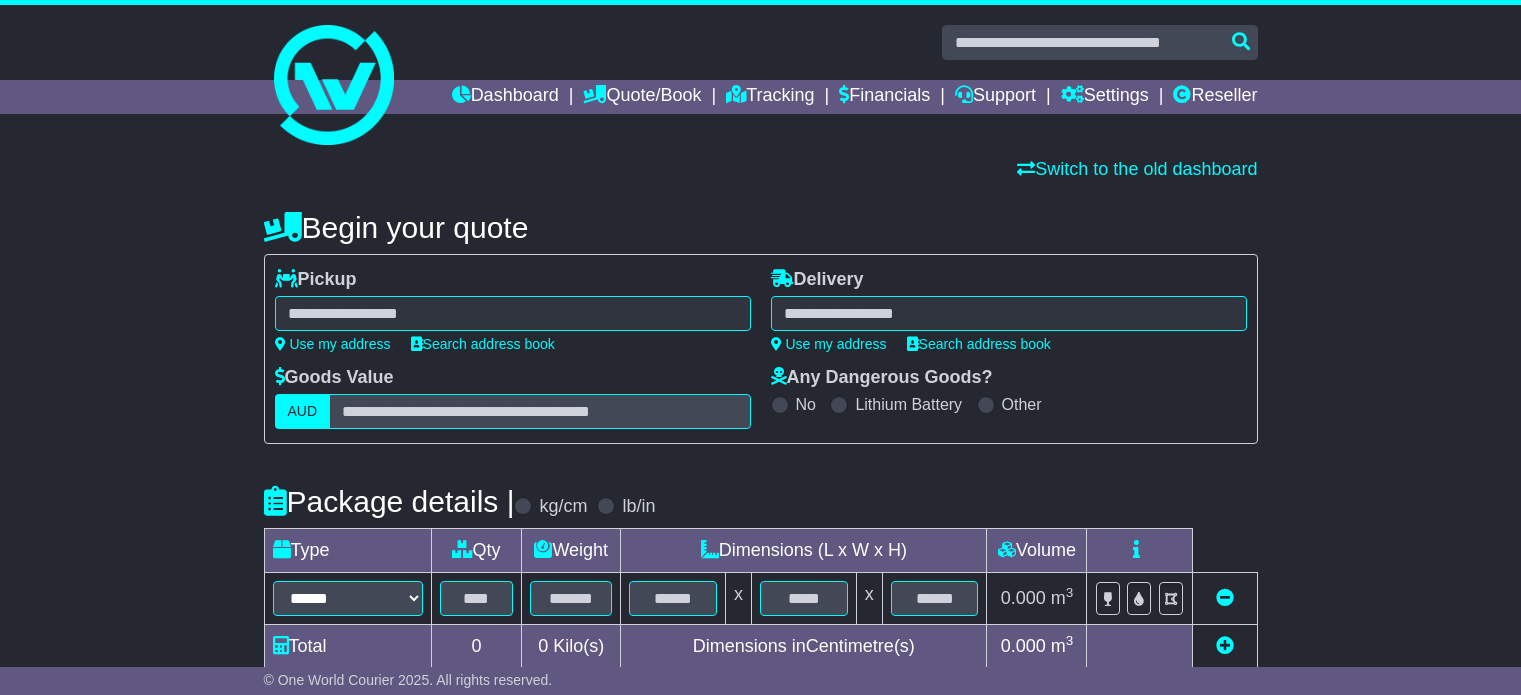 scroll, scrollTop: 0, scrollLeft: 0, axis: both 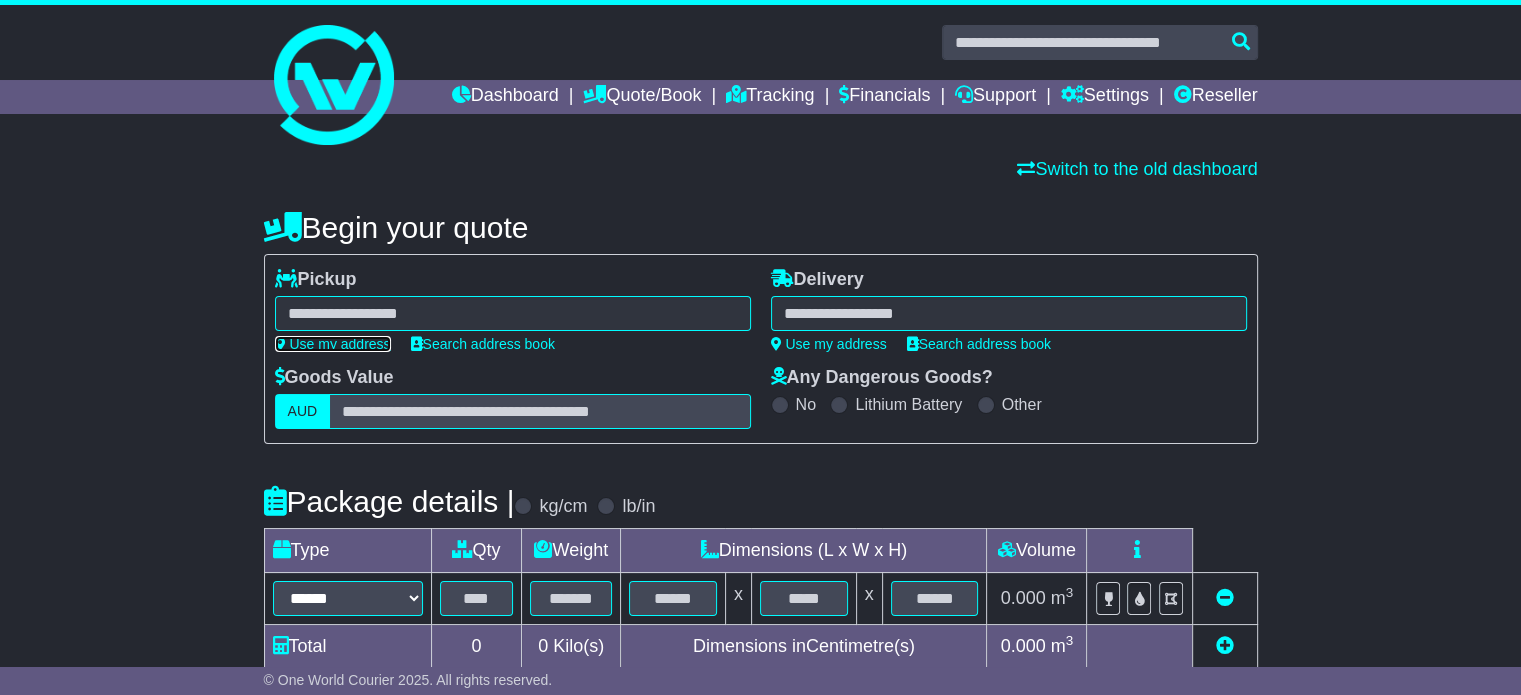 click on "Use my address" at bounding box center [333, 344] 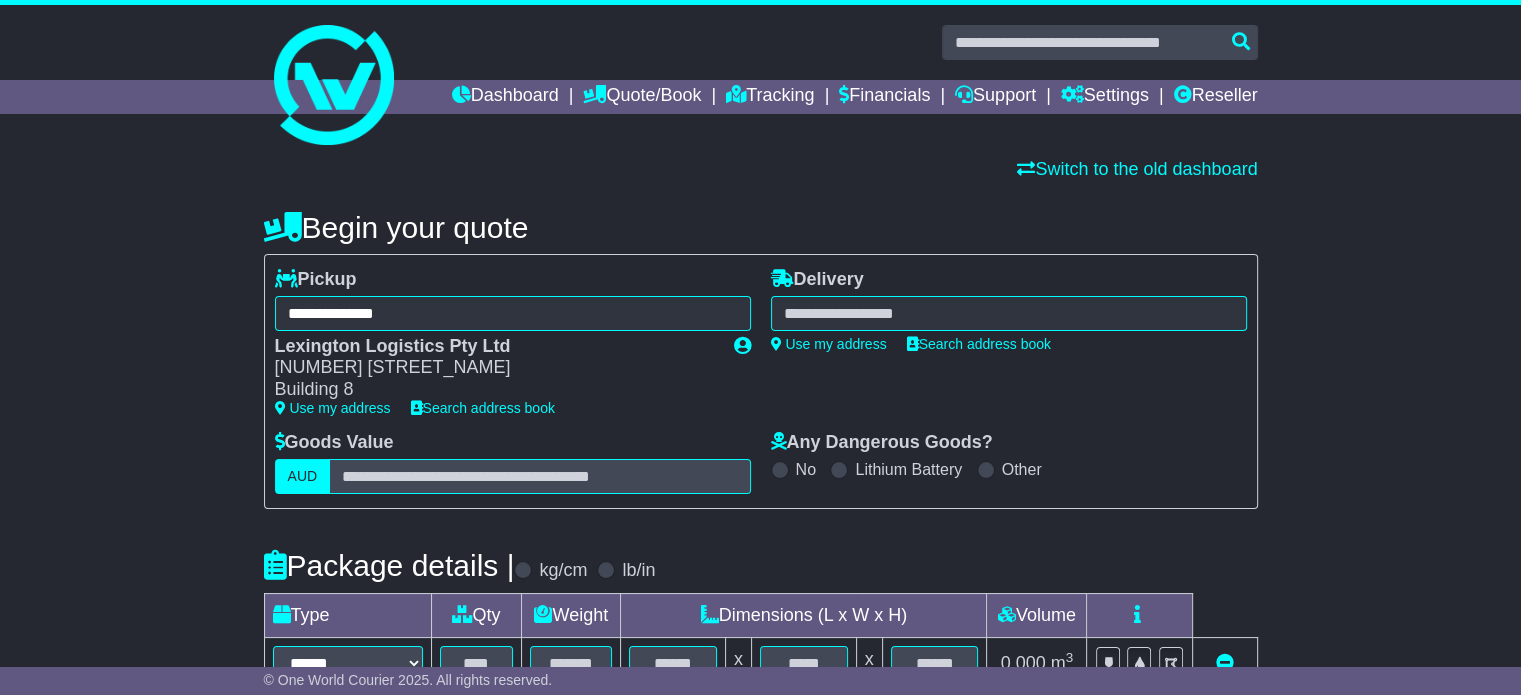 click at bounding box center [1009, 313] 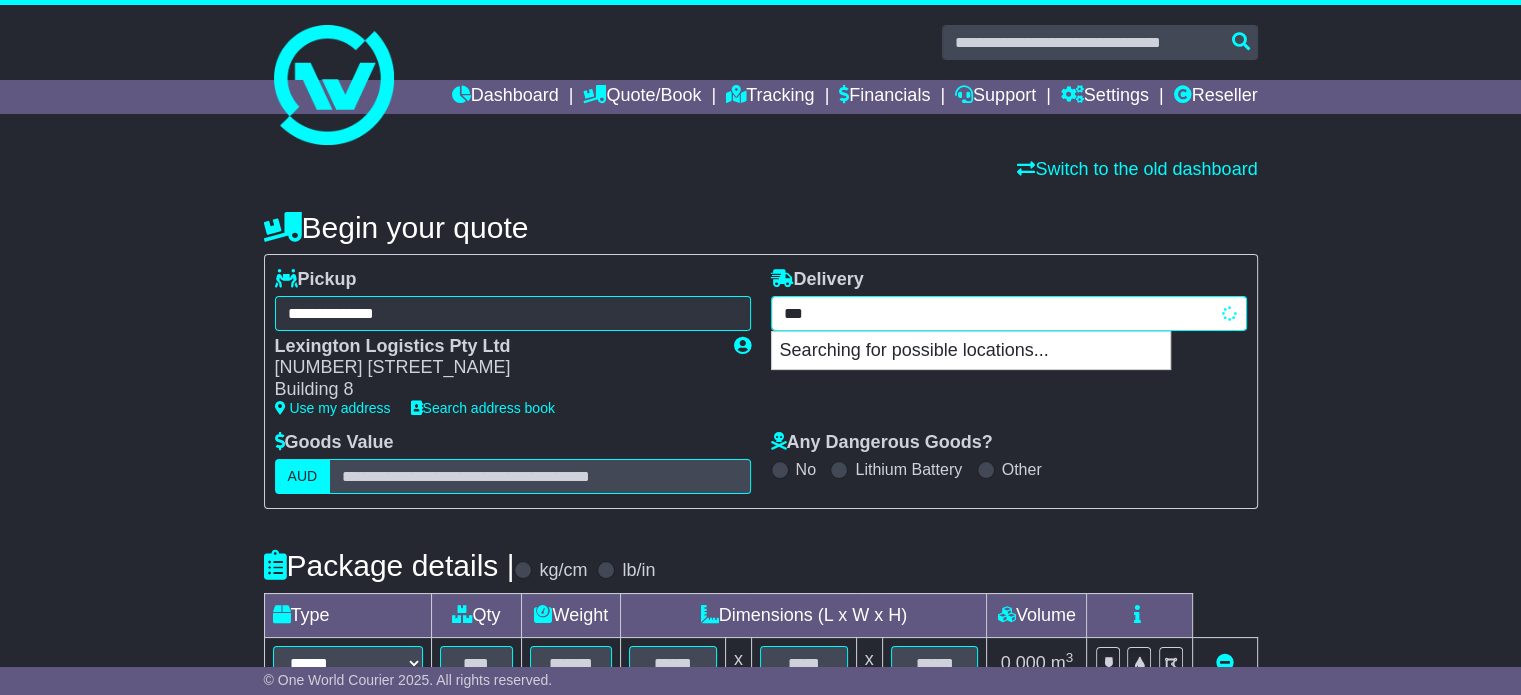 type on "****" 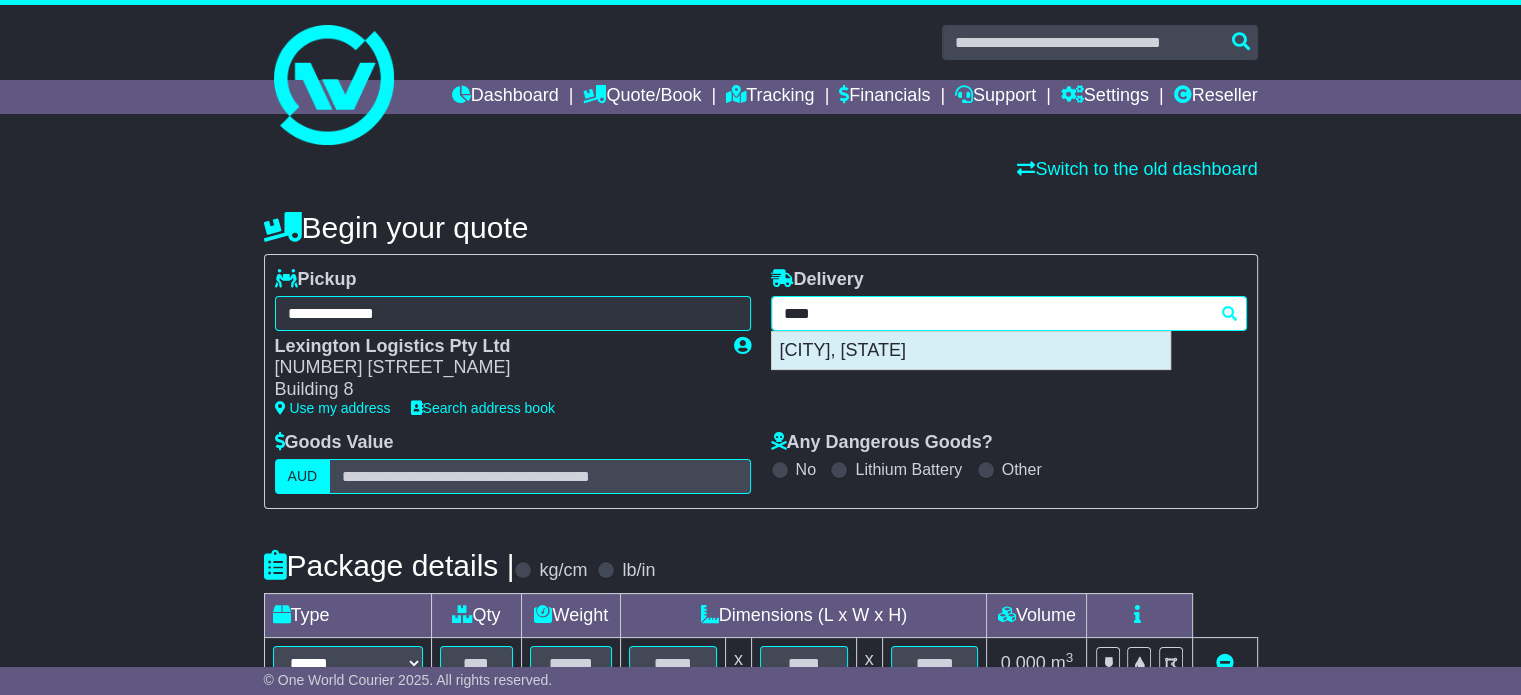 click on "RIVERVALE 6103" at bounding box center (971, 351) 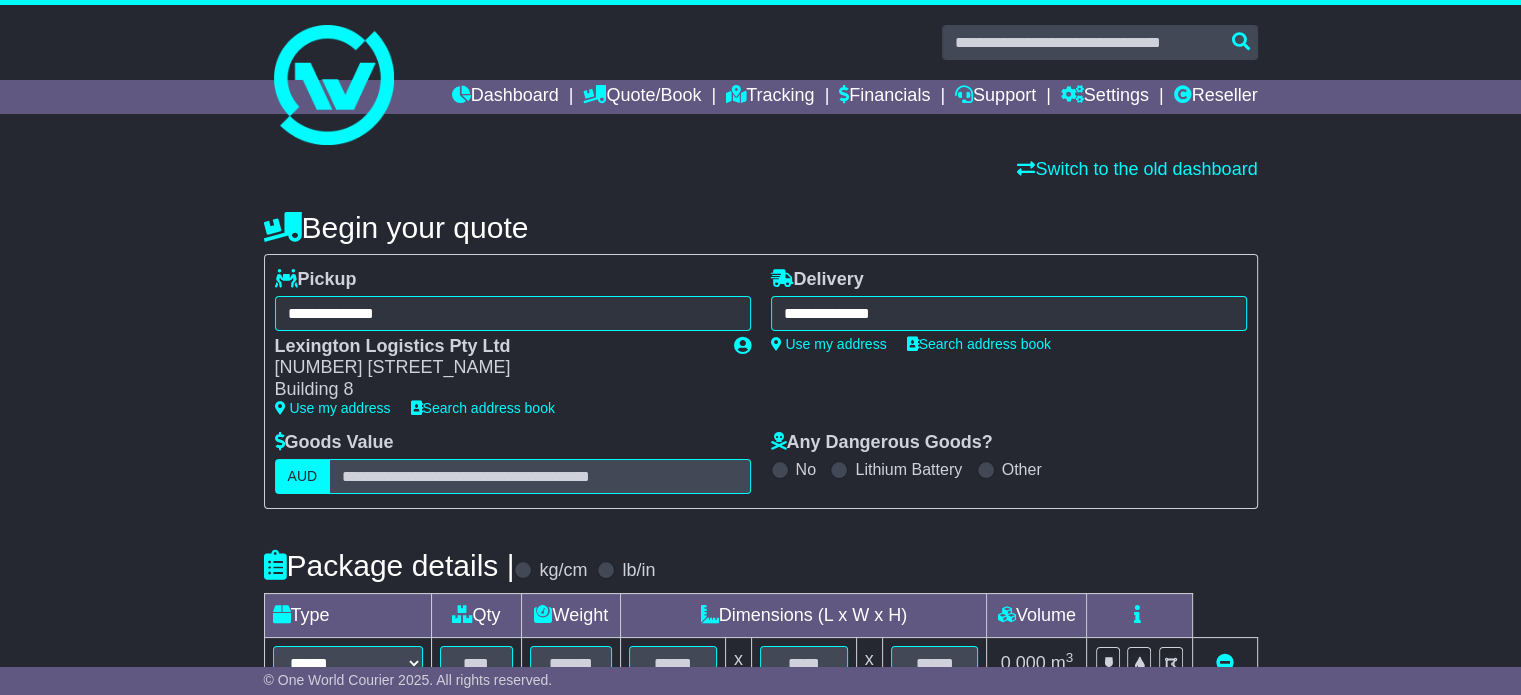 type on "**********" 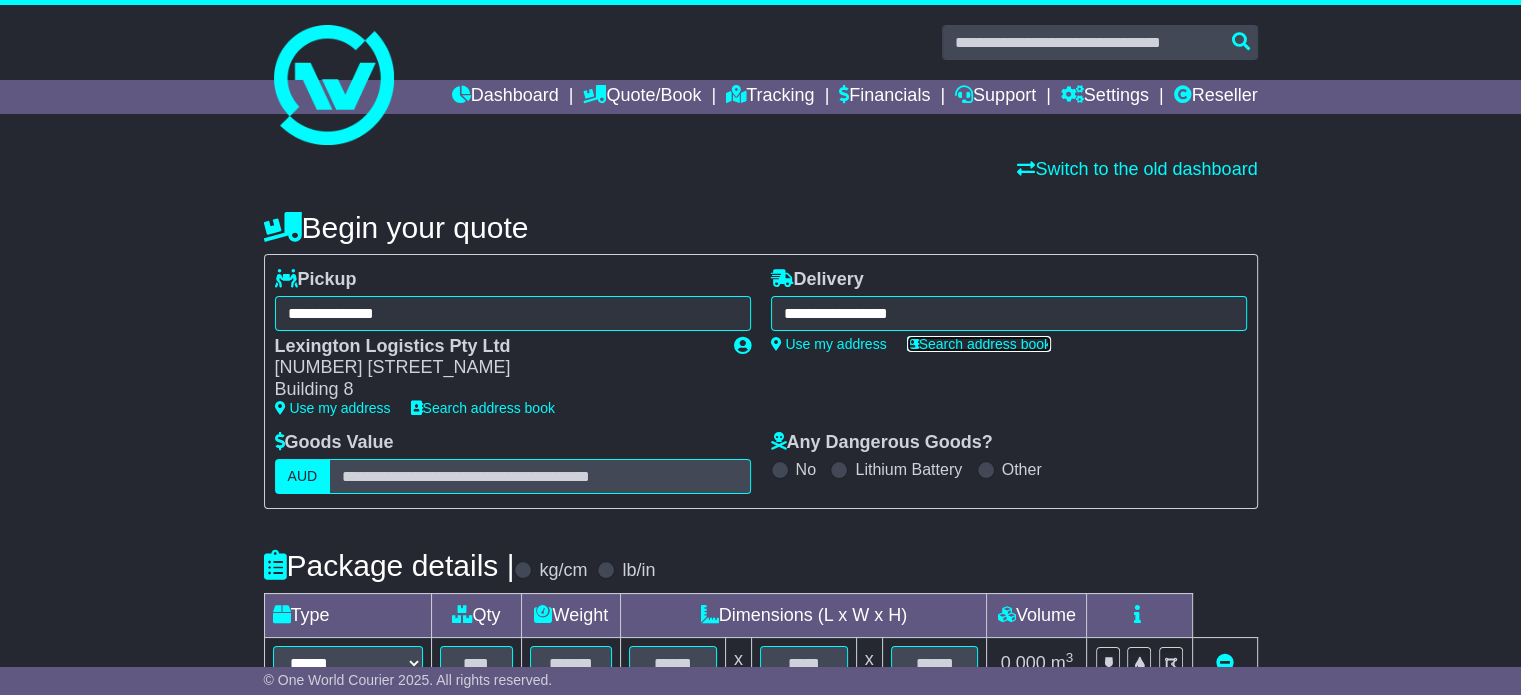 click on "Search address book" at bounding box center (979, 344) 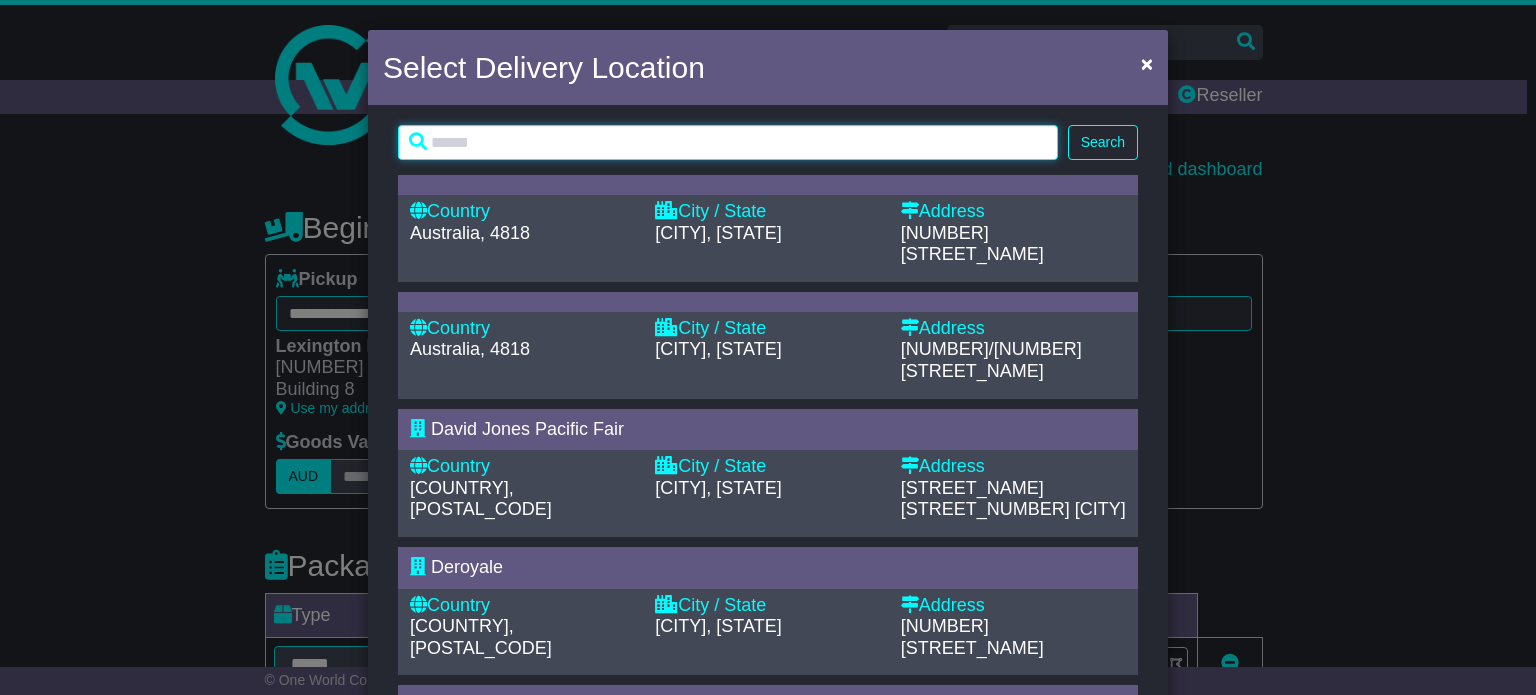 click at bounding box center (728, 142) 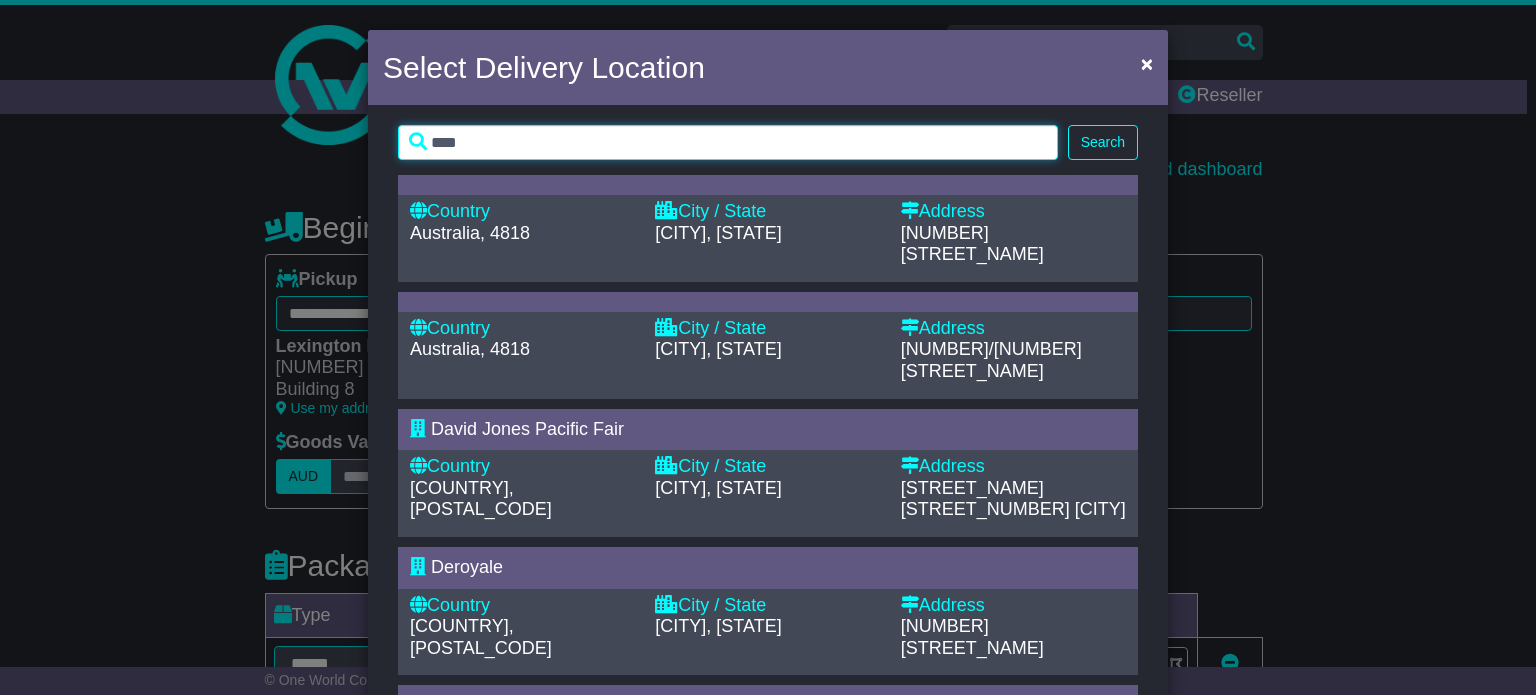 type on "****" 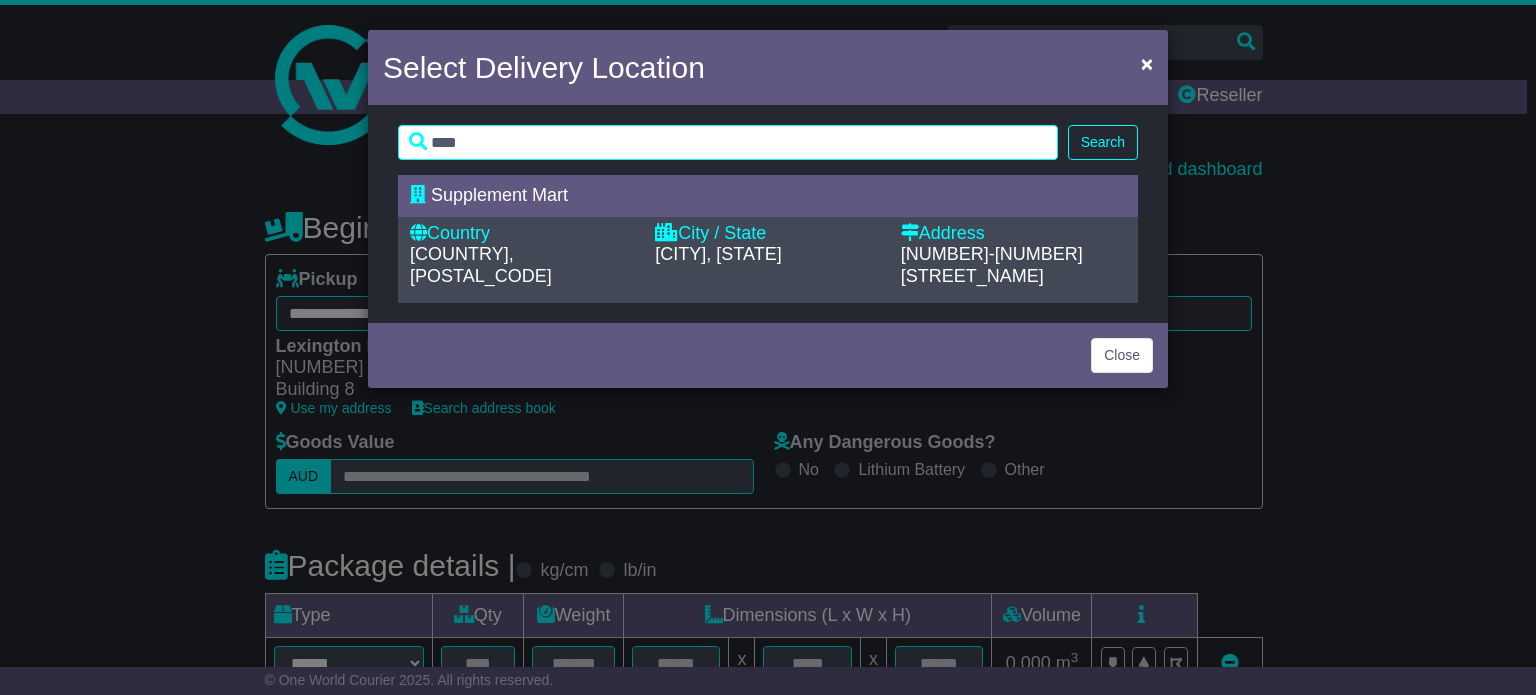 click on "[NUMBER]-[NUMBER] [STREET]" at bounding box center (992, 265) 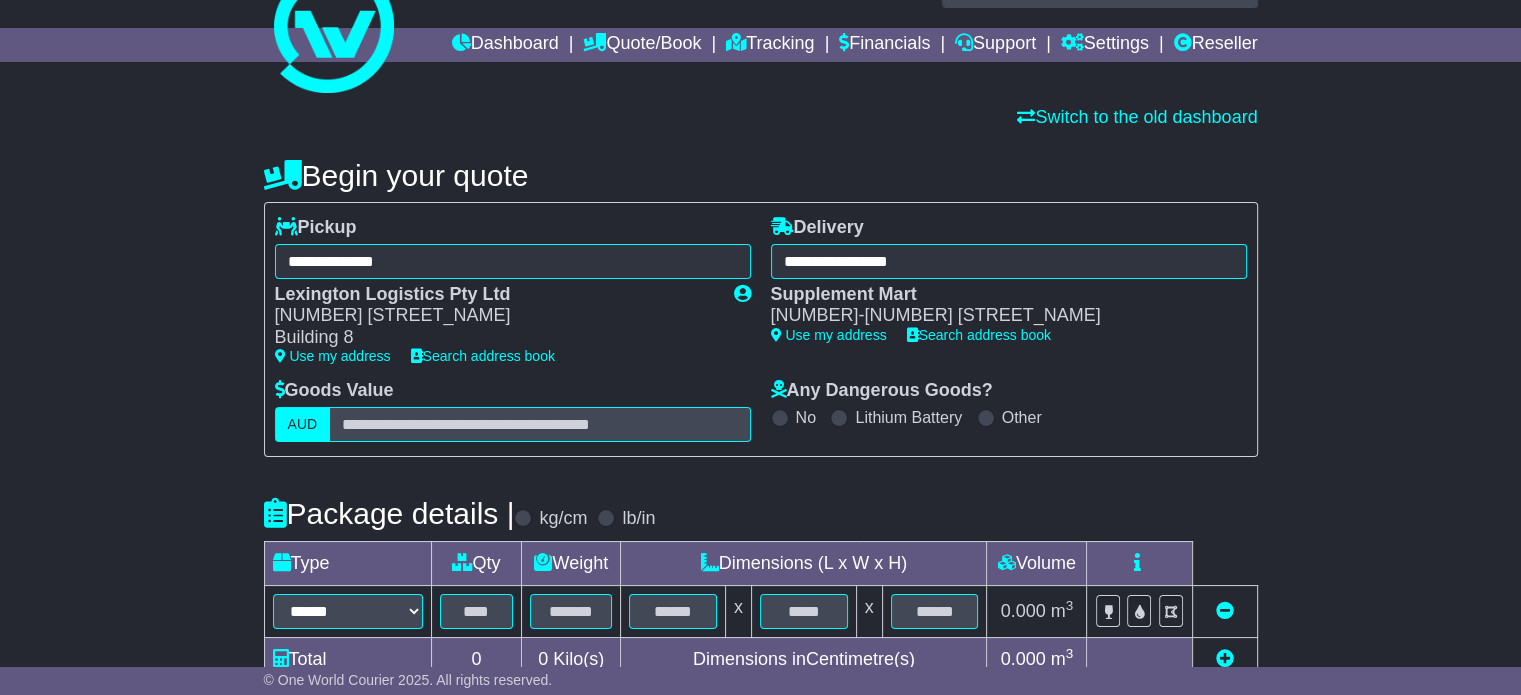 scroll, scrollTop: 100, scrollLeft: 0, axis: vertical 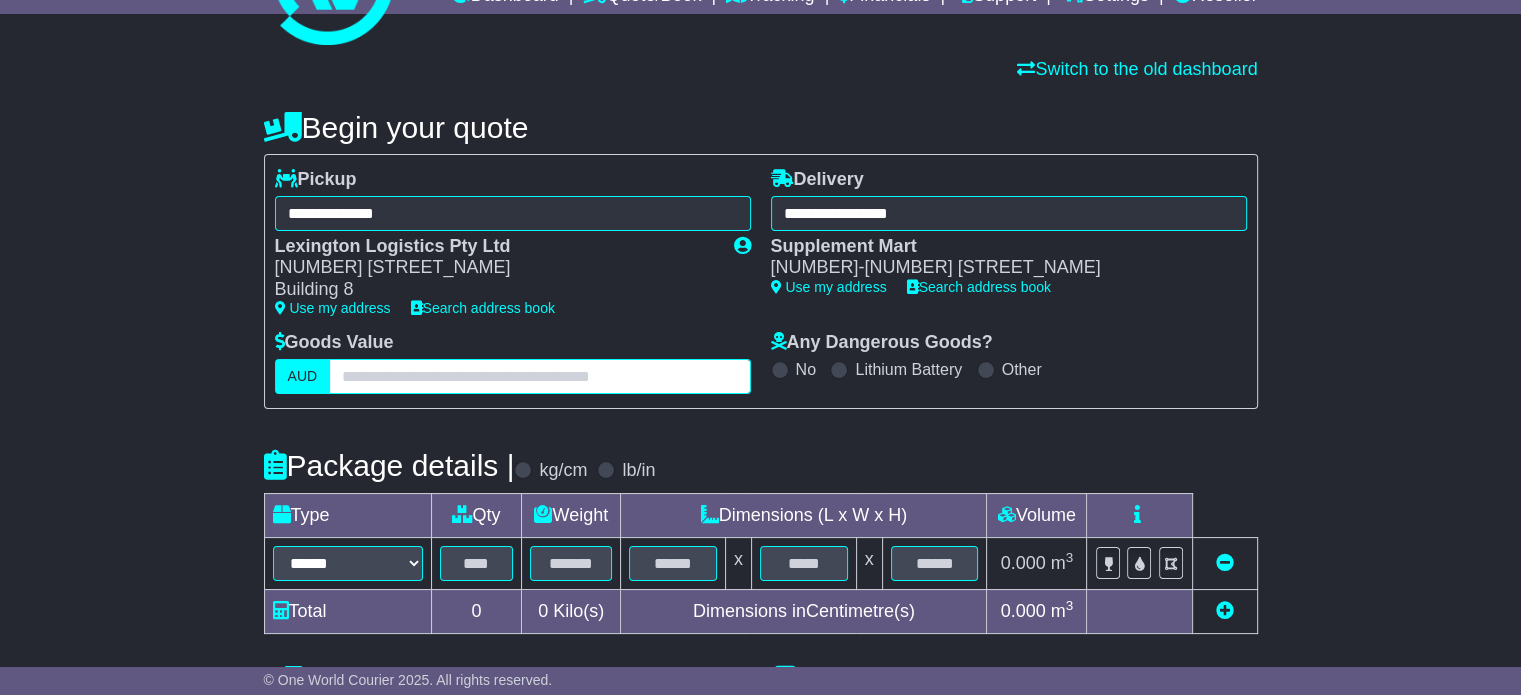 click at bounding box center [539, 376] 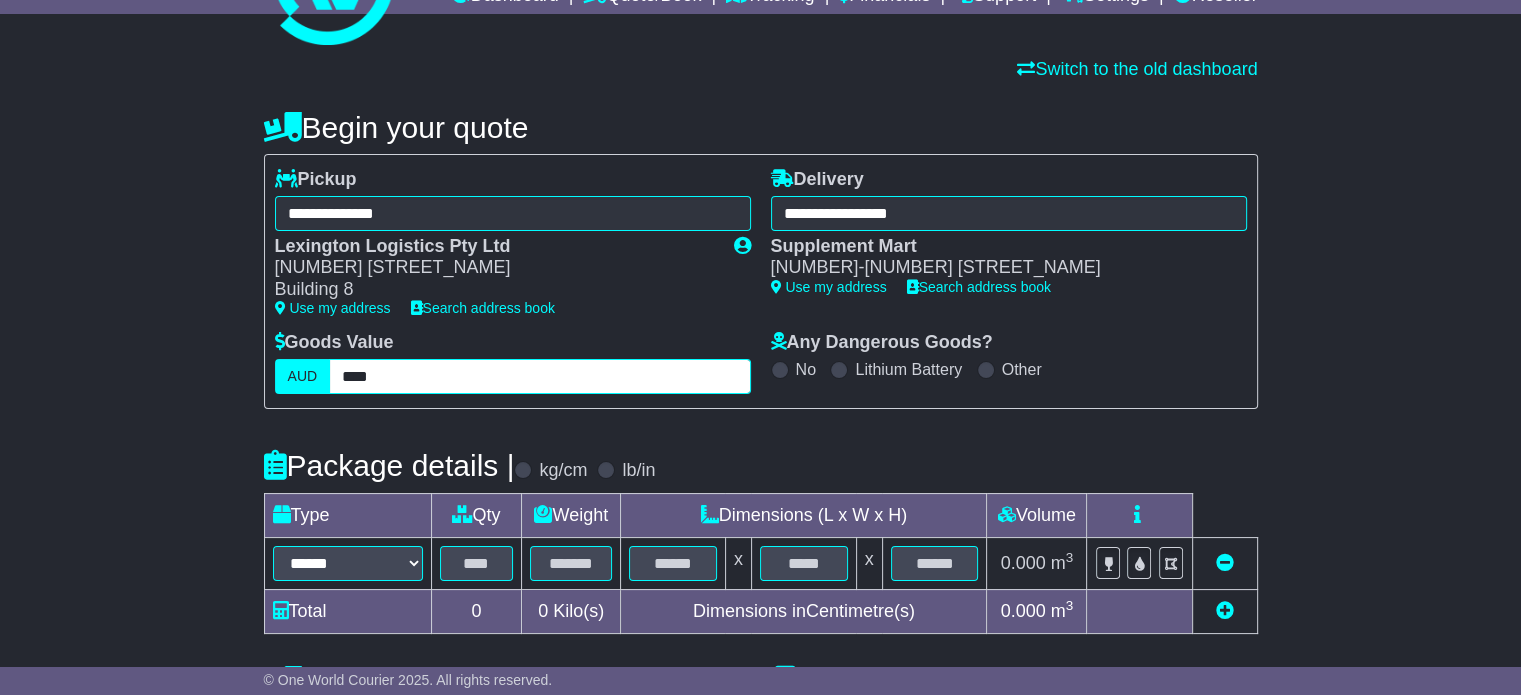 type on "****" 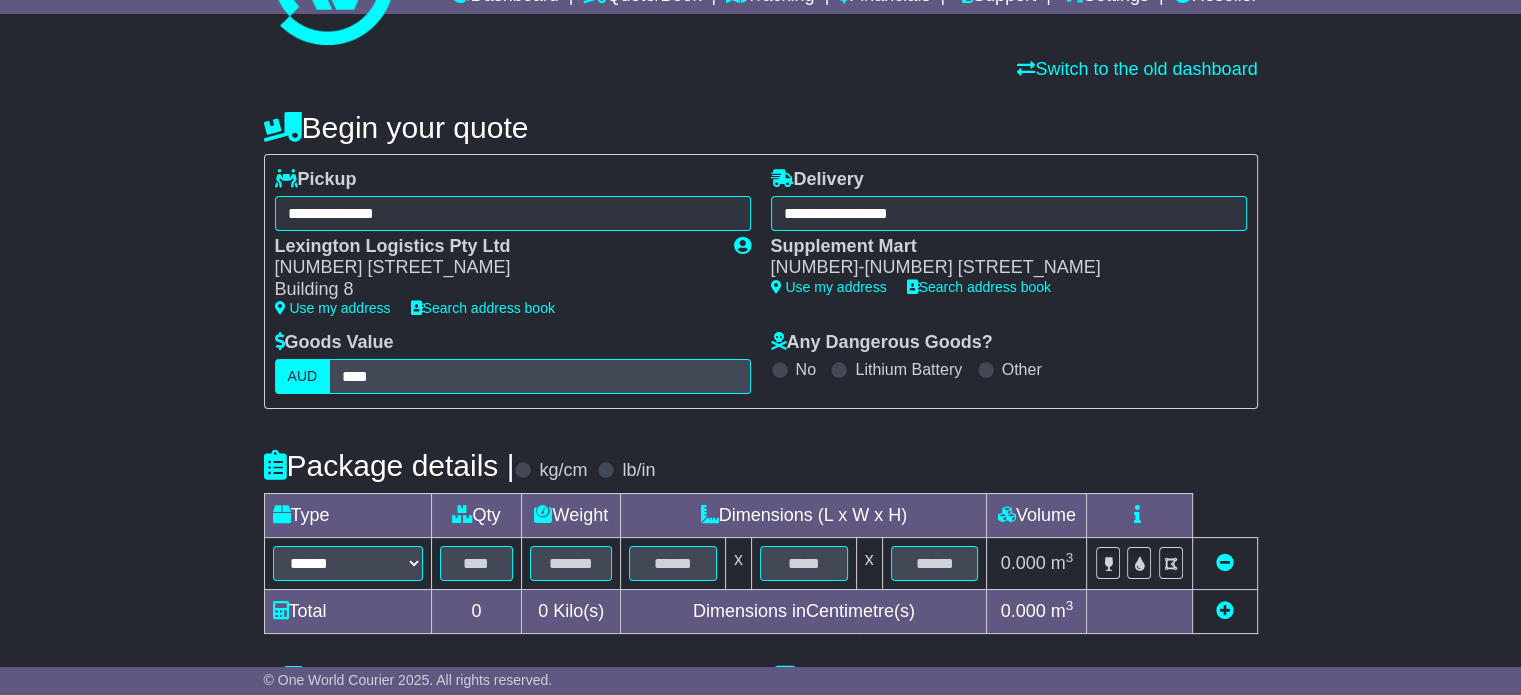 click on "**********" at bounding box center (760, 536) 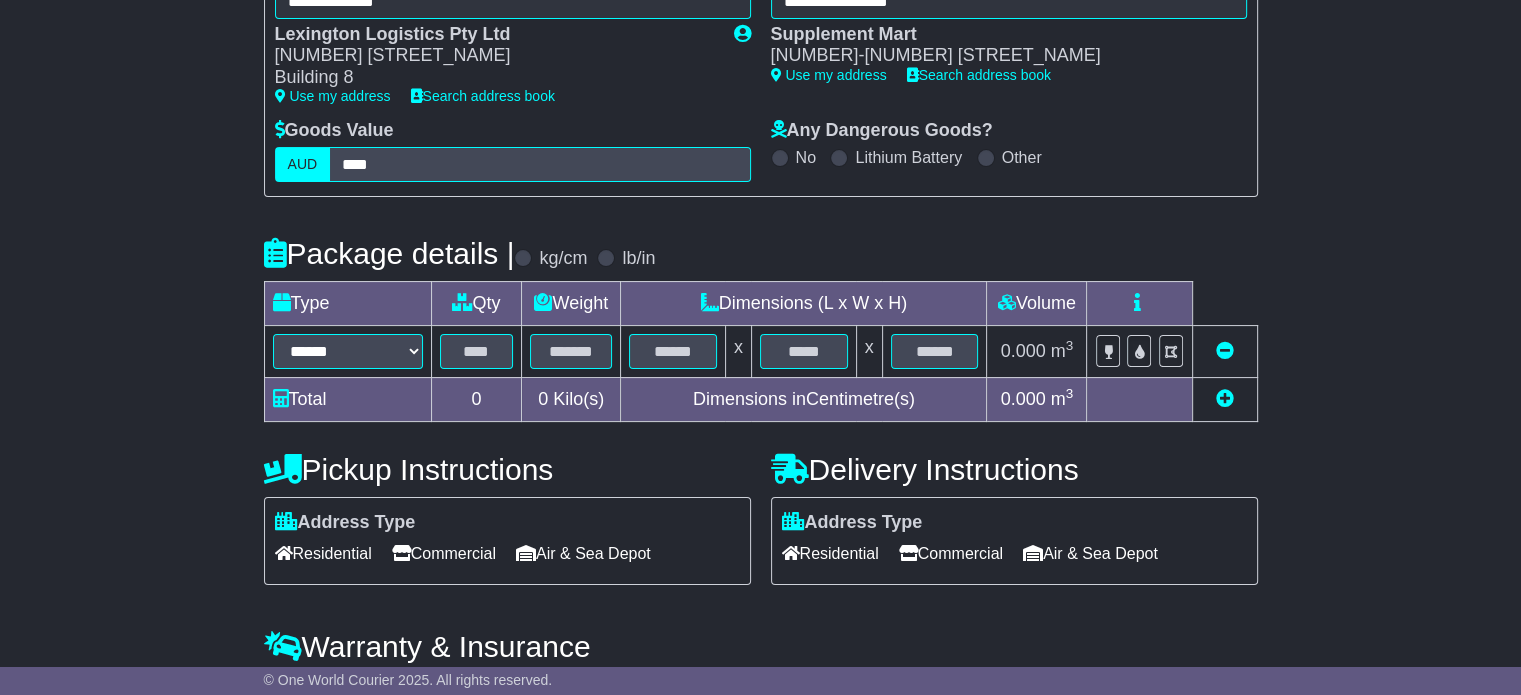 scroll, scrollTop: 400, scrollLeft: 0, axis: vertical 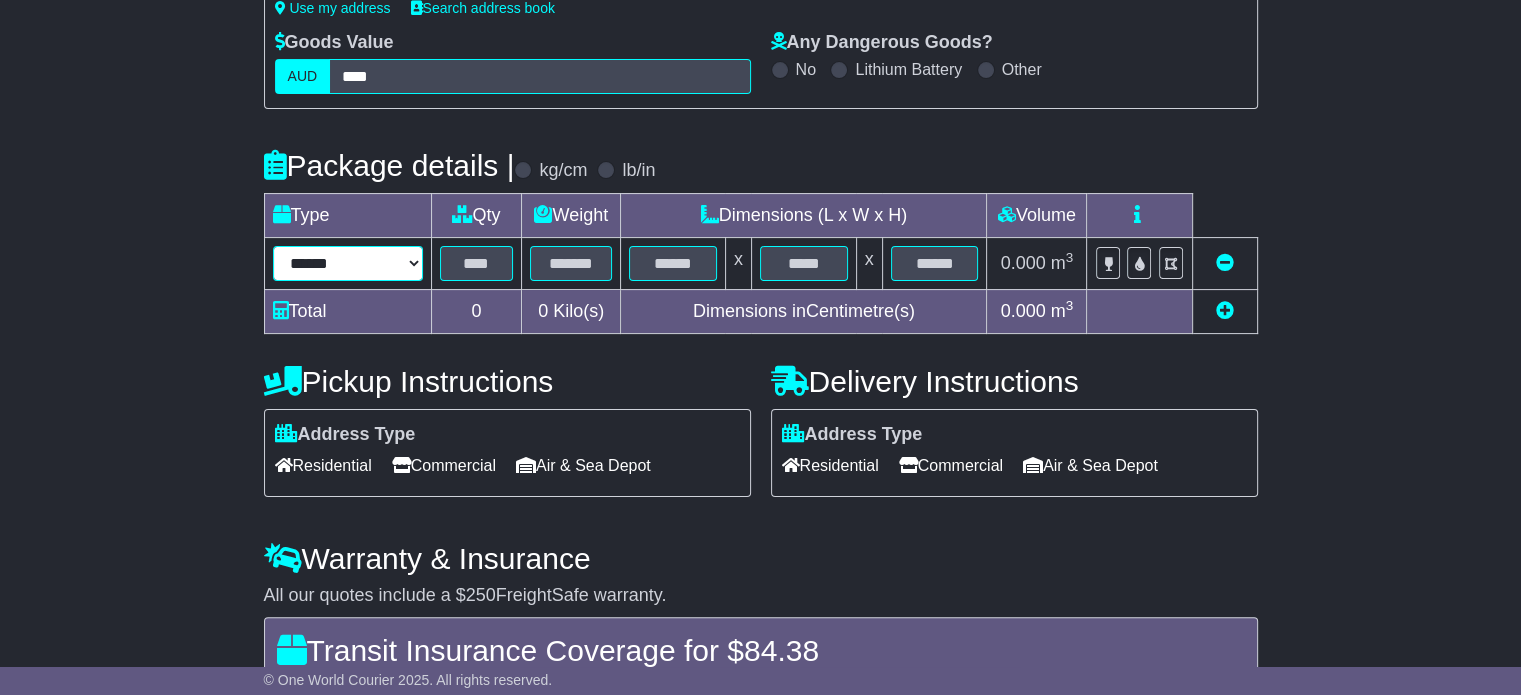 click on "****** ****** *** ******** ***** **** **** ****** *** *******" at bounding box center (348, 263) 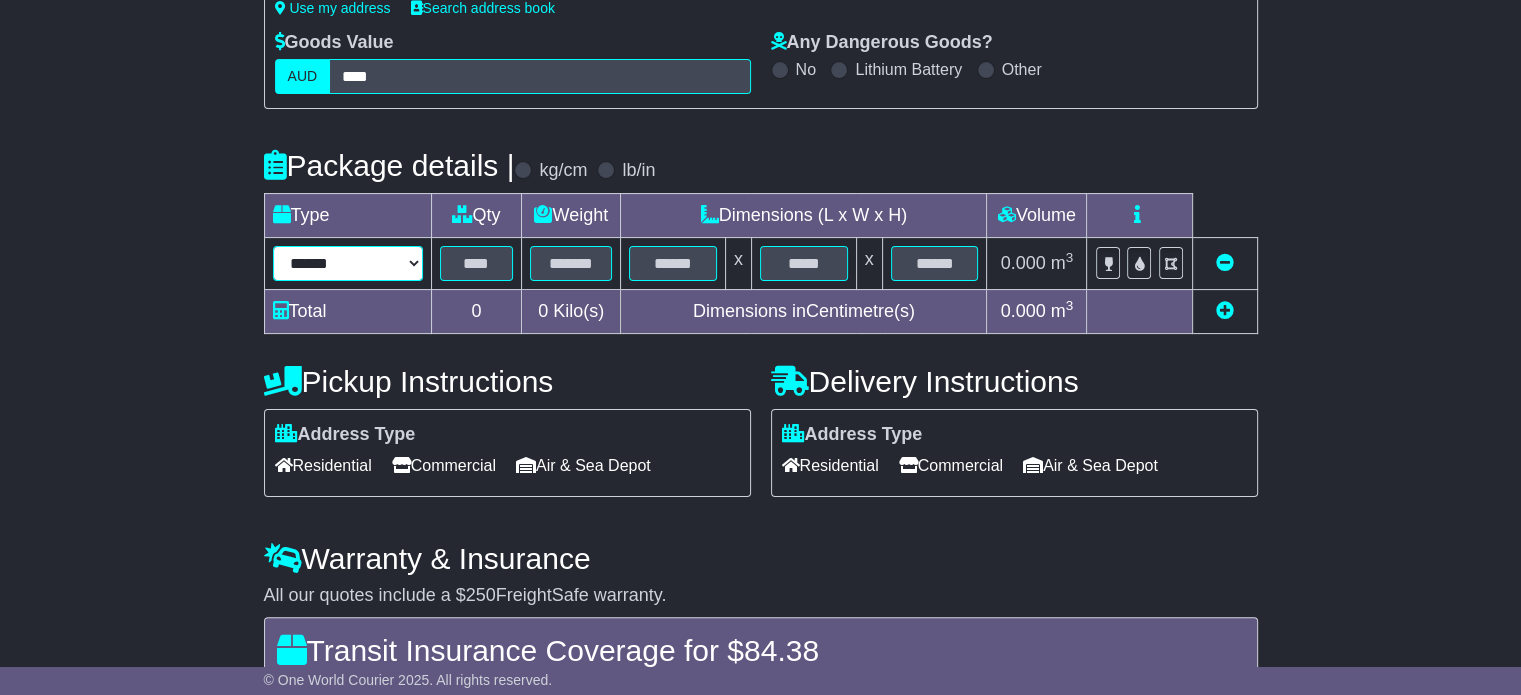select on "****" 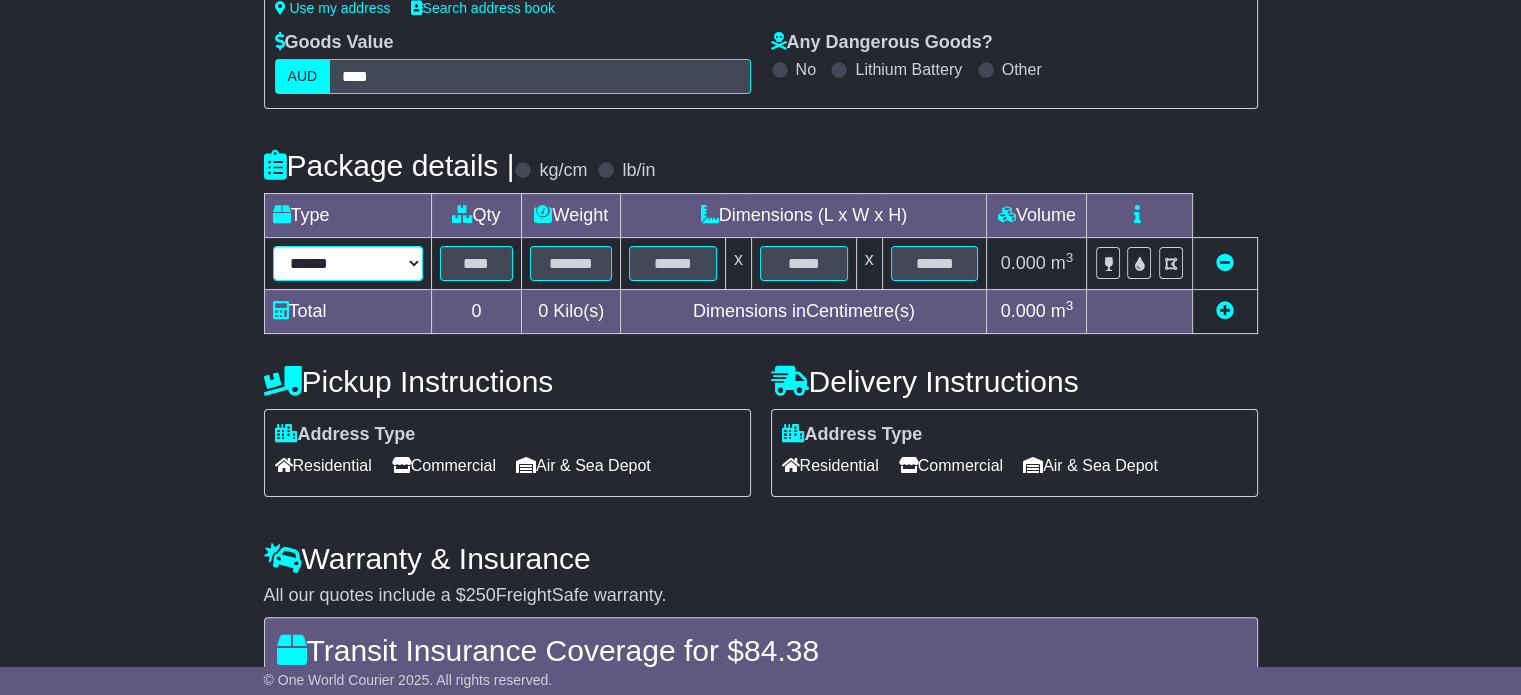 click on "****** ****** *** ******** ***** **** **** ****** *** *******" at bounding box center [348, 263] 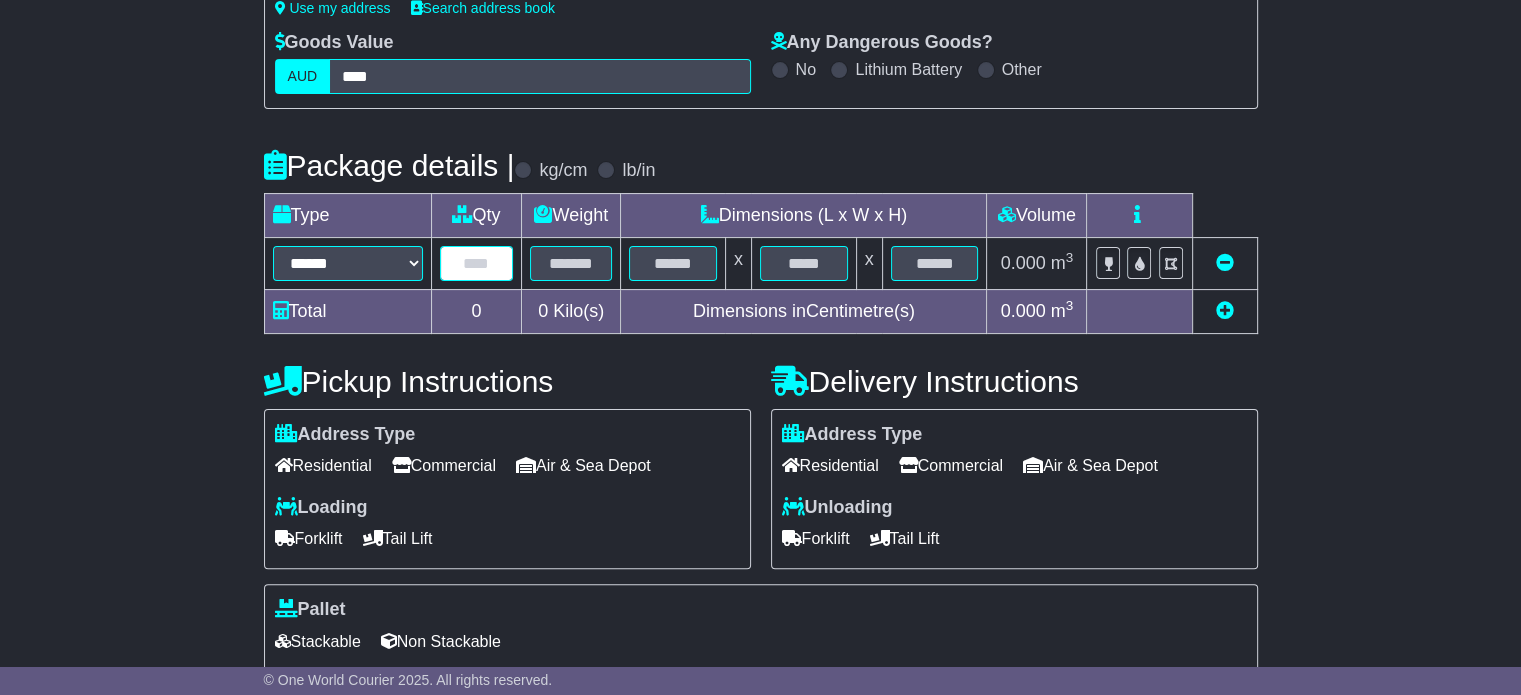 click at bounding box center (477, 263) 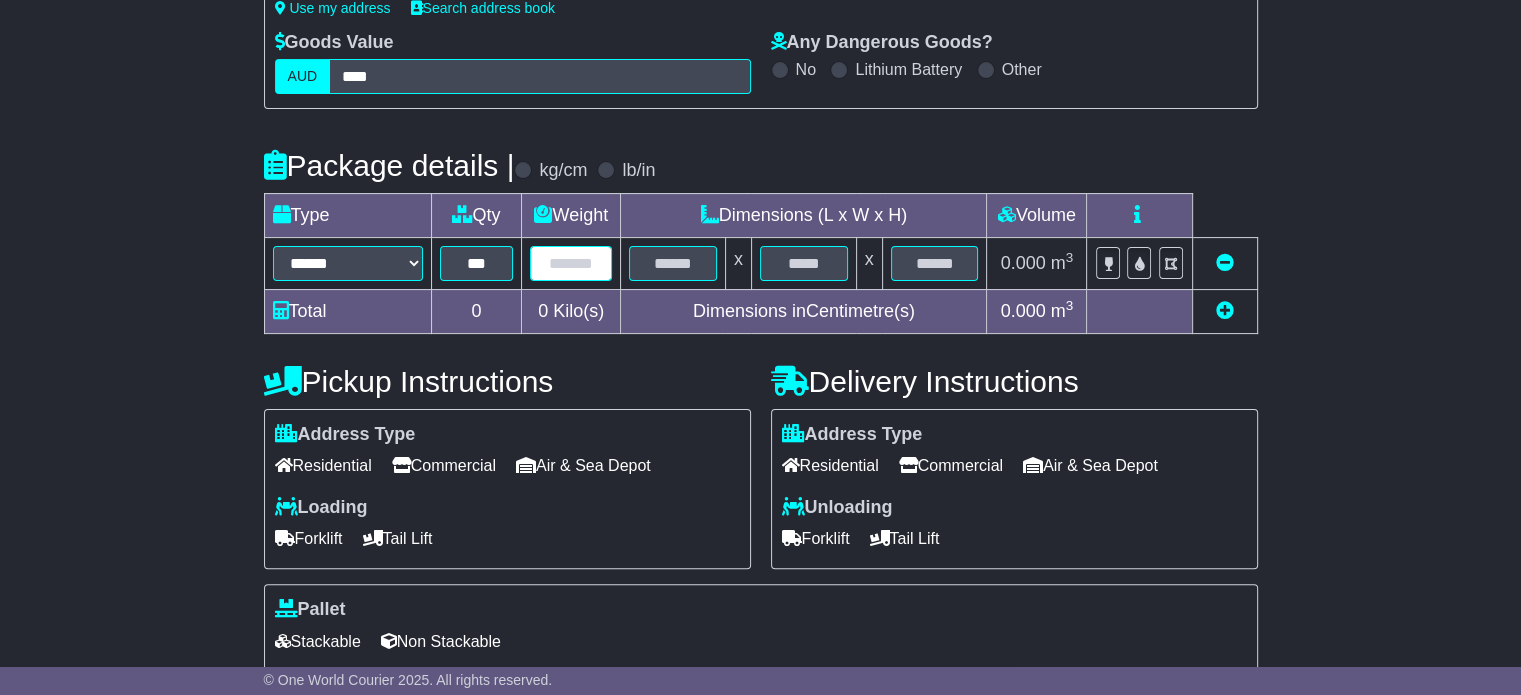 click at bounding box center (571, 263) 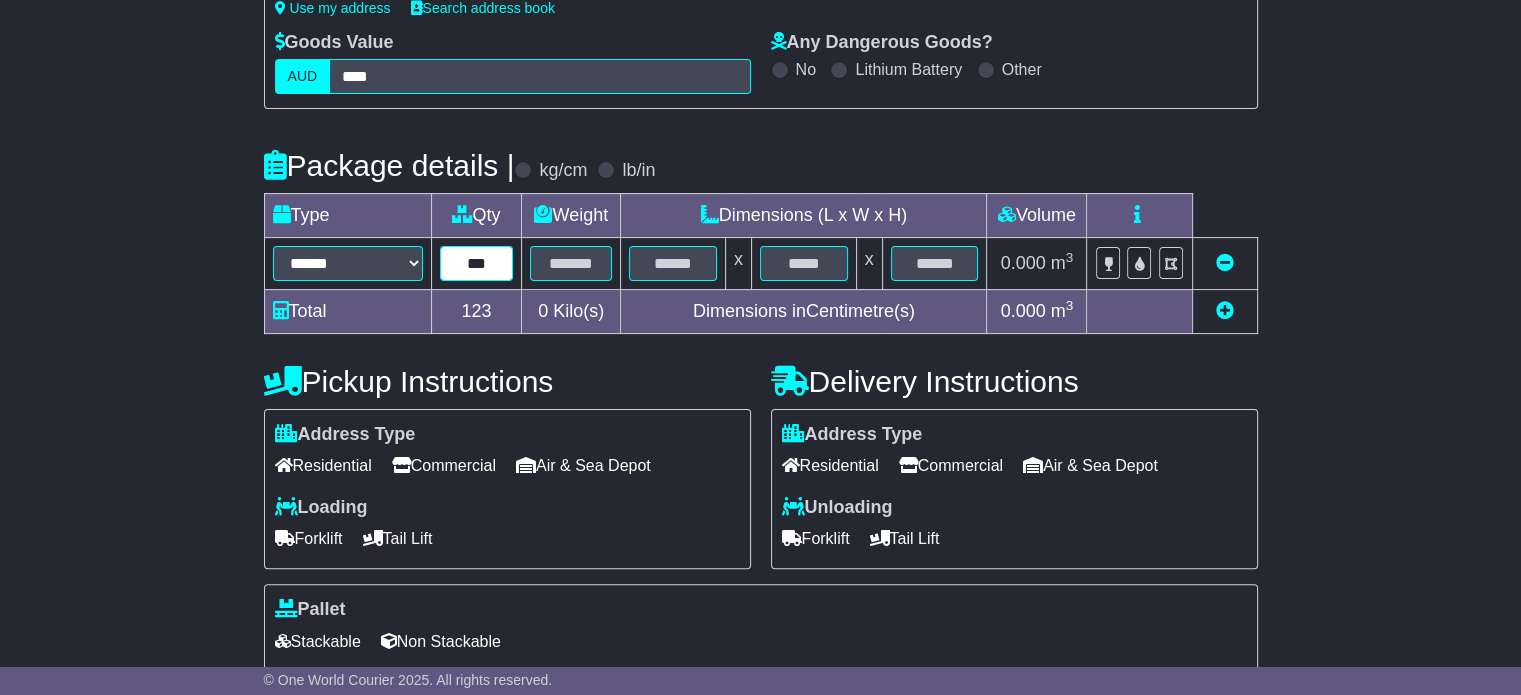 click on "***" at bounding box center (477, 263) 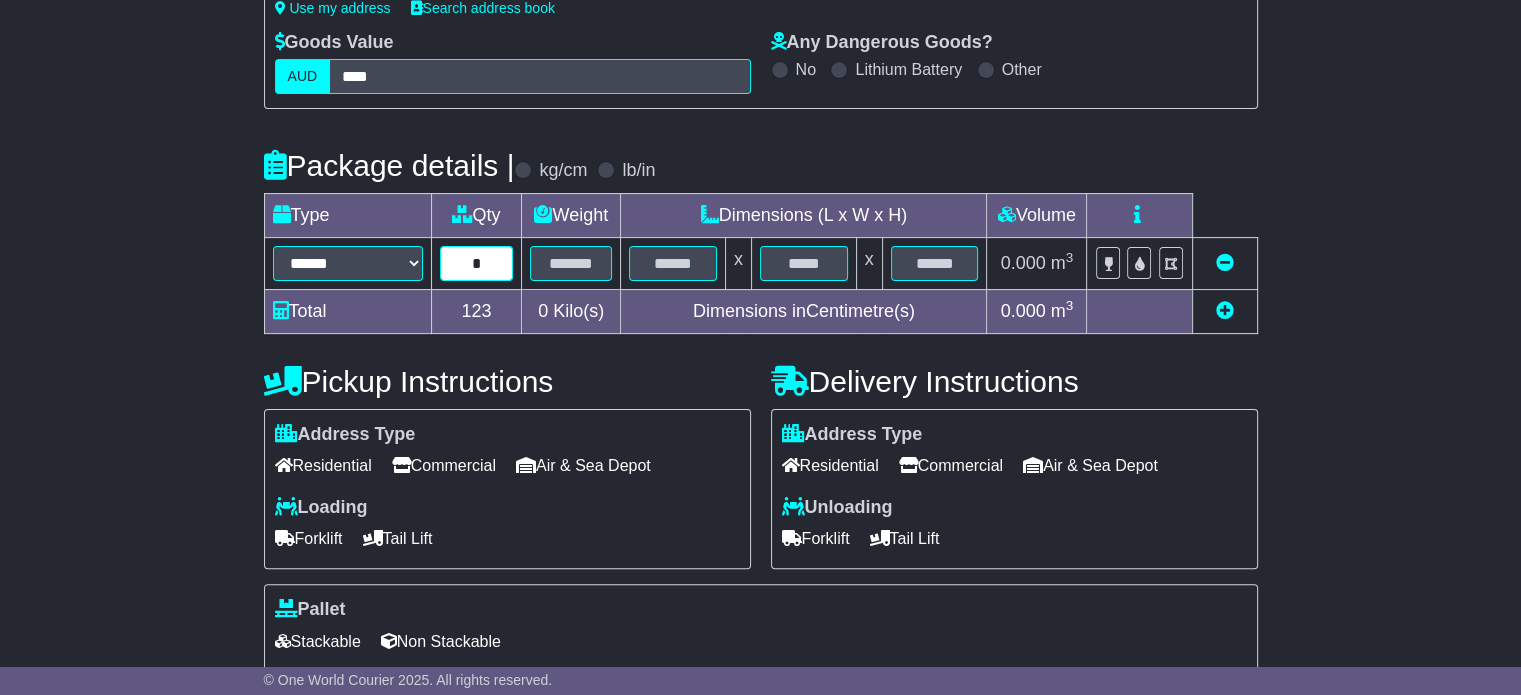 type on "*" 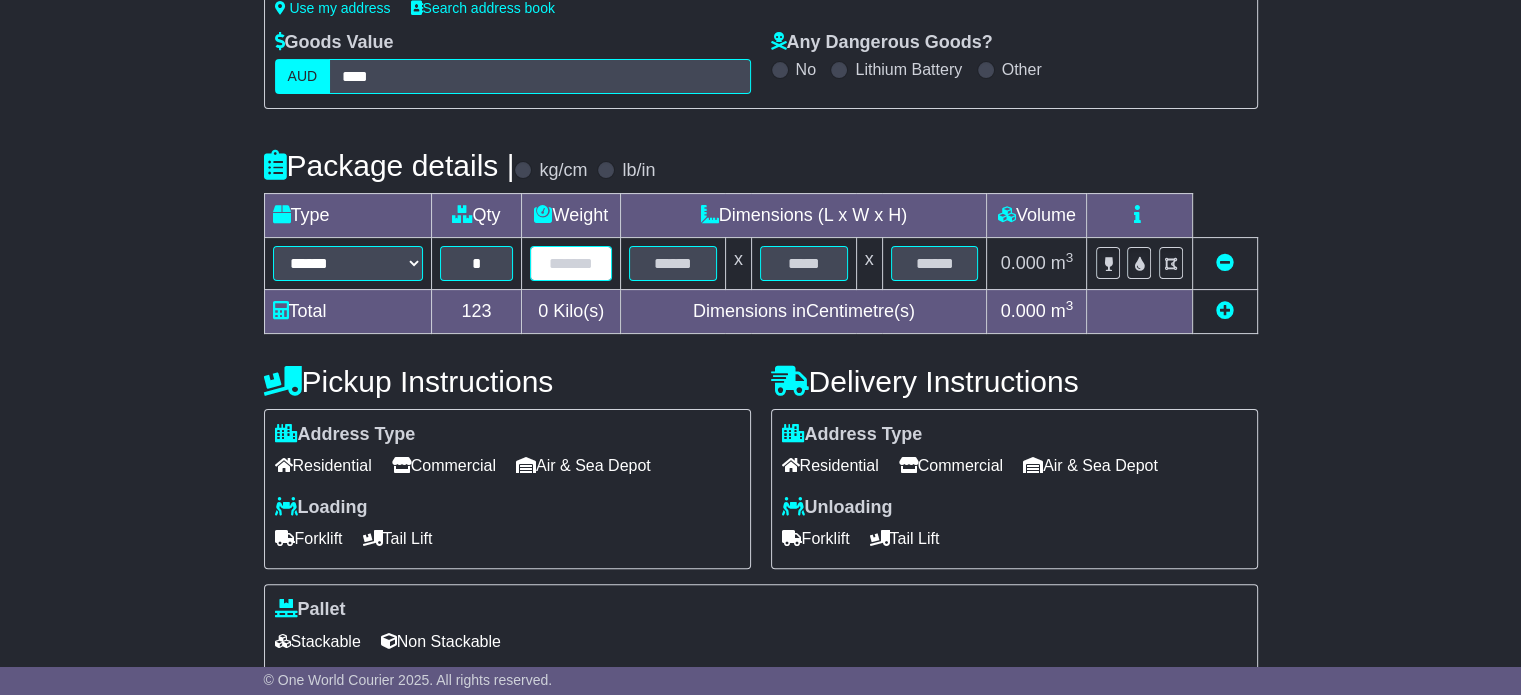 click at bounding box center (571, 263) 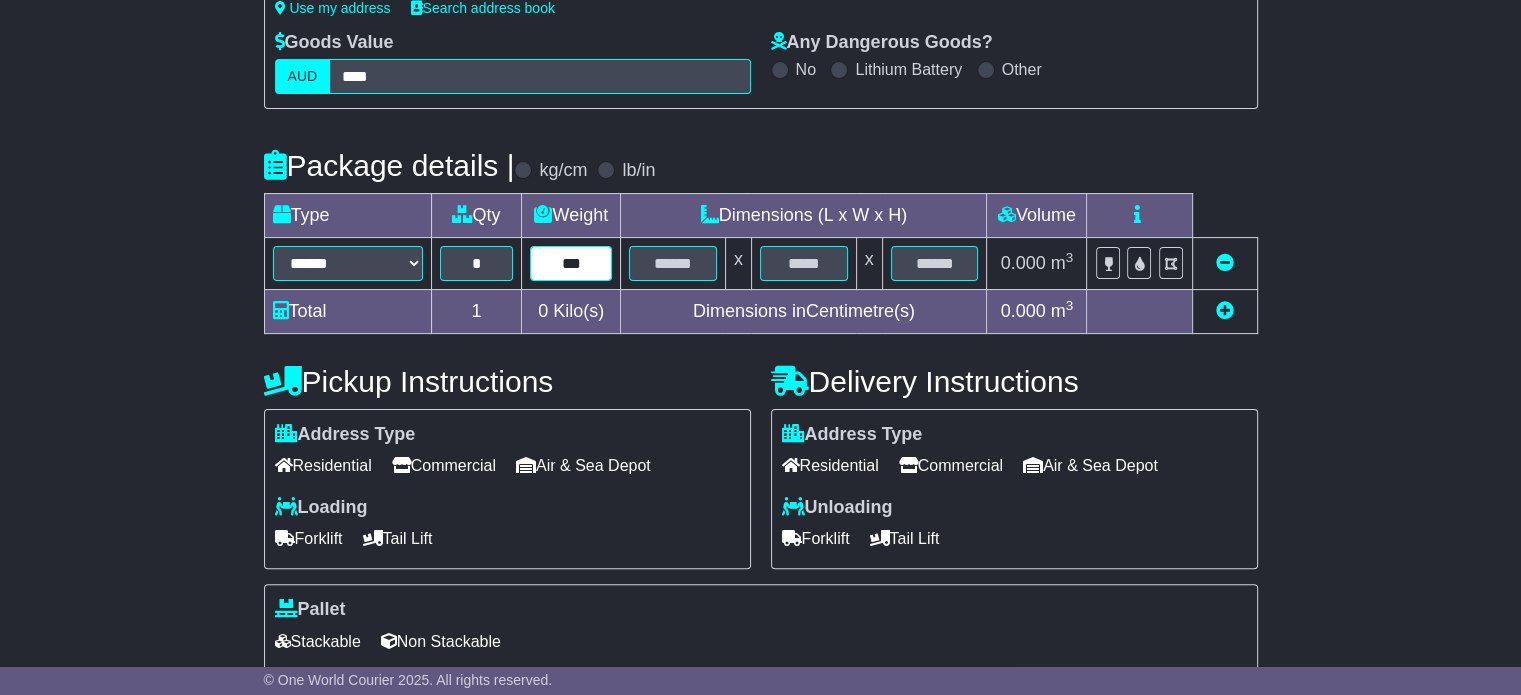 type on "***" 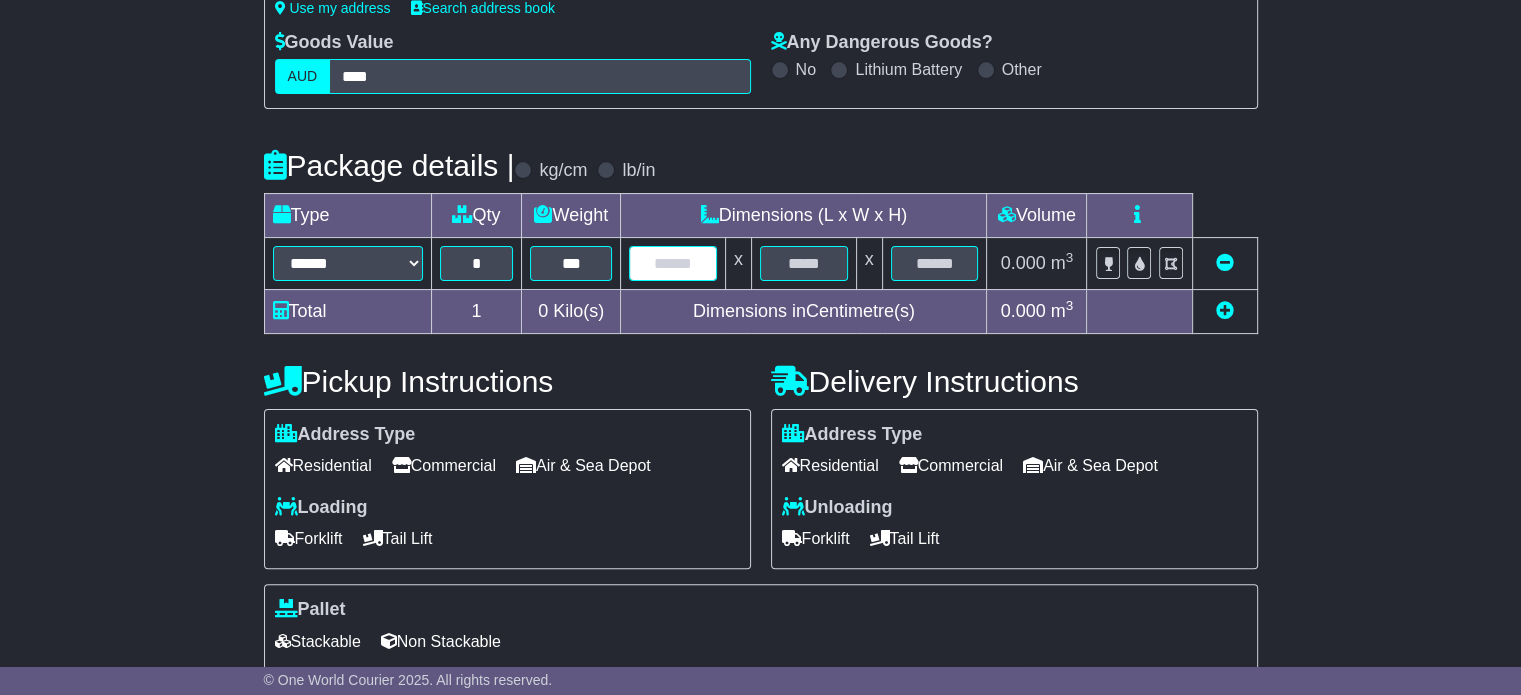 click at bounding box center [673, 263] 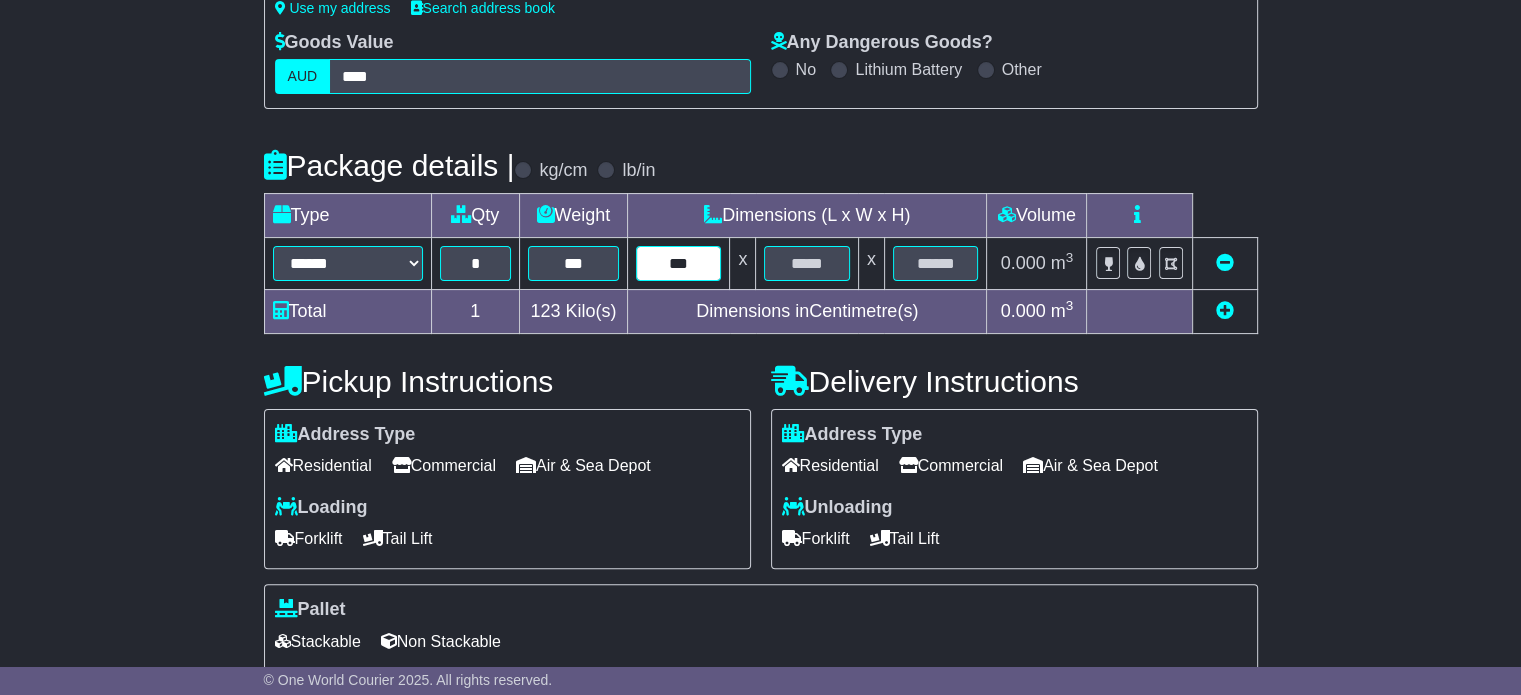 type on "***" 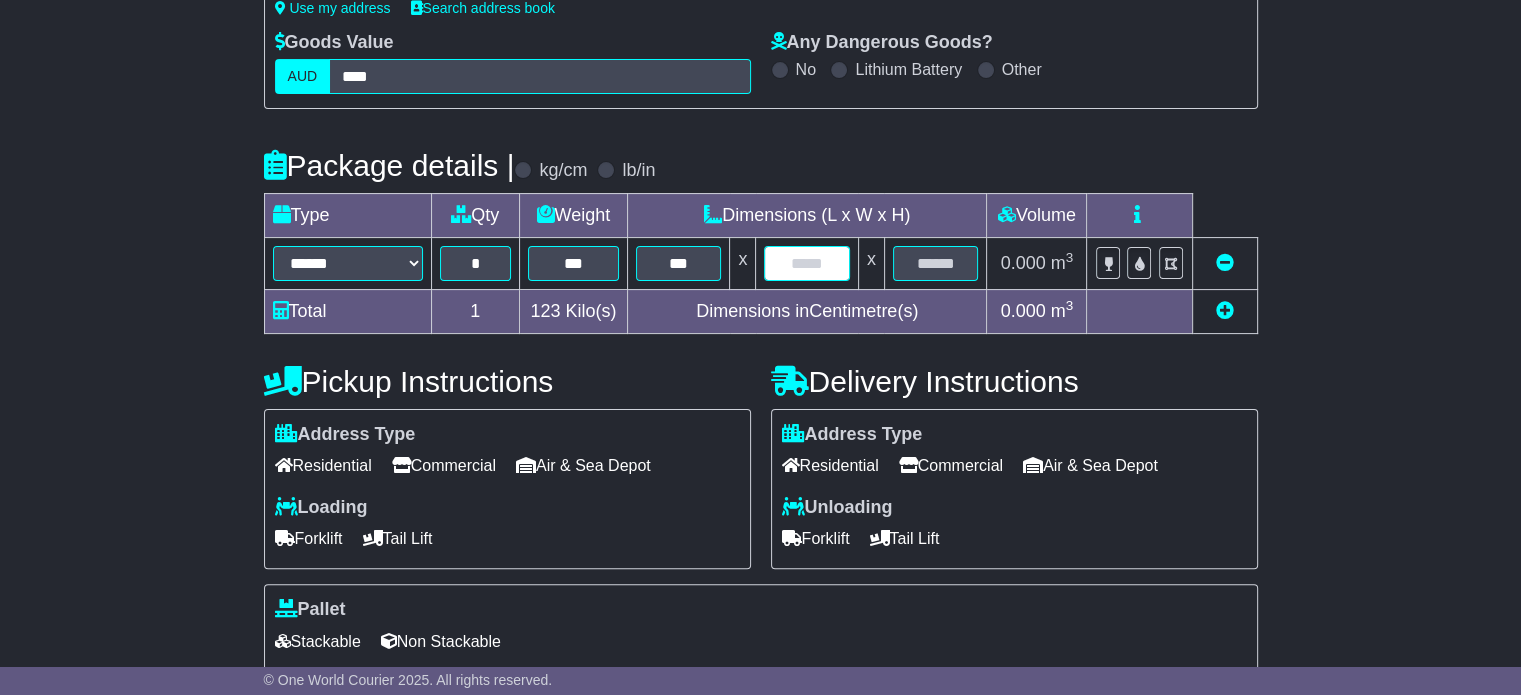 click at bounding box center (806, 263) 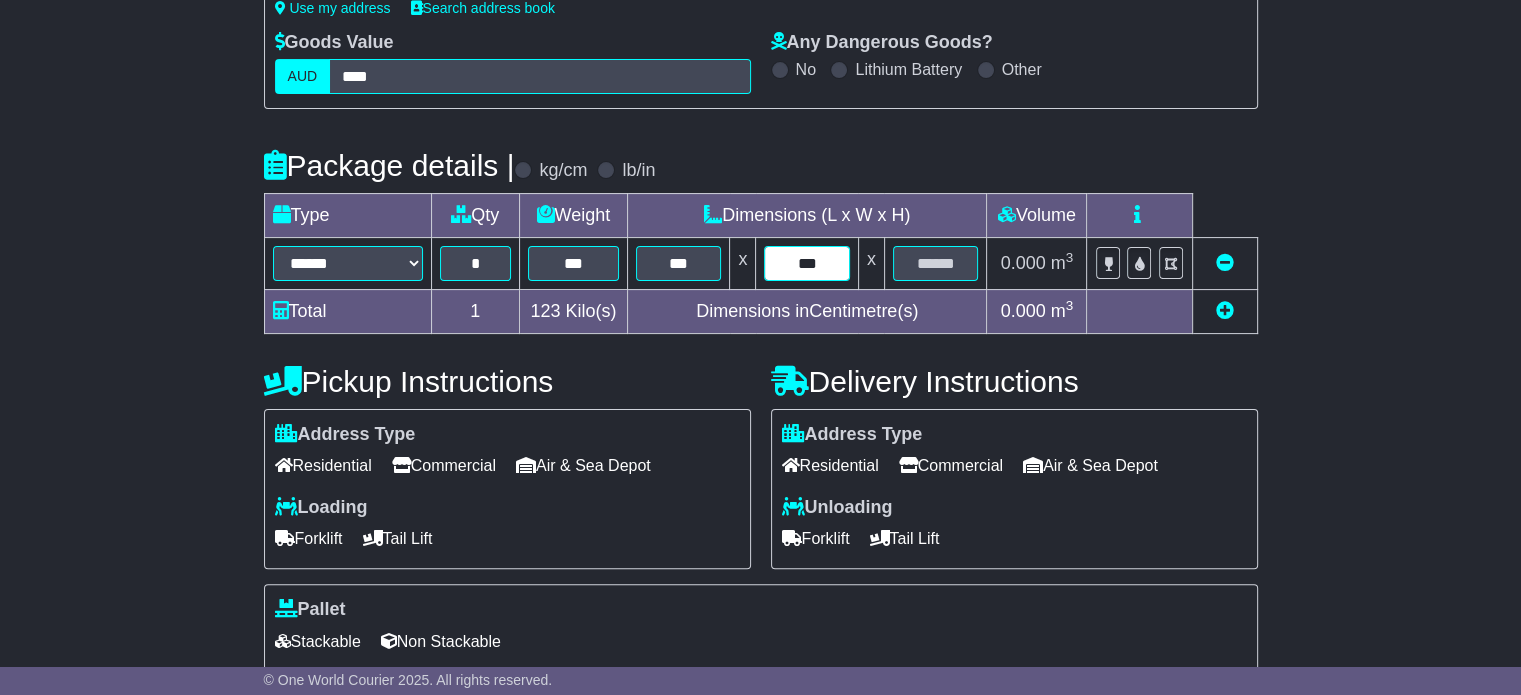 type on "***" 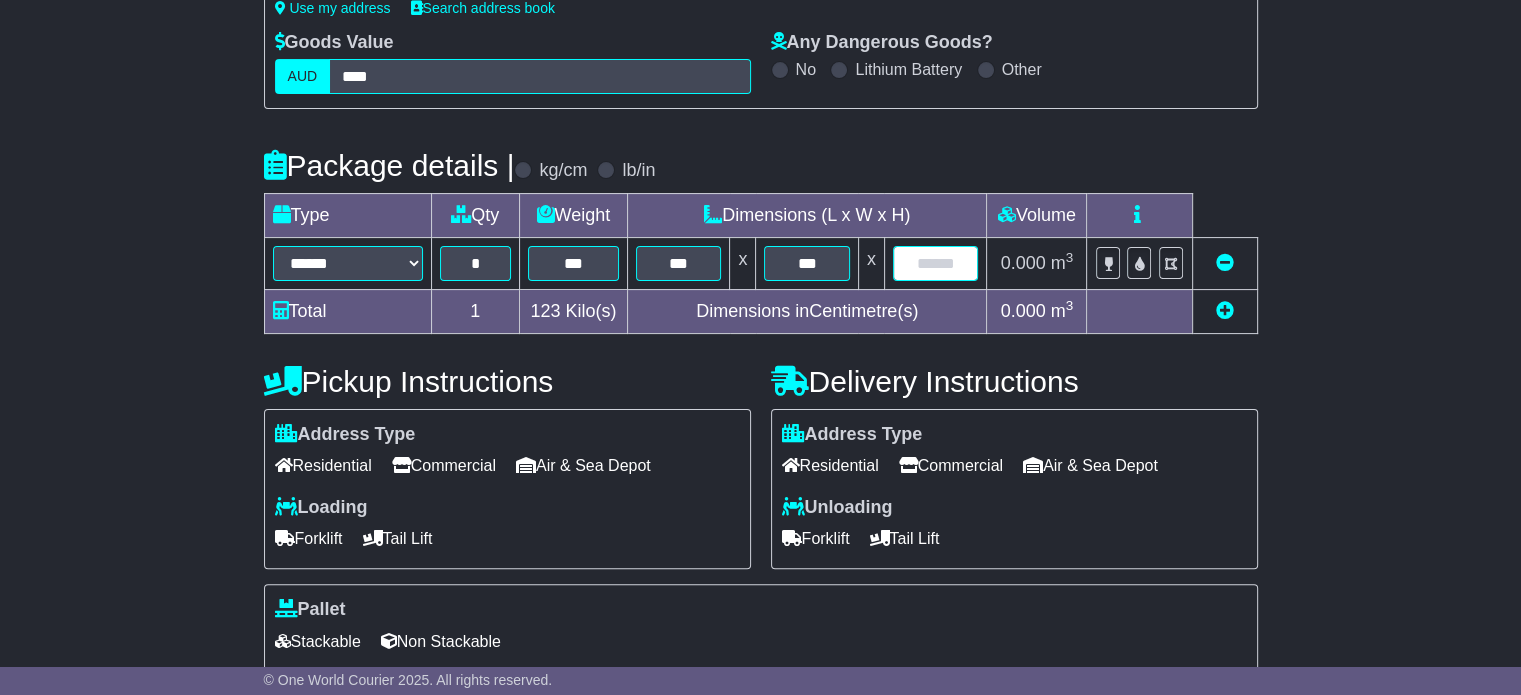 click at bounding box center [936, 263] 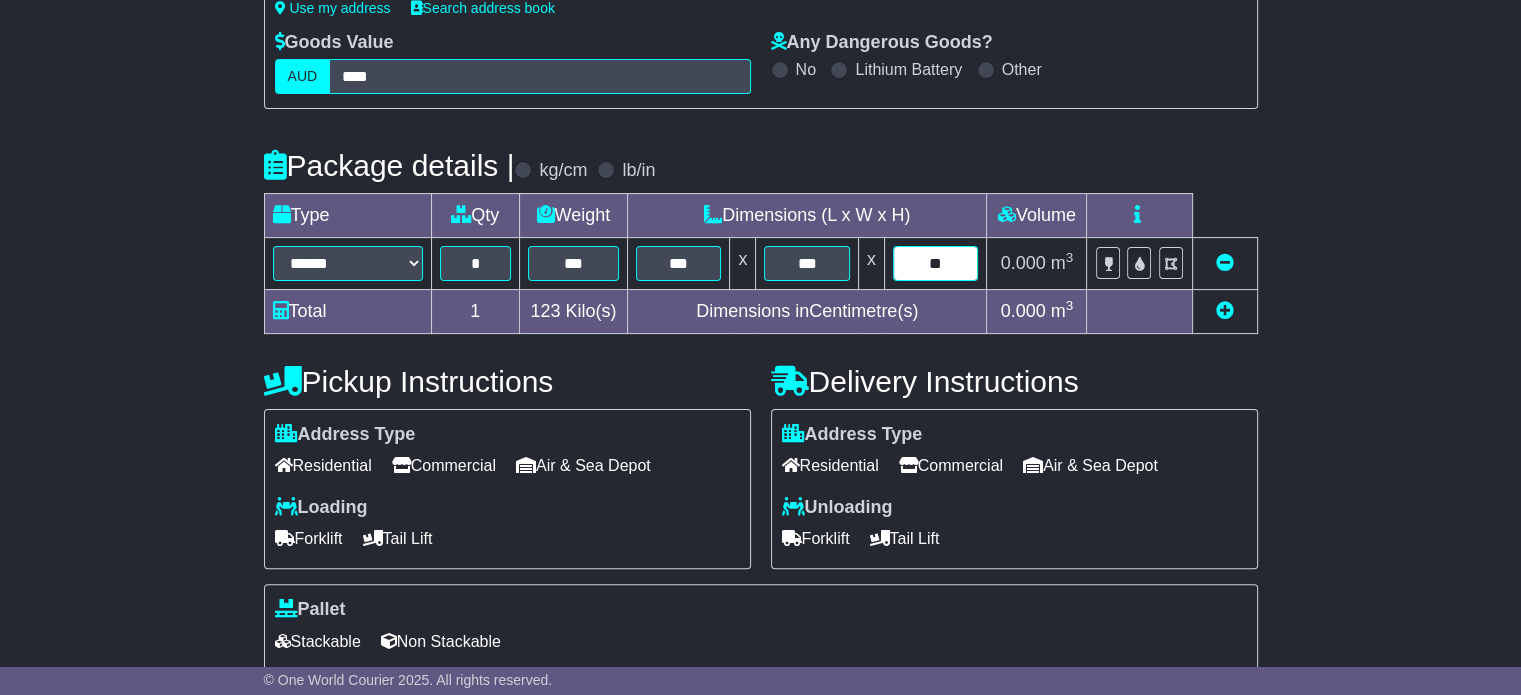 type on "**" 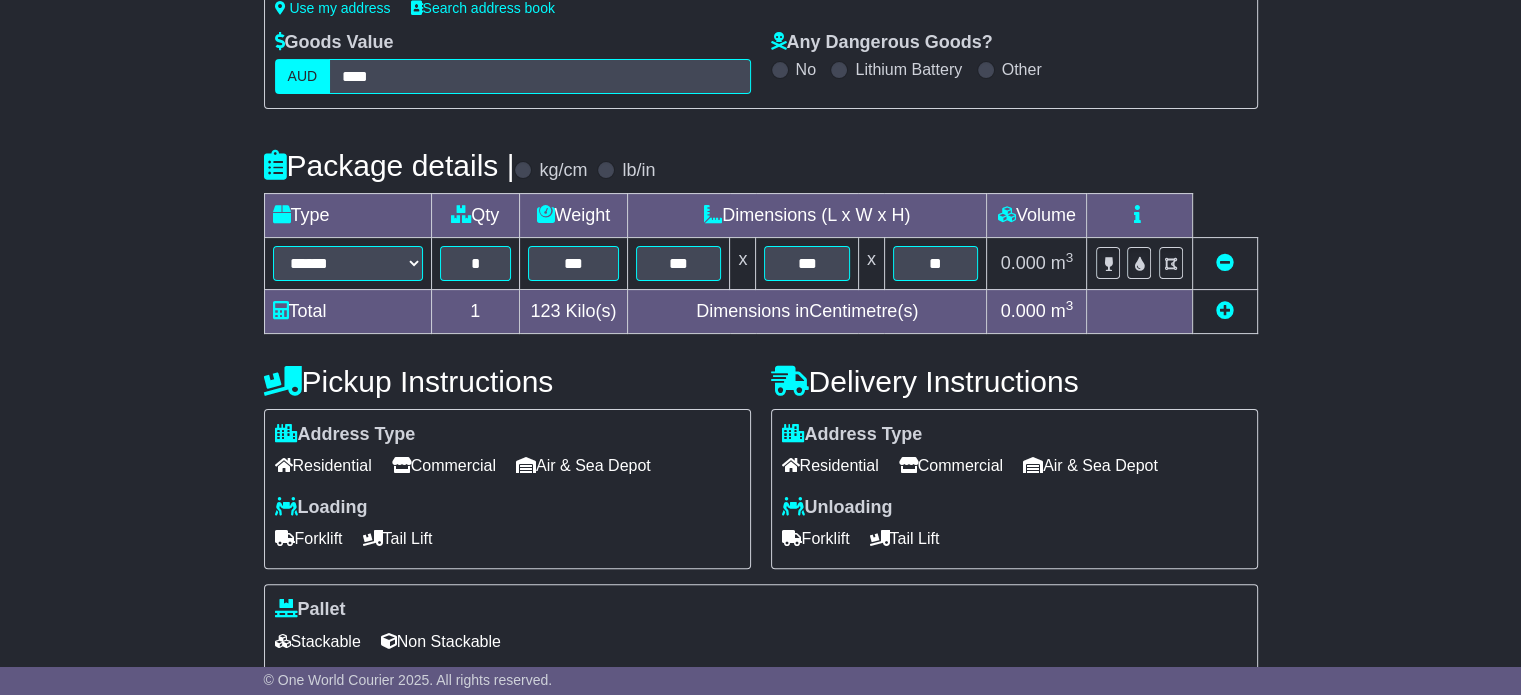 click on "Forklift" at bounding box center (309, 538) 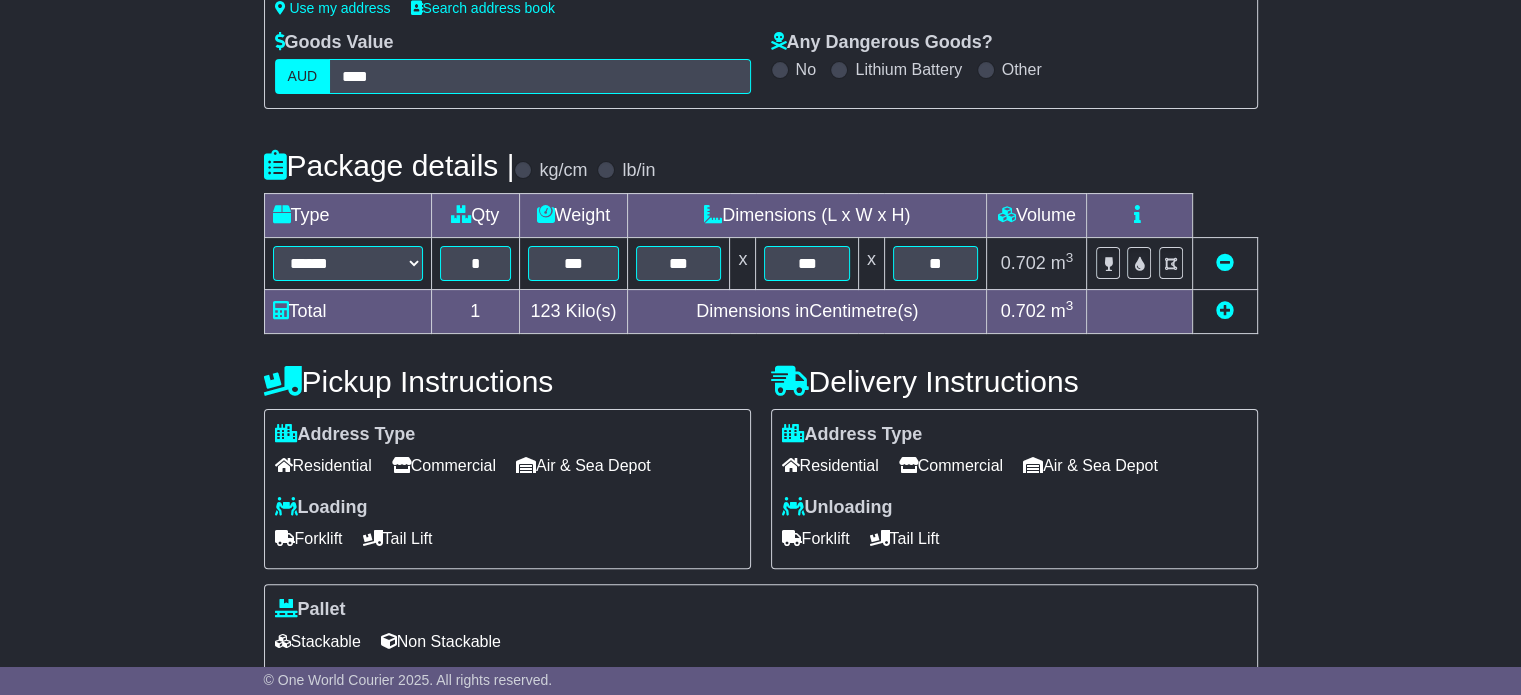 click on "Forklift" at bounding box center (816, 538) 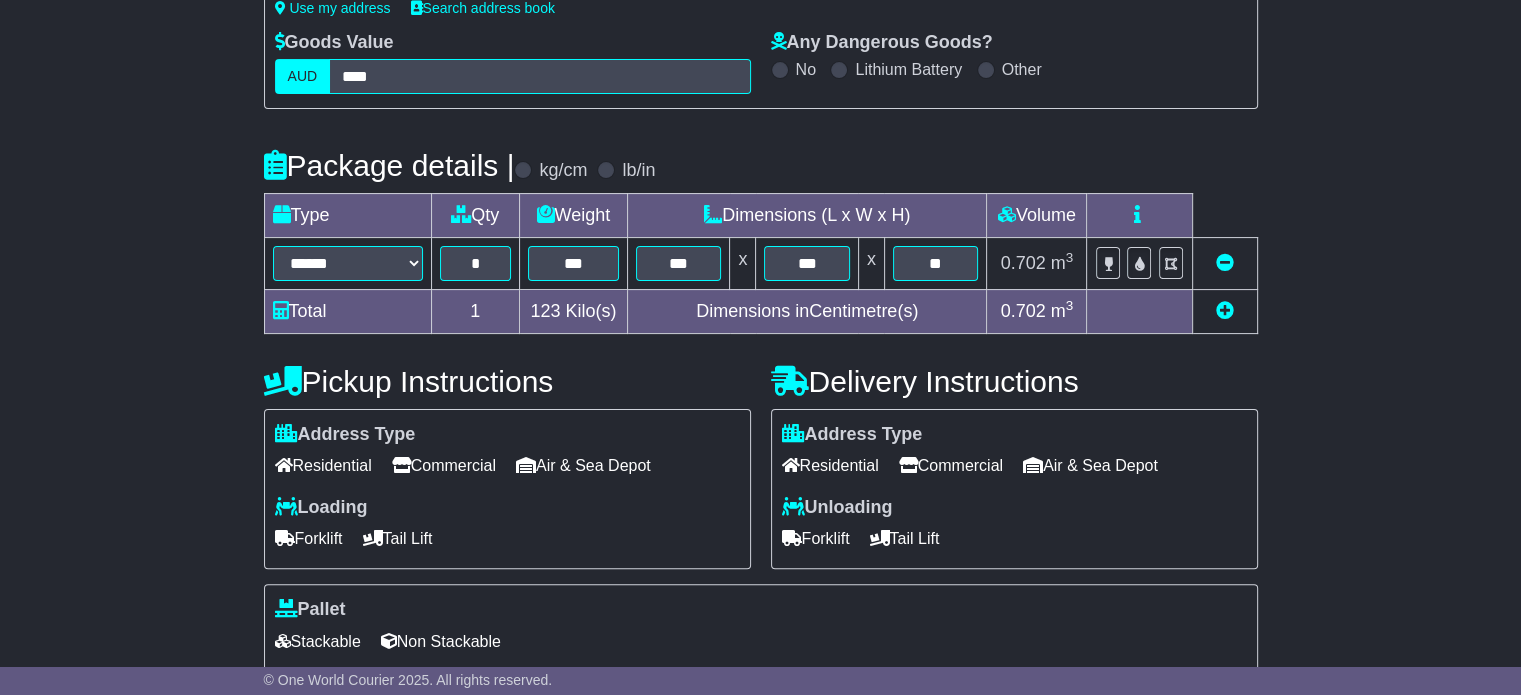 click on "**********" at bounding box center [760, 433] 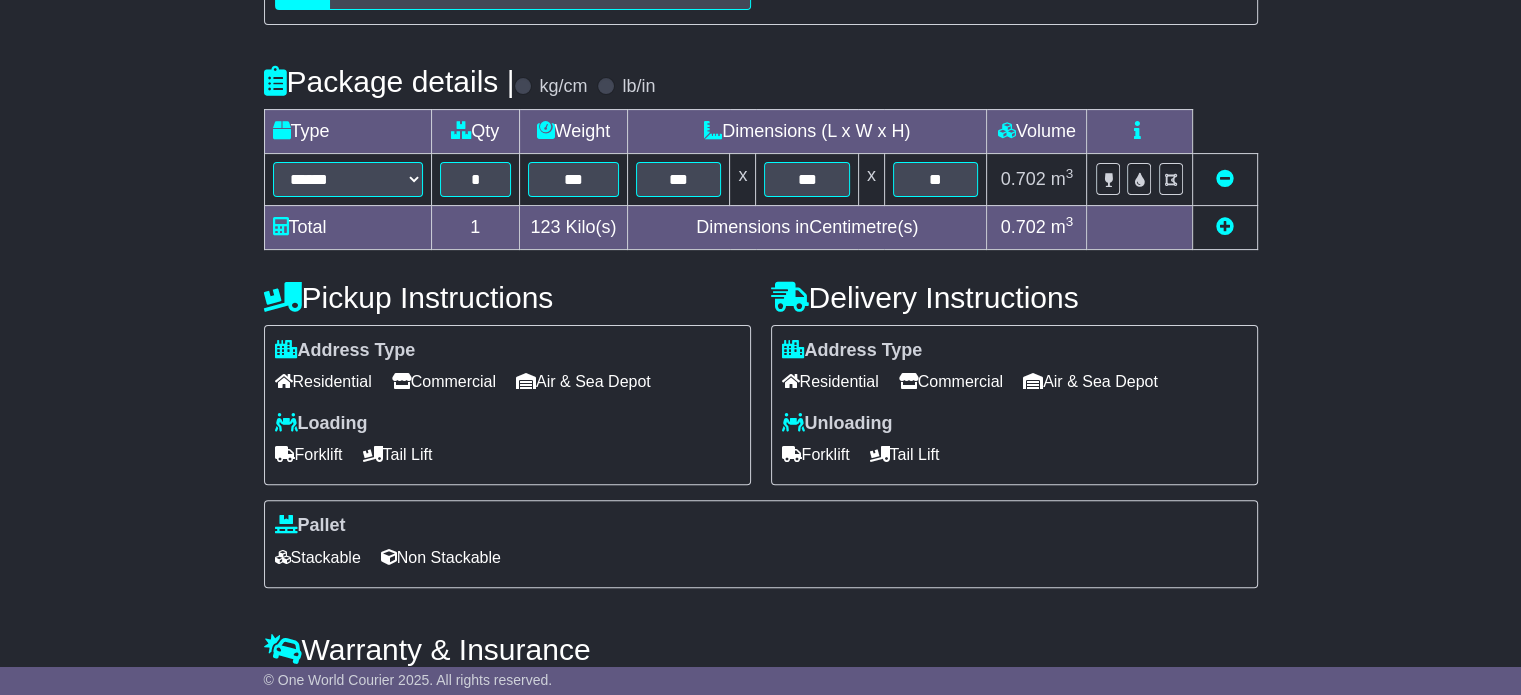 scroll, scrollTop: 600, scrollLeft: 0, axis: vertical 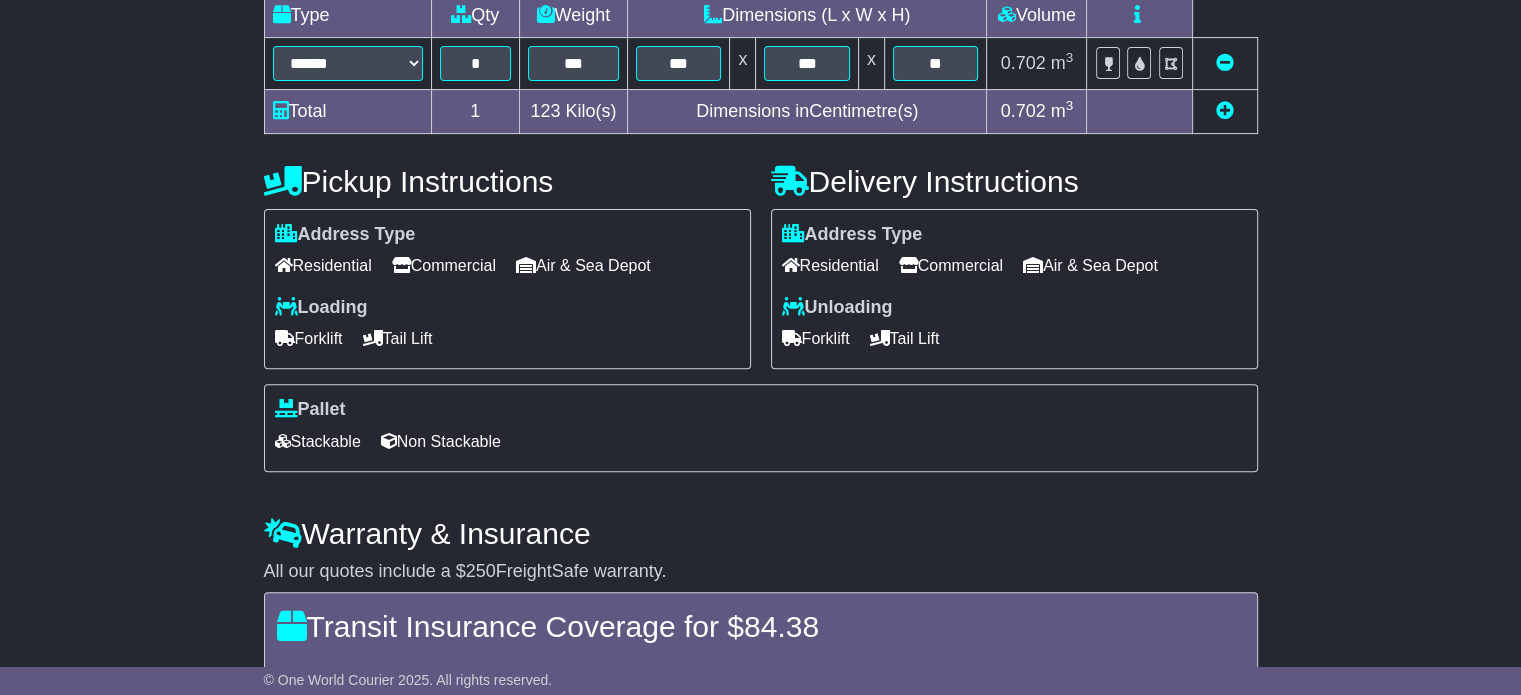 click on "Non Stackable" at bounding box center (441, 441) 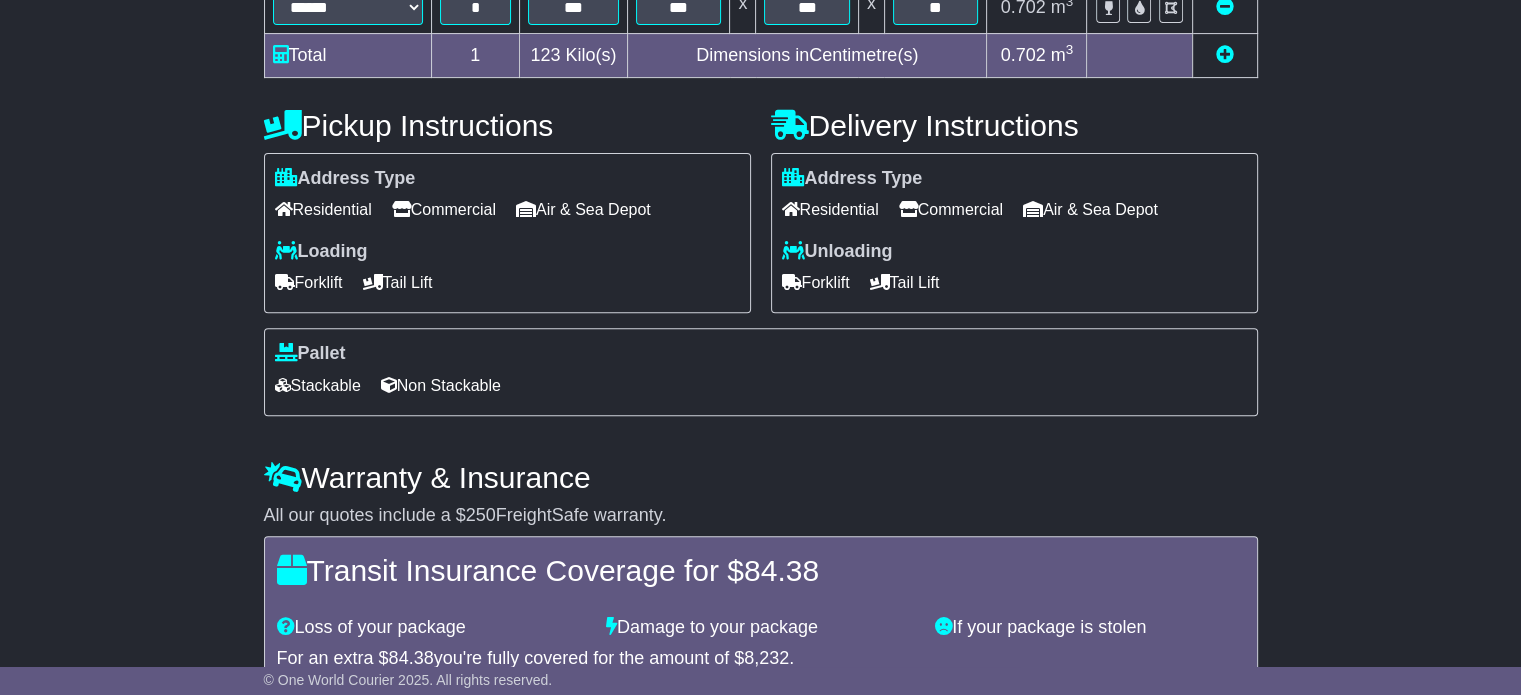 scroll, scrollTop: 800, scrollLeft: 0, axis: vertical 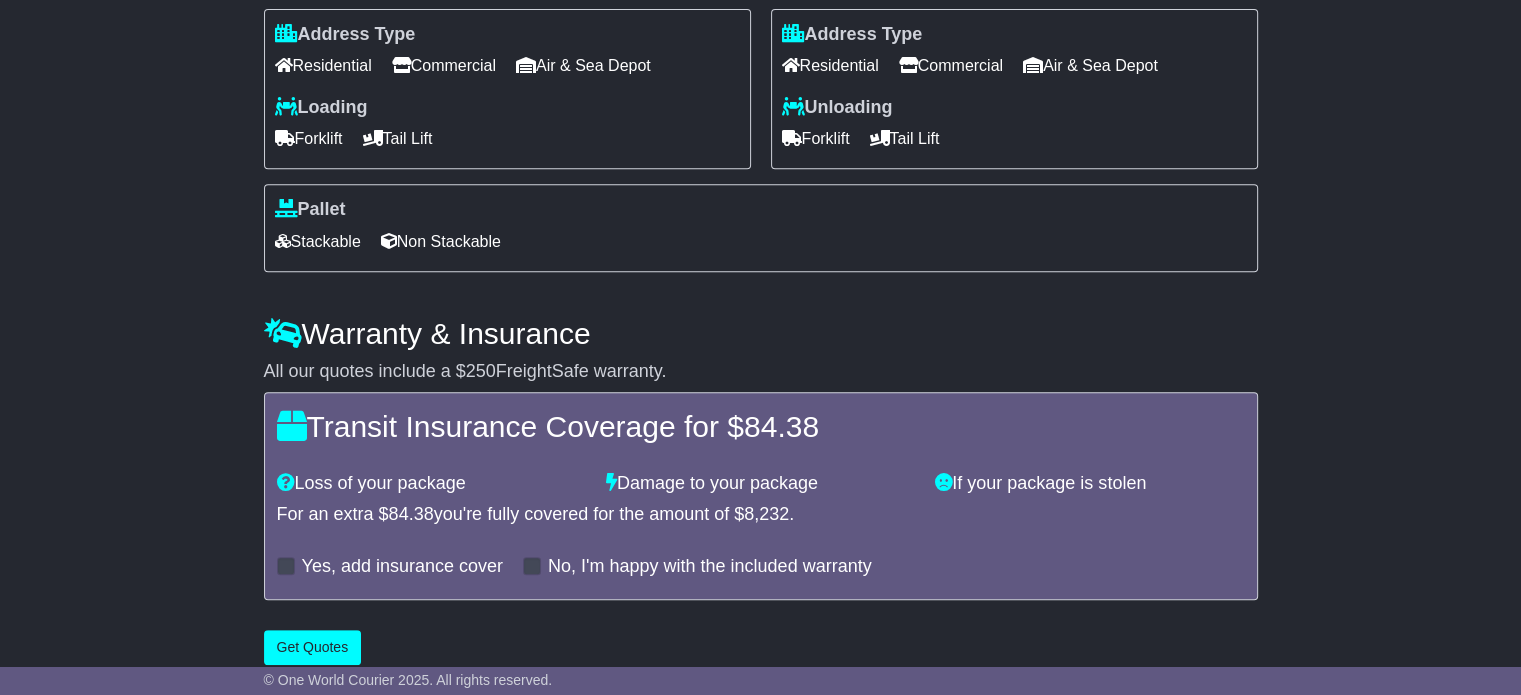 click on "Yes, add insurance cover" at bounding box center [402, 567] 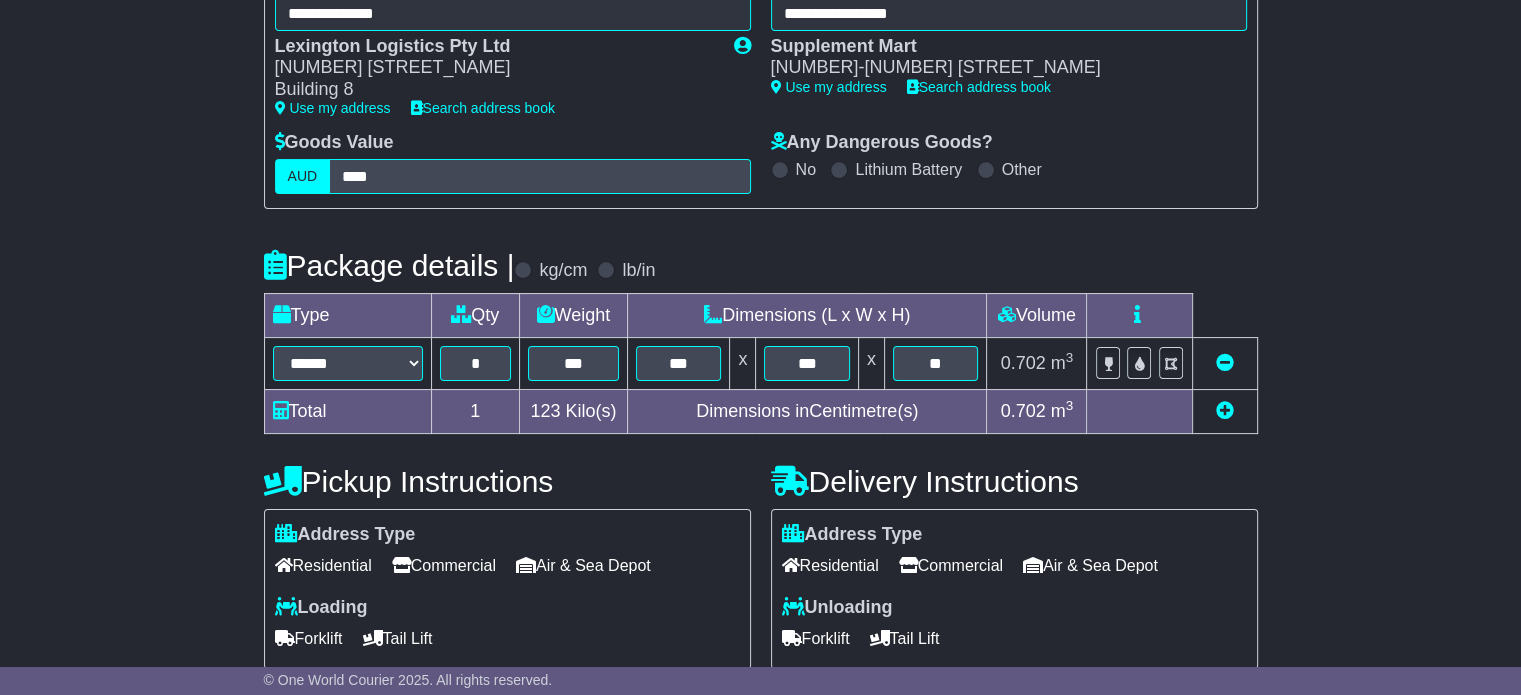 scroll, scrollTop: 100, scrollLeft: 0, axis: vertical 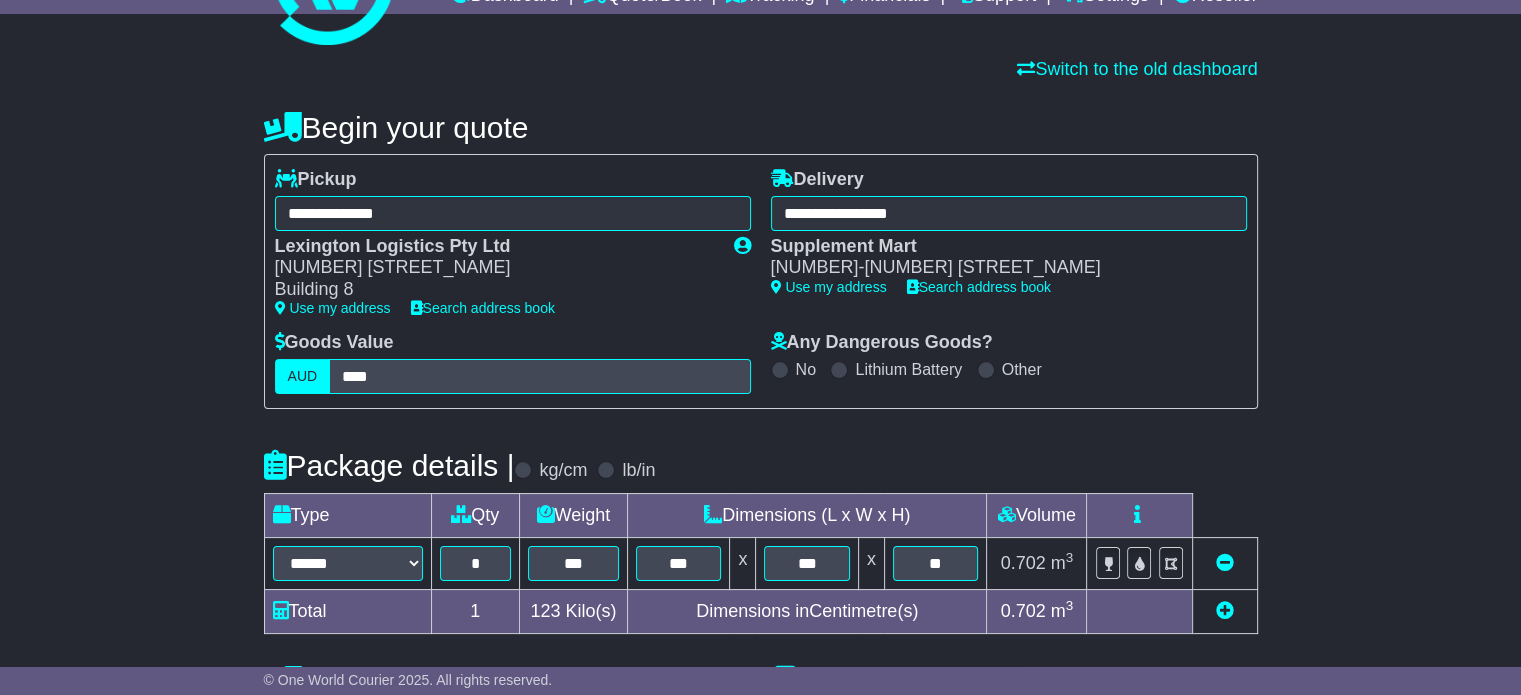 click on "**********" at bounding box center (760, 733) 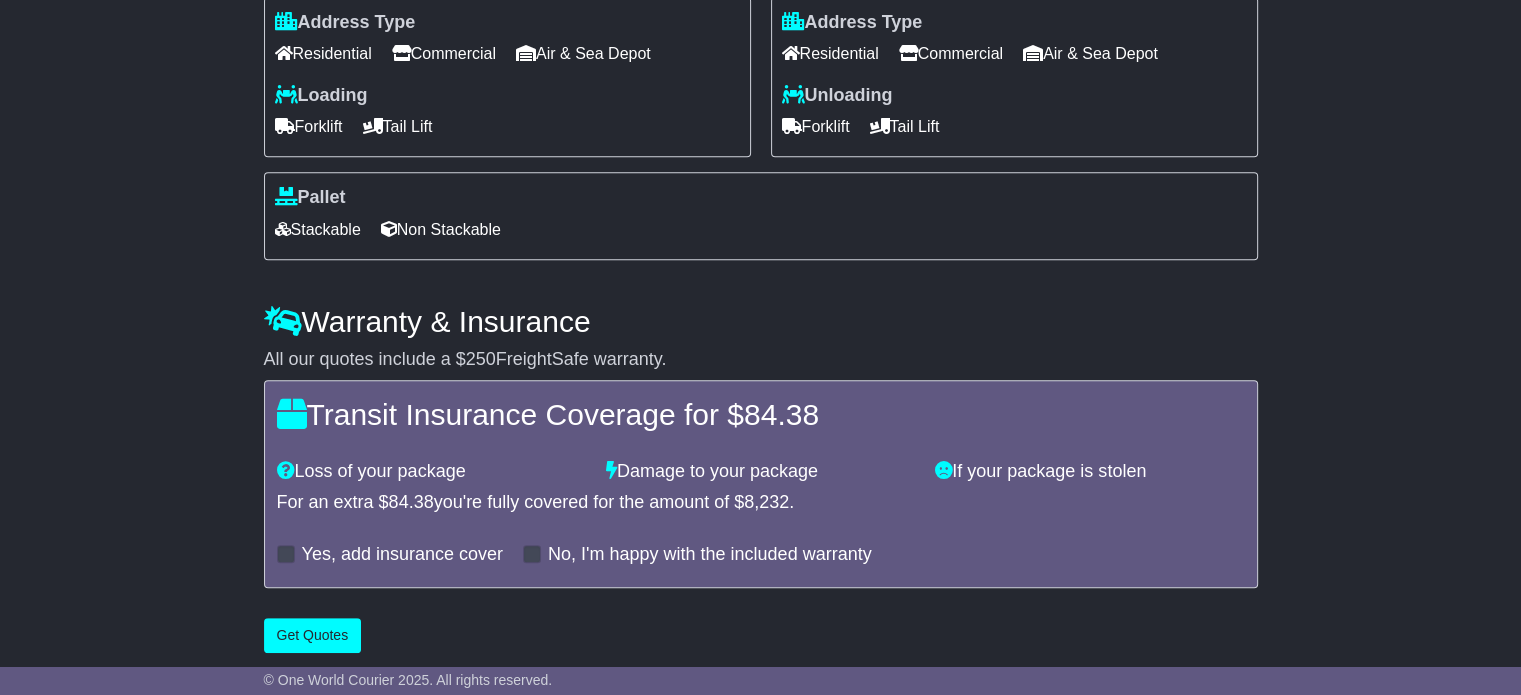 scroll, scrollTop: 822, scrollLeft: 0, axis: vertical 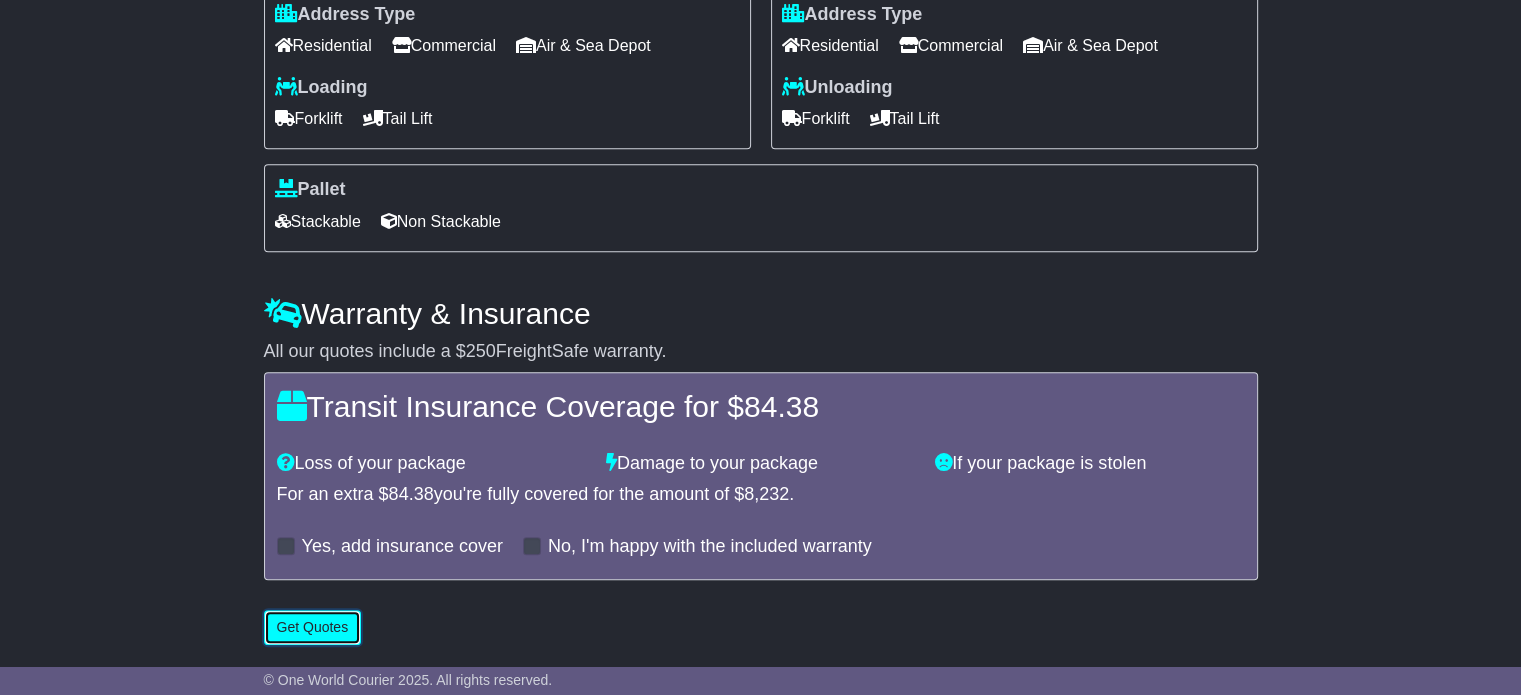 click on "Get Quotes" at bounding box center (313, 627) 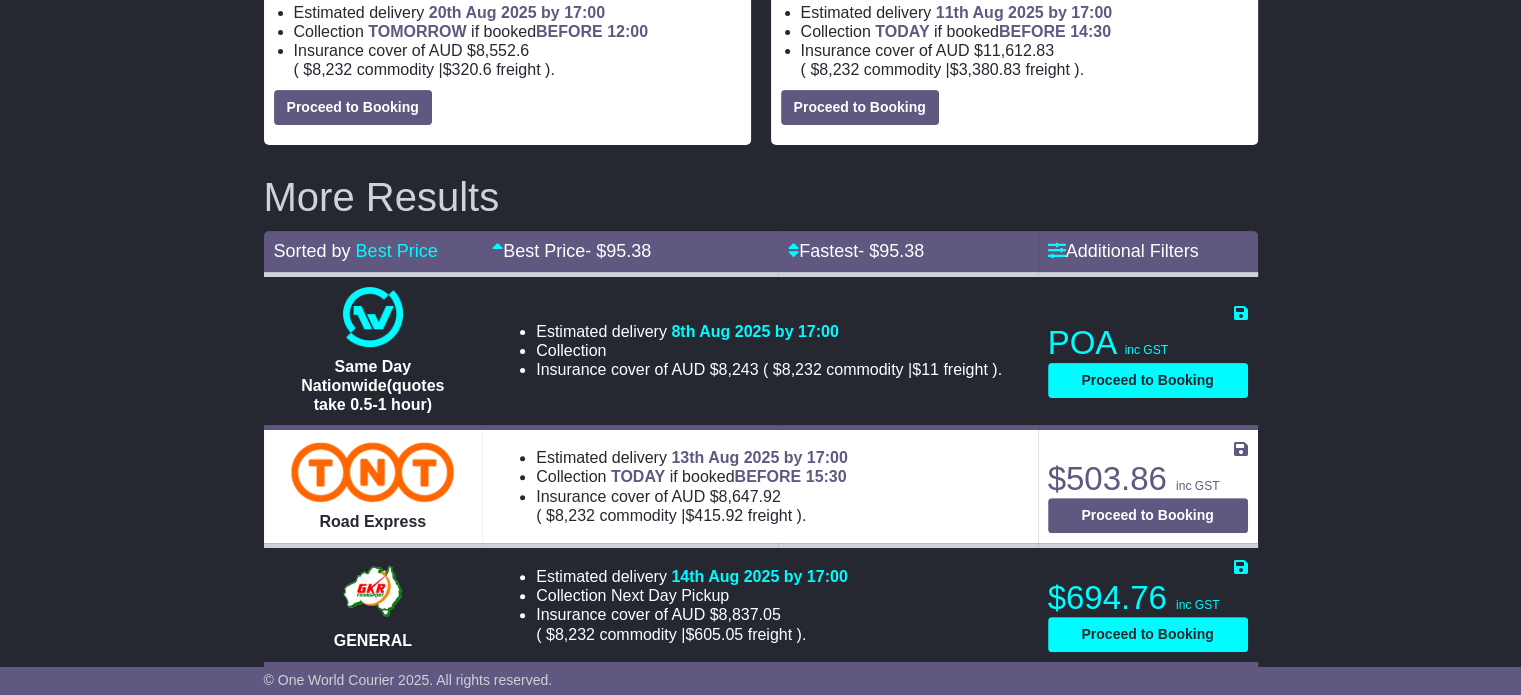 scroll, scrollTop: 540, scrollLeft: 0, axis: vertical 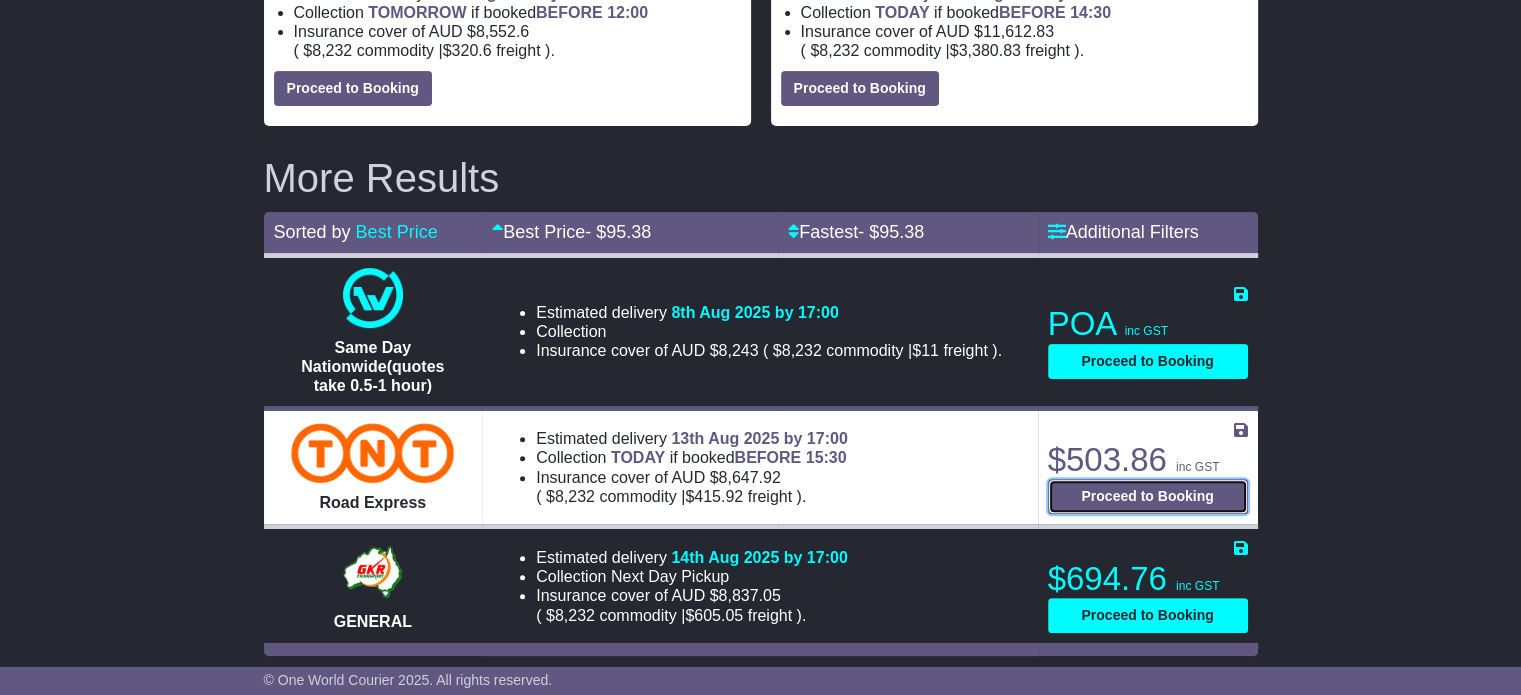 click on "Proceed to Booking" at bounding box center [1148, 496] 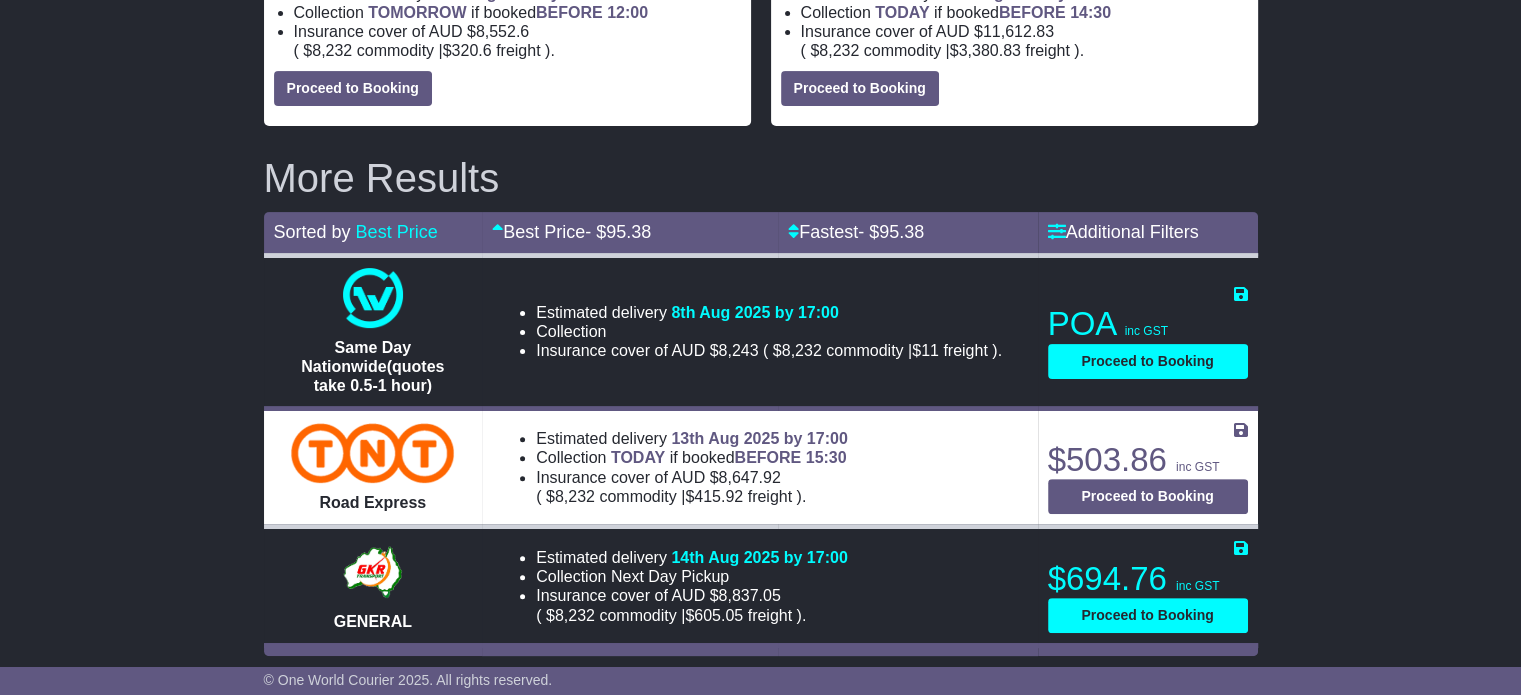 select on "****" 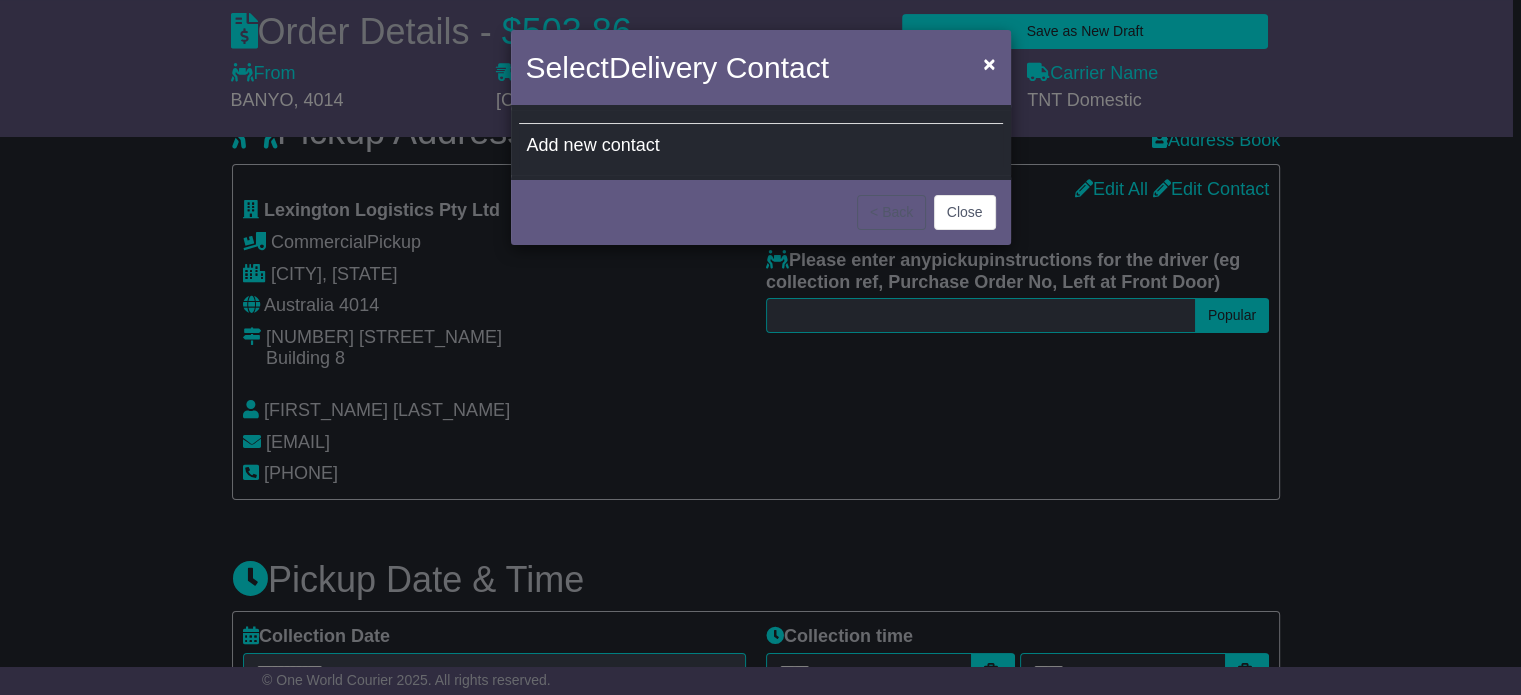 scroll, scrollTop: 0, scrollLeft: 0, axis: both 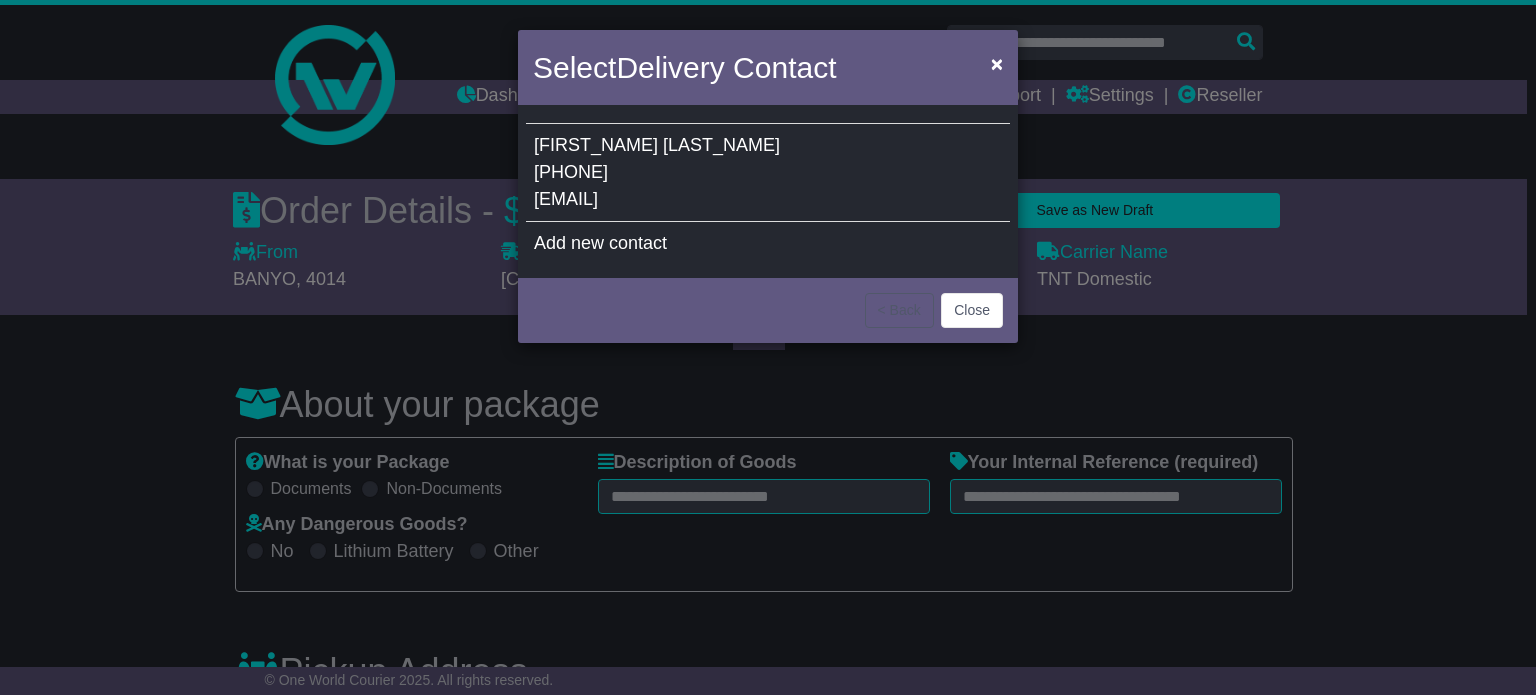 select 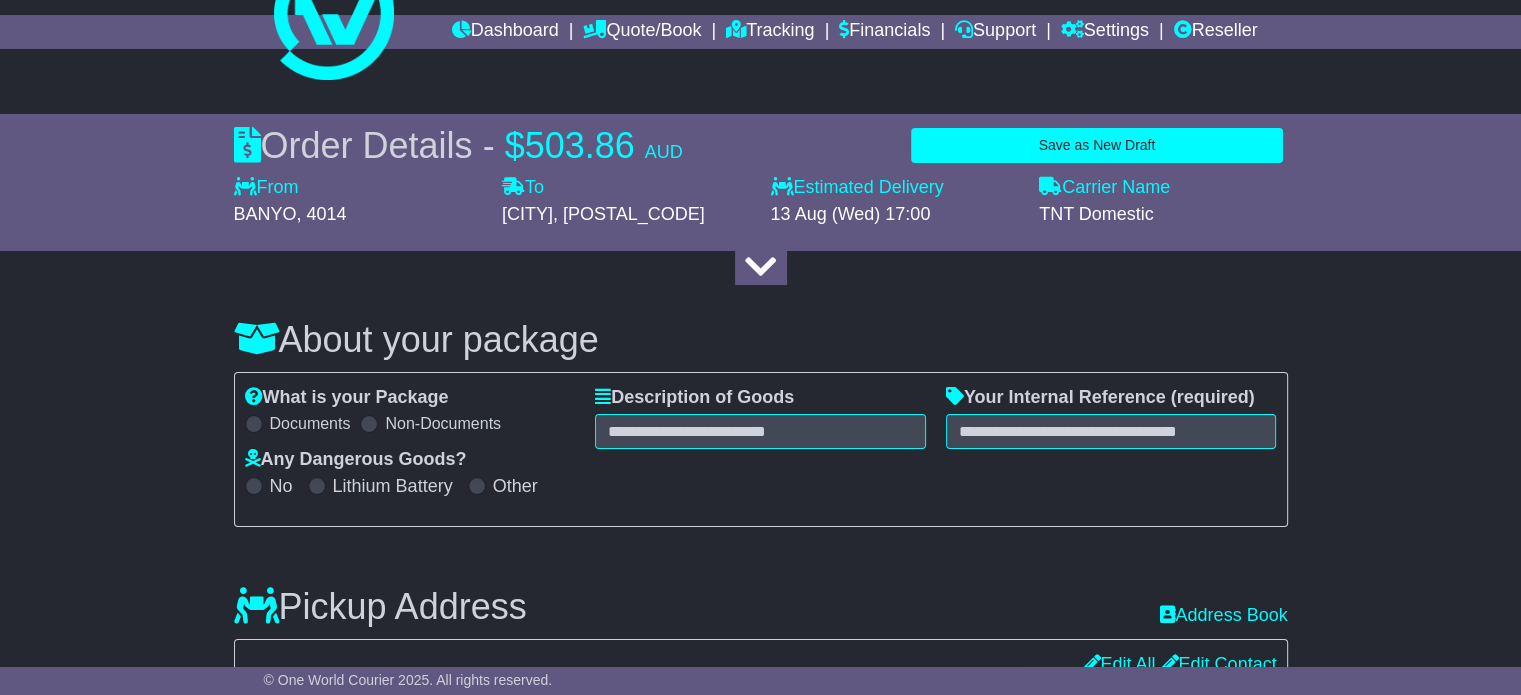 scroll, scrollTop: 100, scrollLeft: 0, axis: vertical 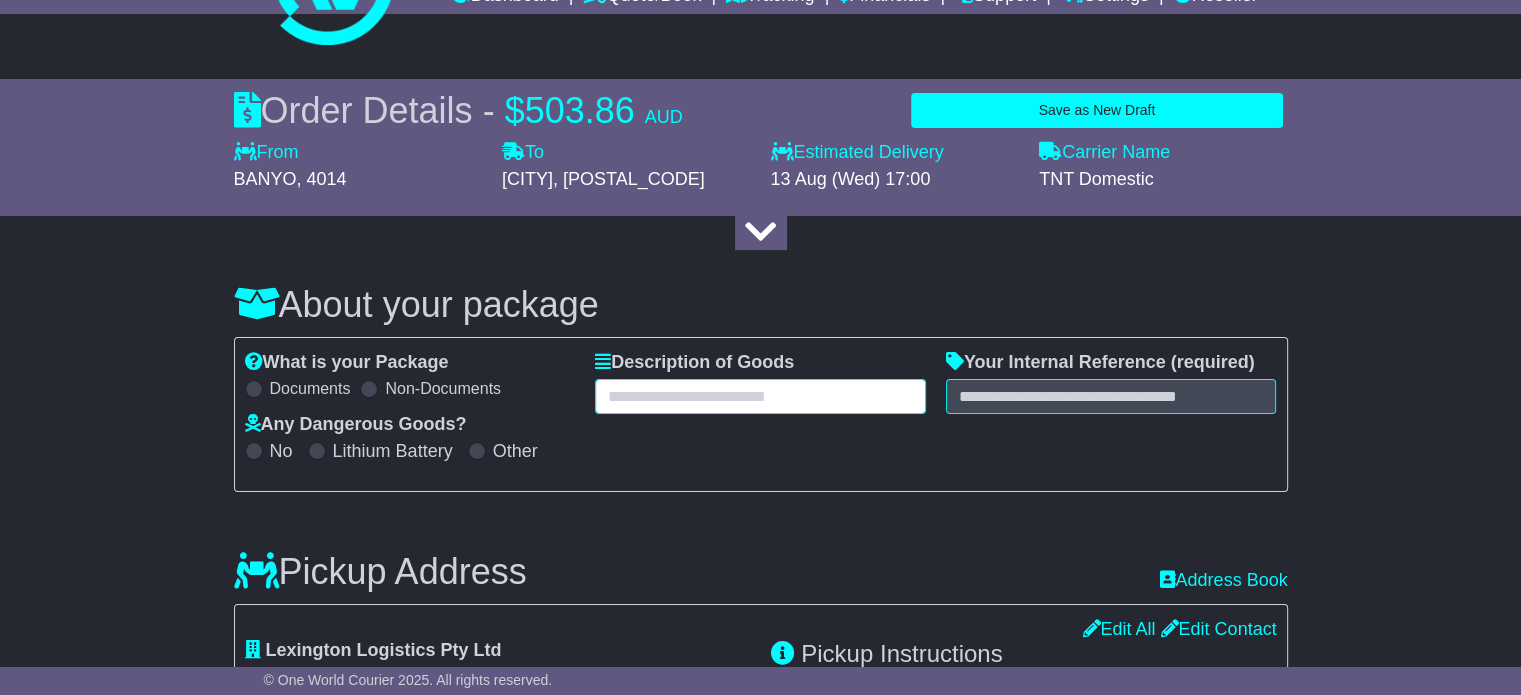 click at bounding box center [760, 396] 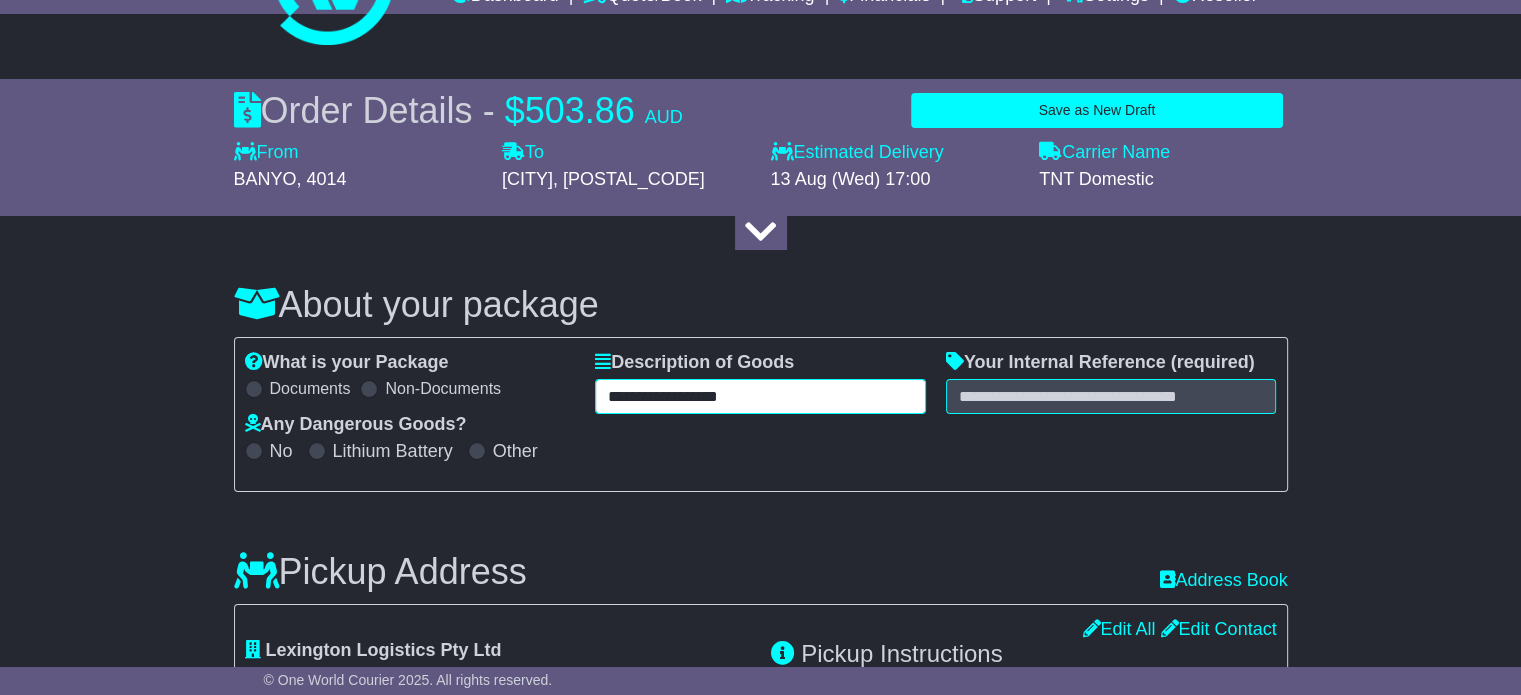 type on "**********" 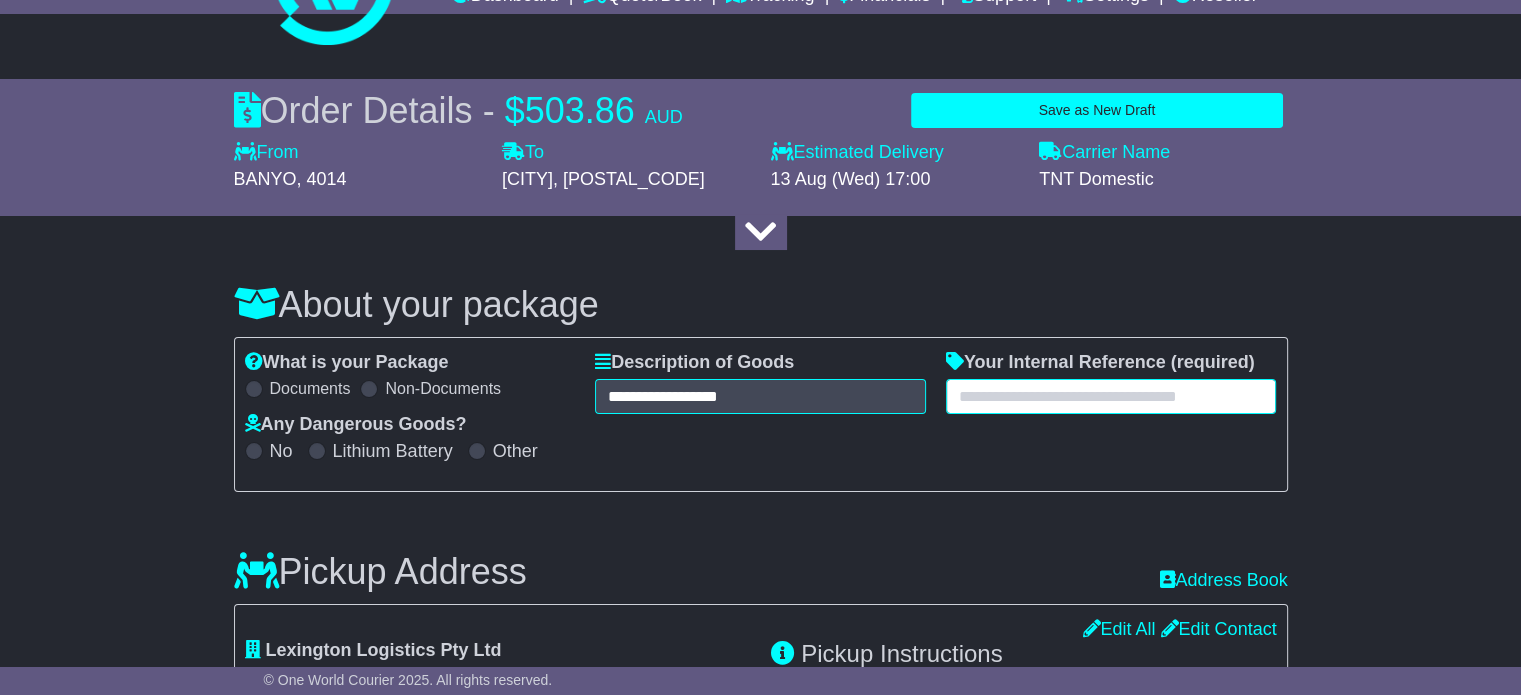 click at bounding box center (1111, 396) 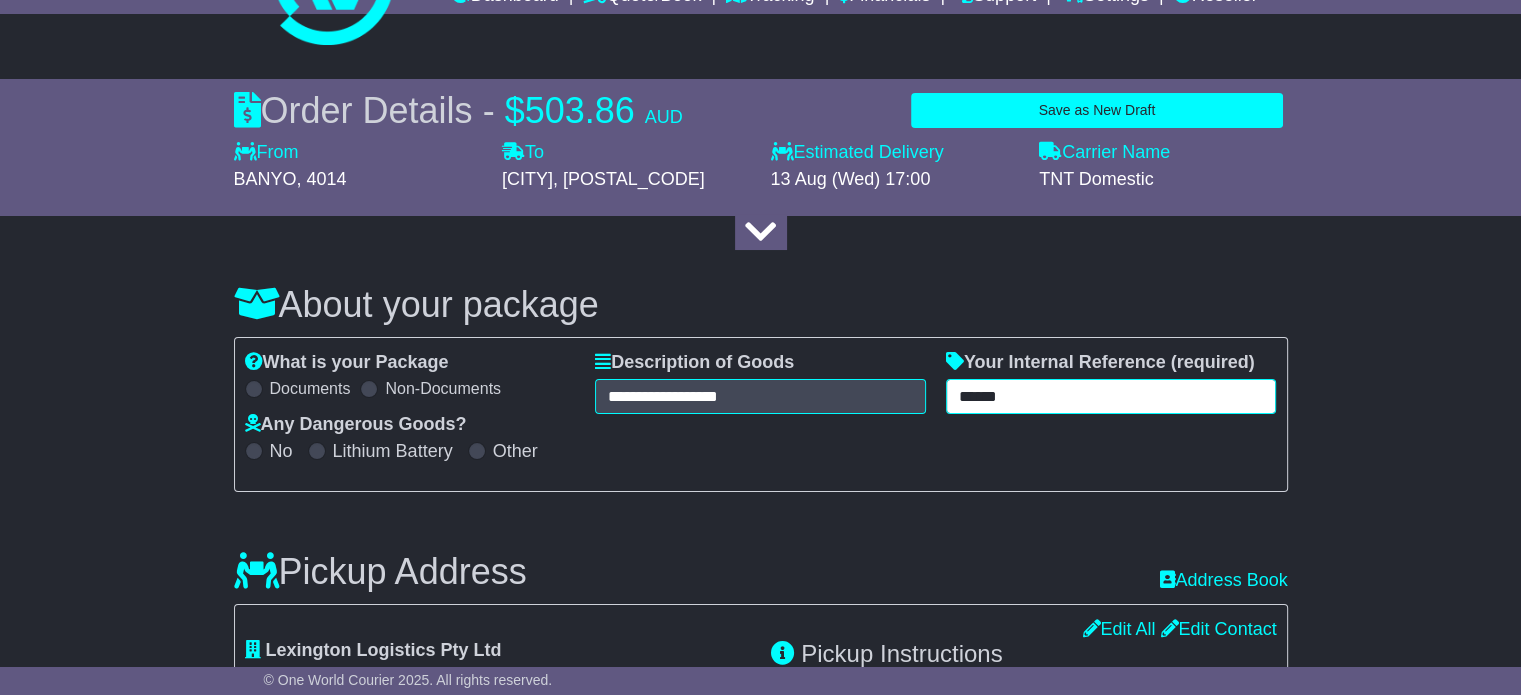 type on "******" 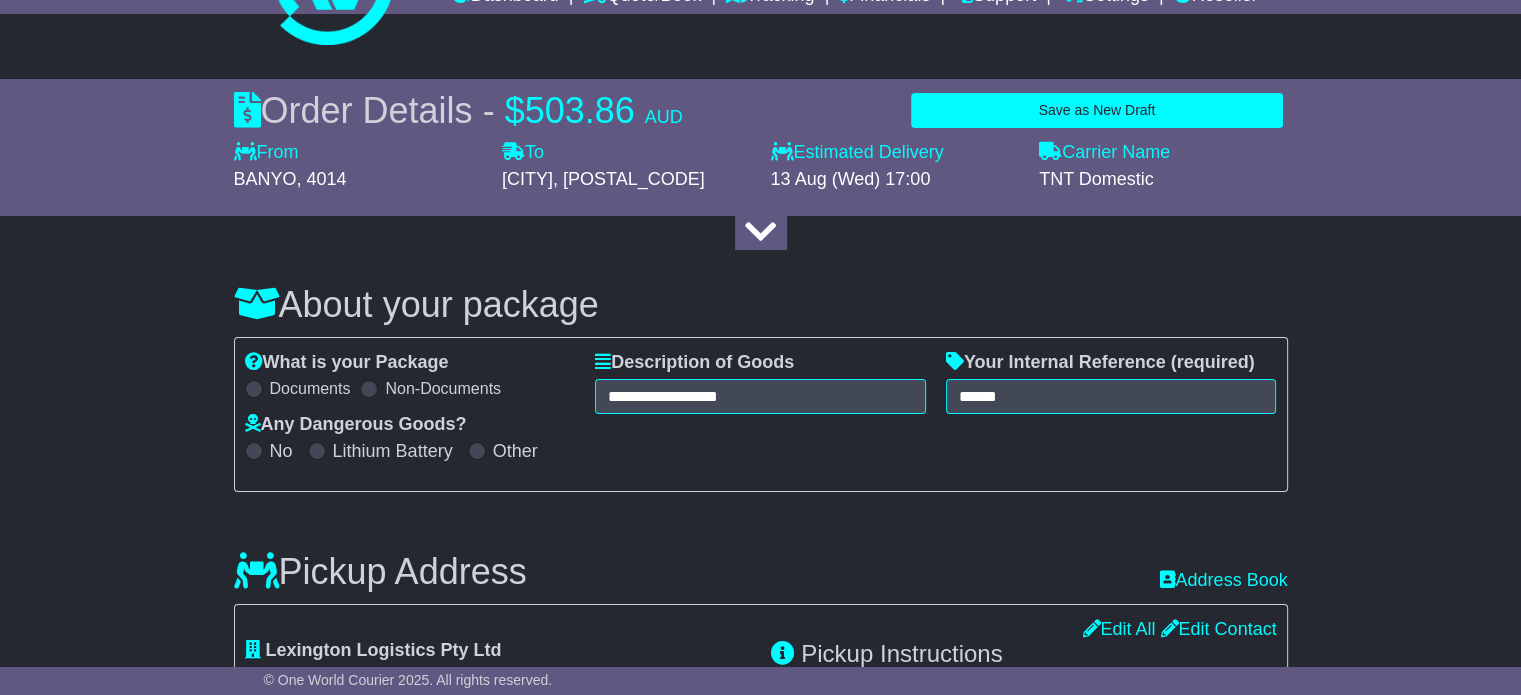 click on "About your package" at bounding box center [761, 305] 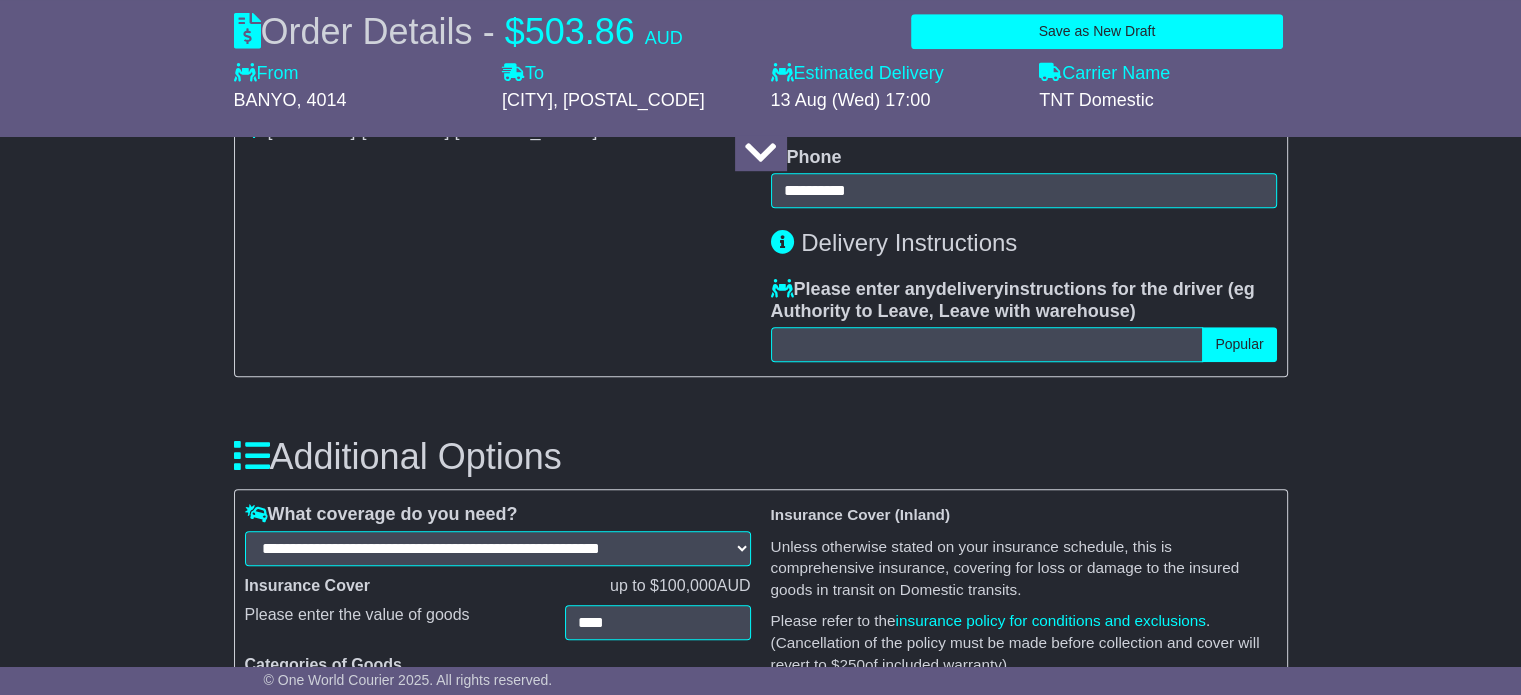 scroll, scrollTop: 1300, scrollLeft: 0, axis: vertical 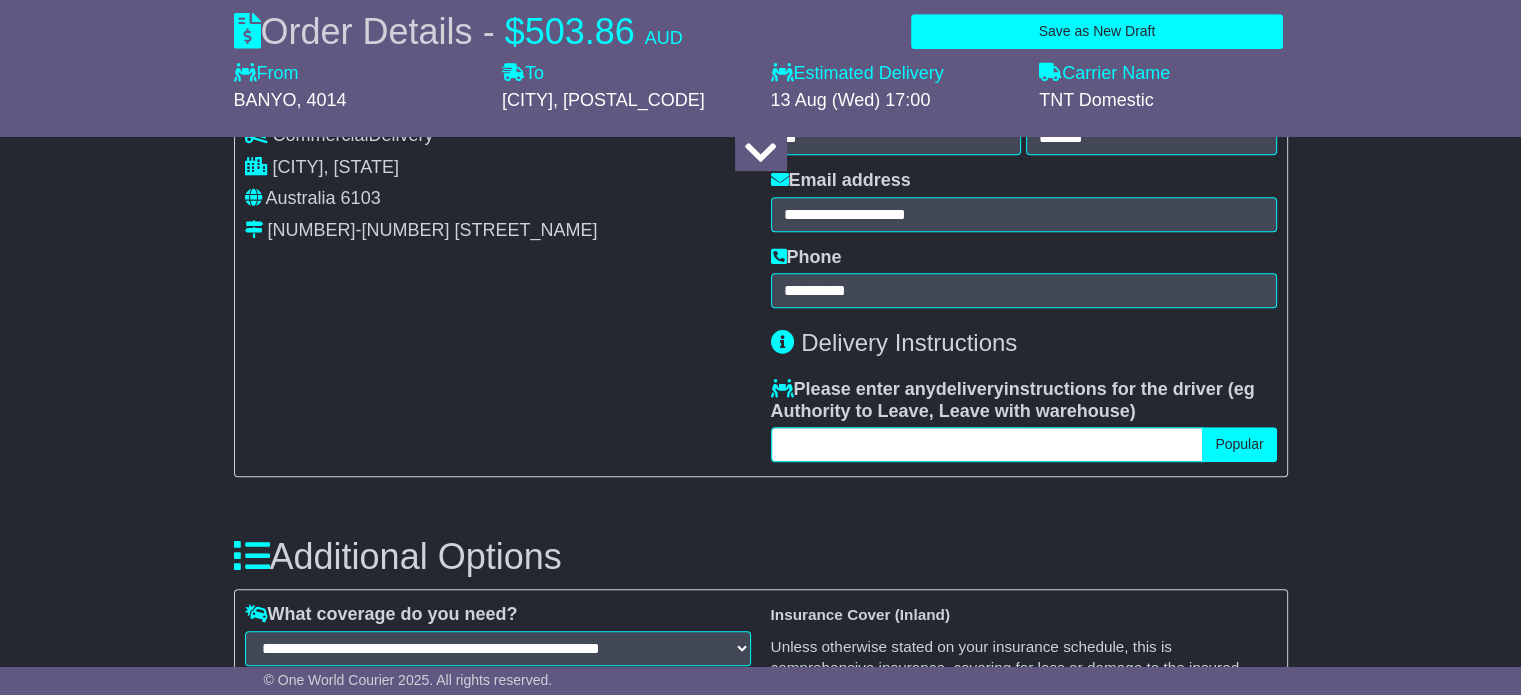 click at bounding box center [987, 444] 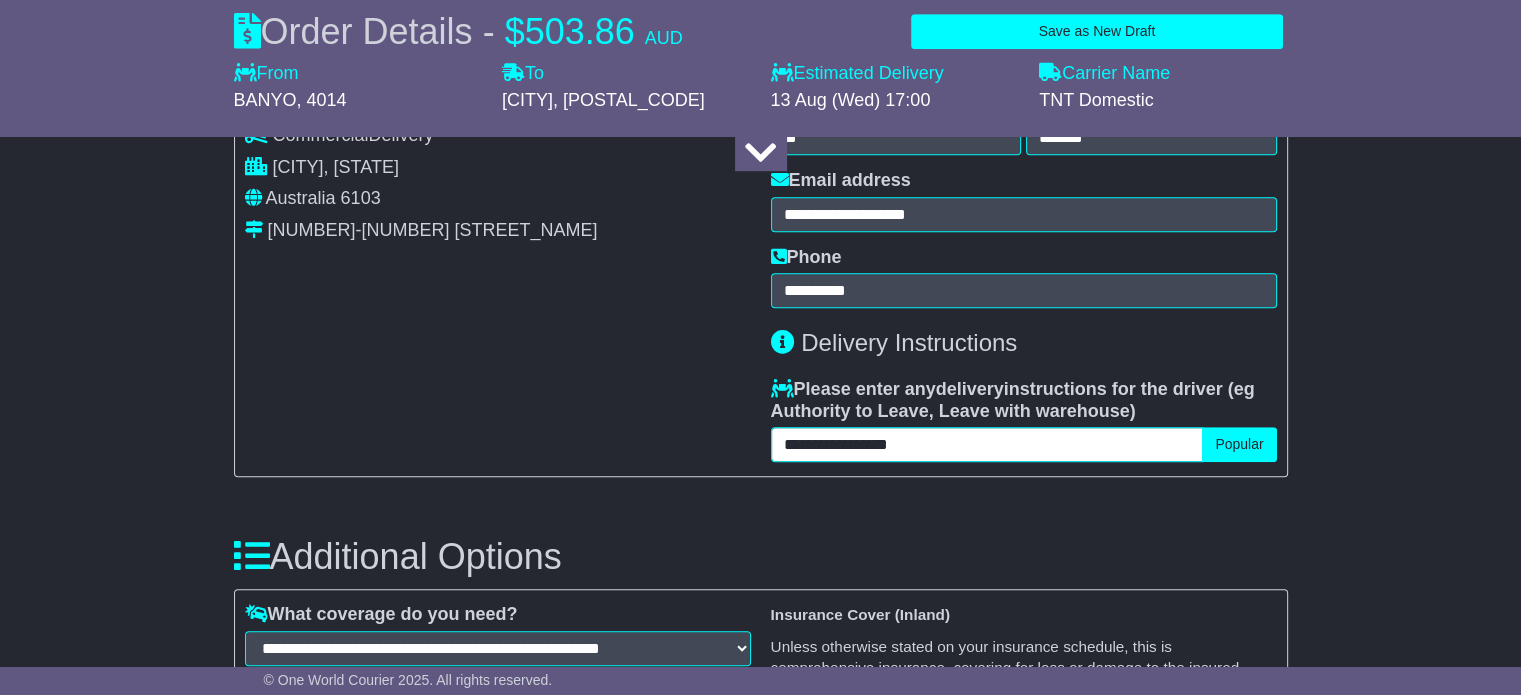 click on "**********" at bounding box center [987, 444] 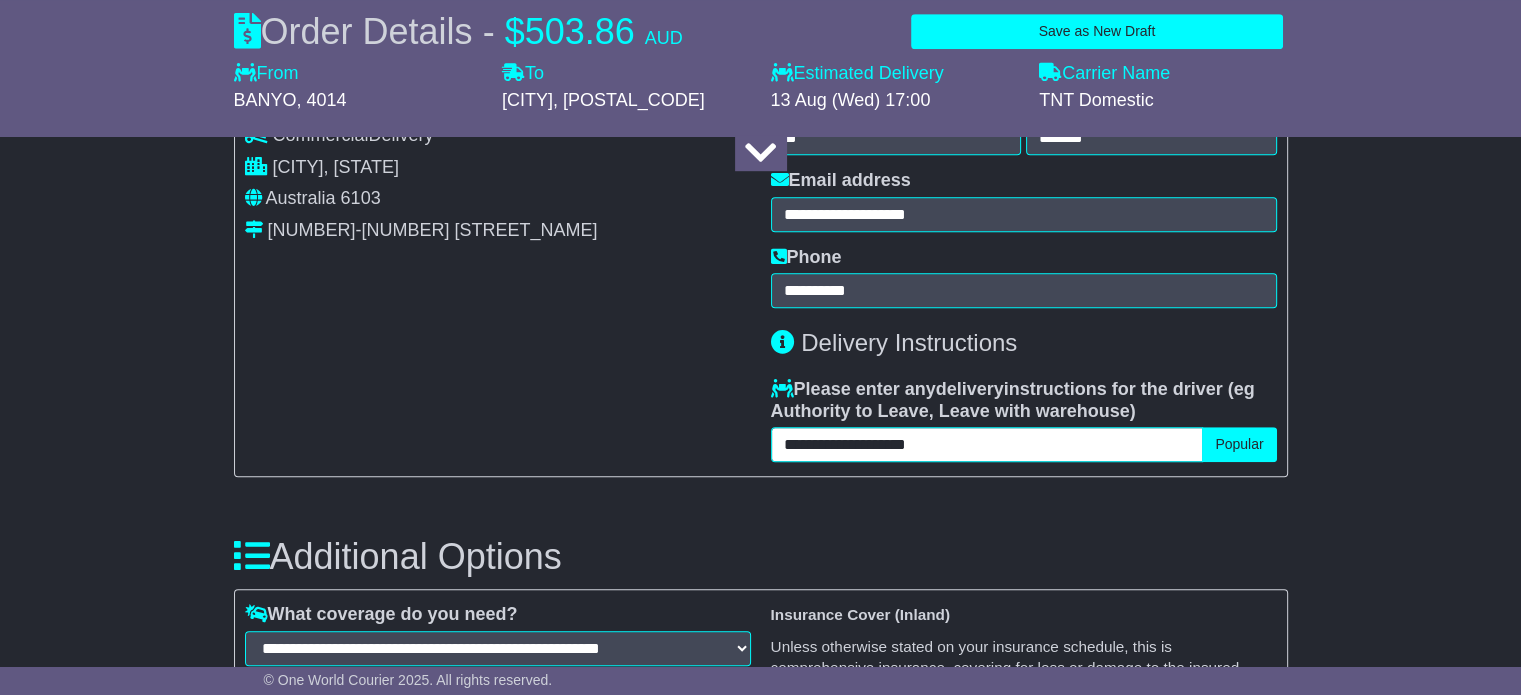 click on "**********" at bounding box center (987, 444) 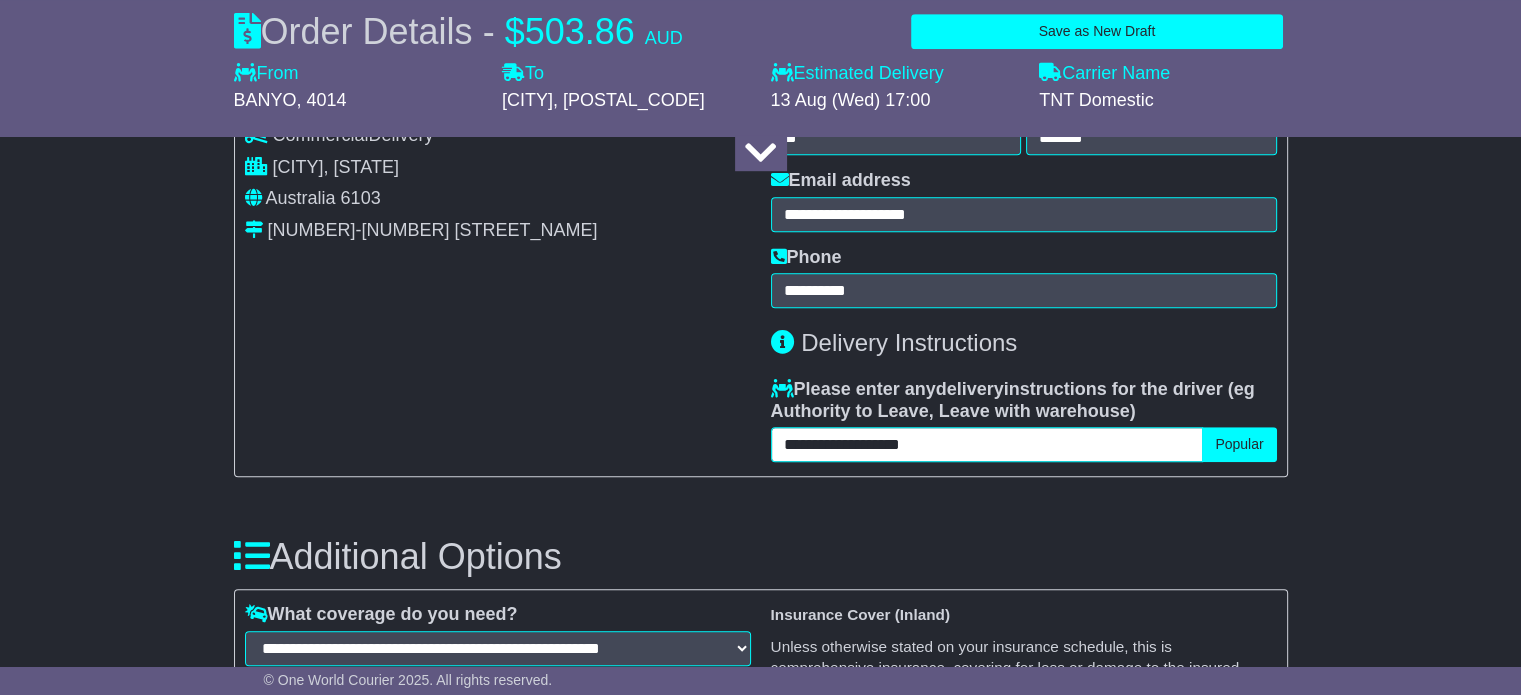 click on "**********" at bounding box center (987, 444) 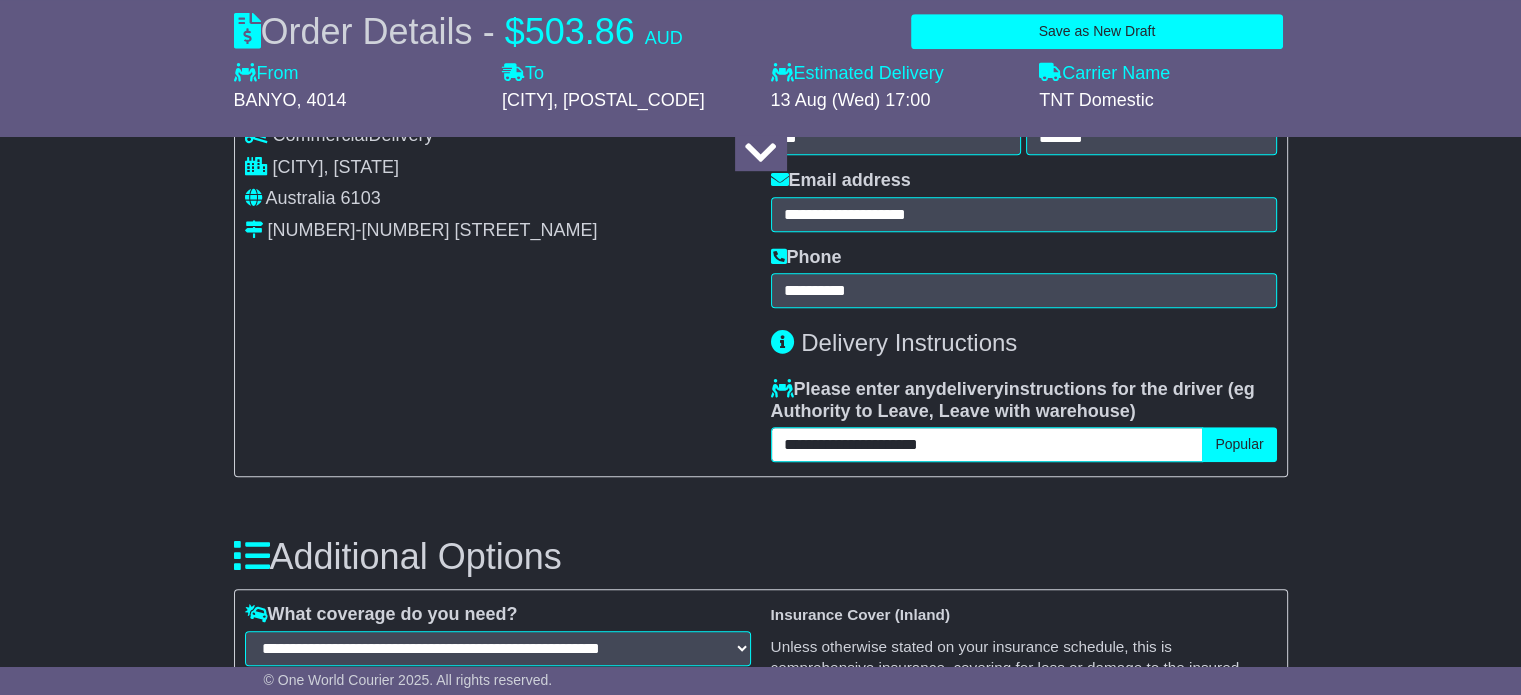 click on "**********" at bounding box center [987, 444] 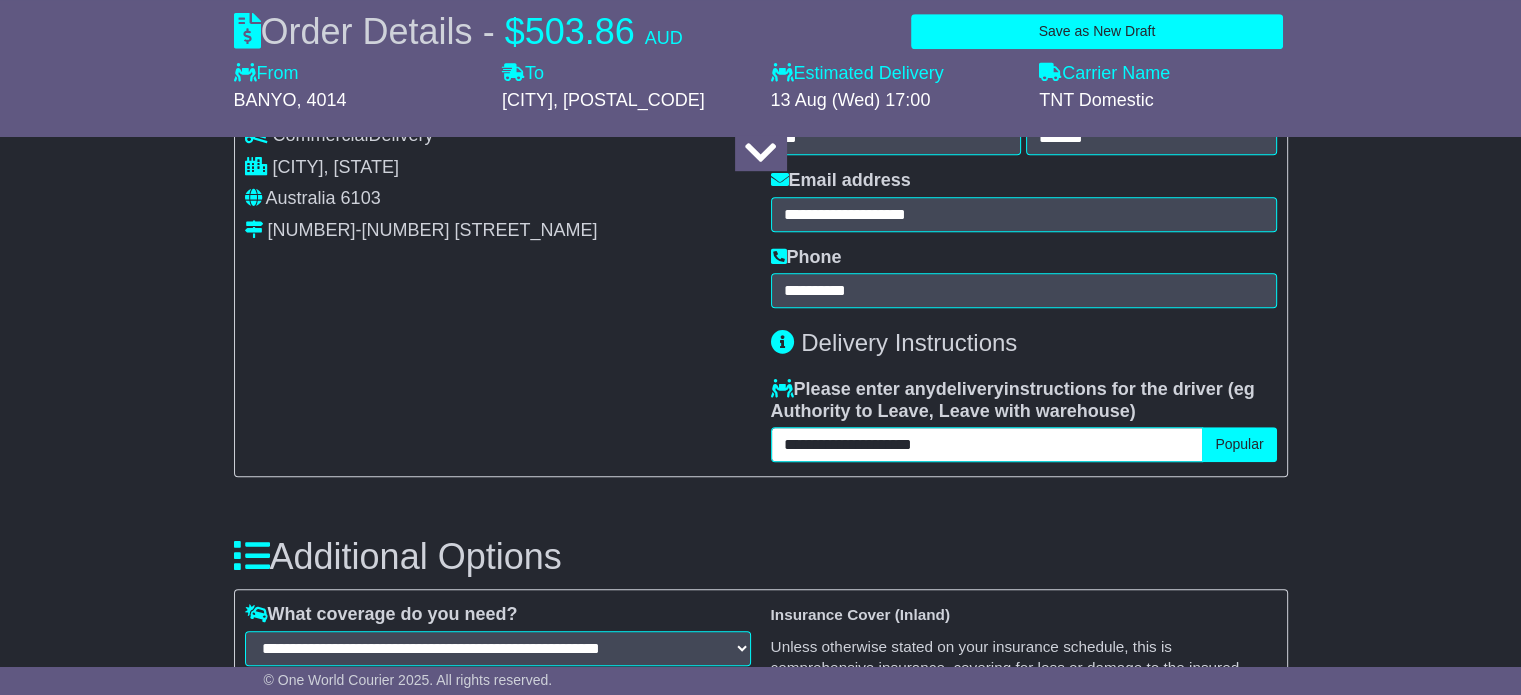 type on "**********" 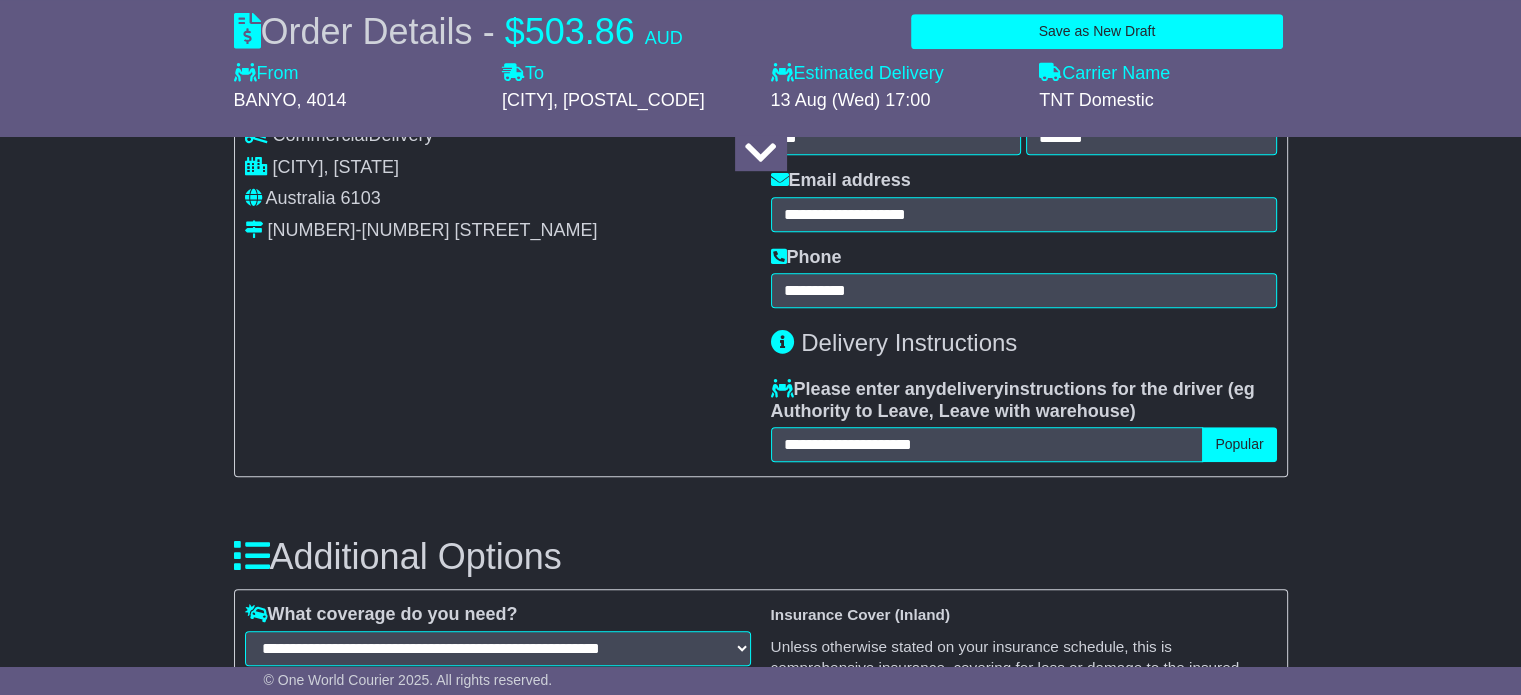 click on "**********" at bounding box center (498, 278) 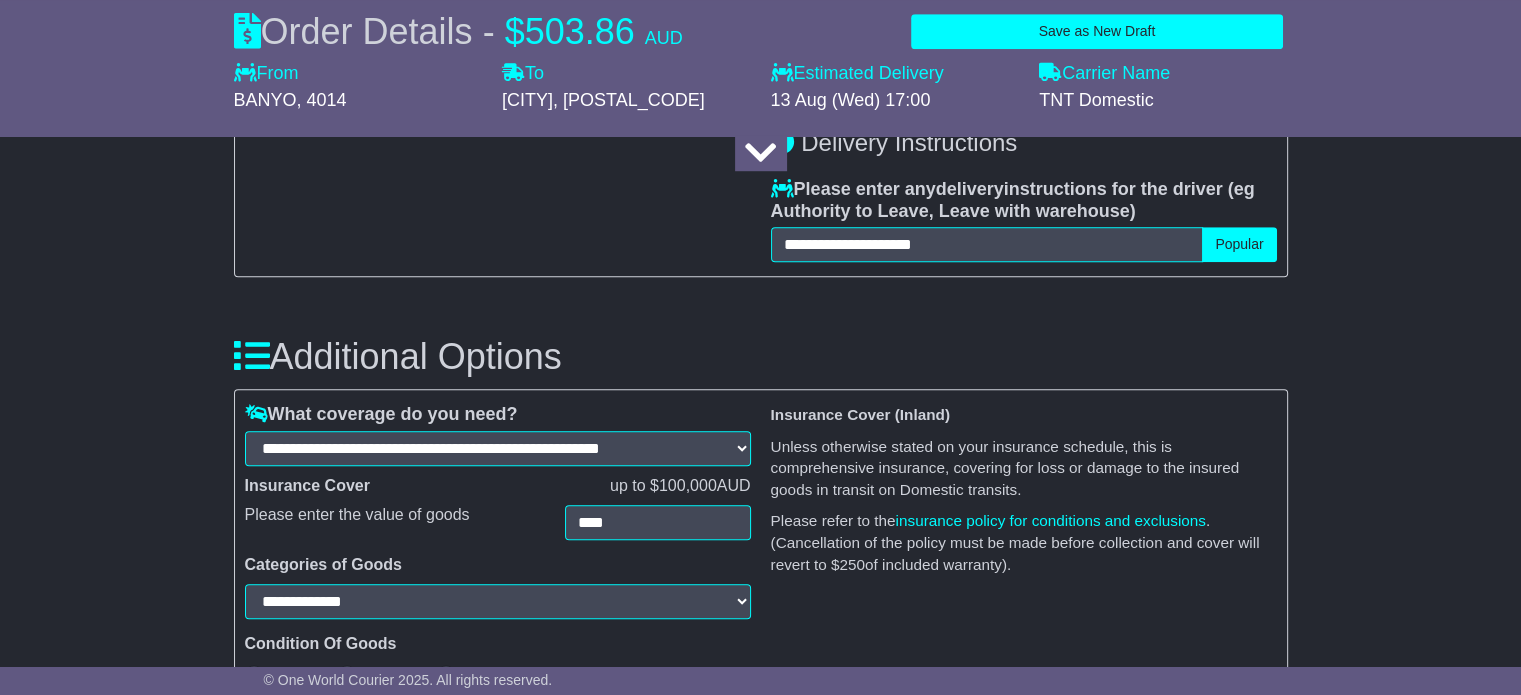 scroll, scrollTop: 1600, scrollLeft: 0, axis: vertical 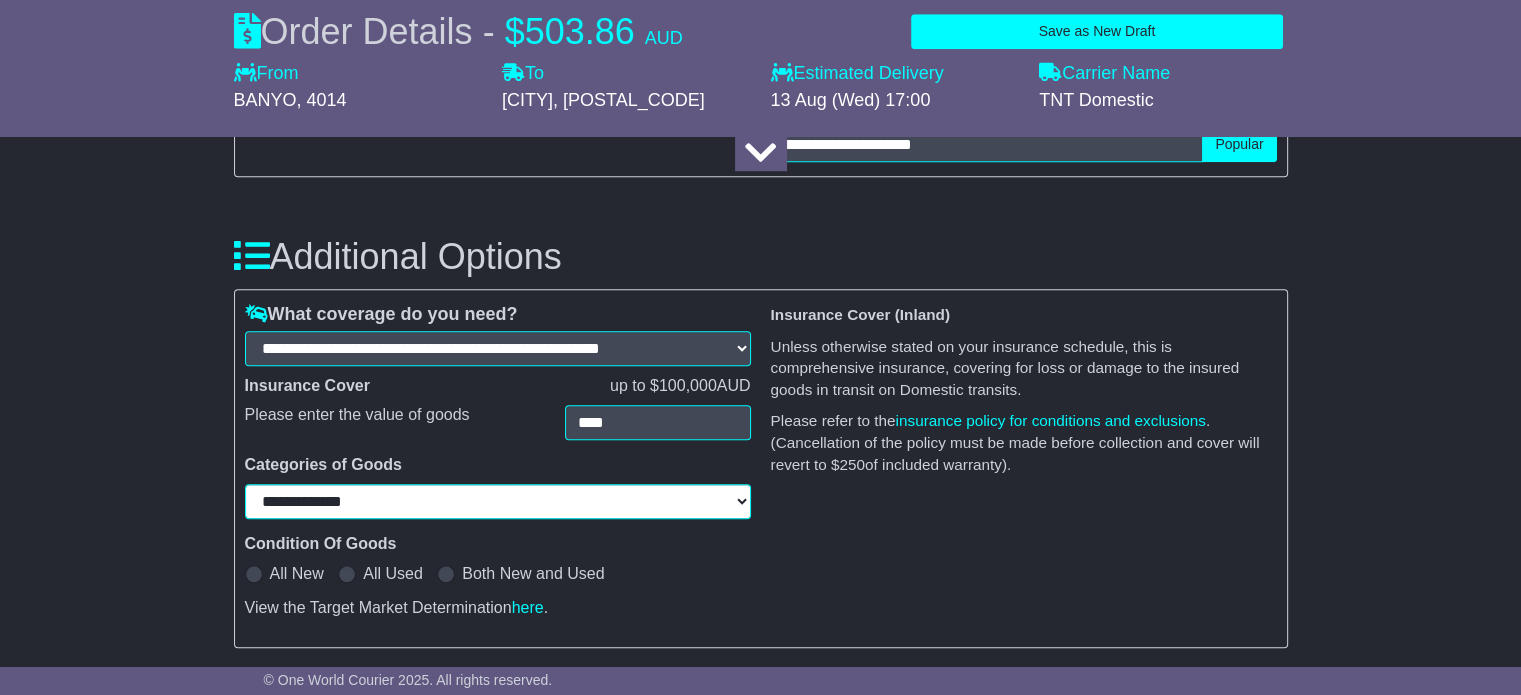 click on "**********" at bounding box center (498, 501) 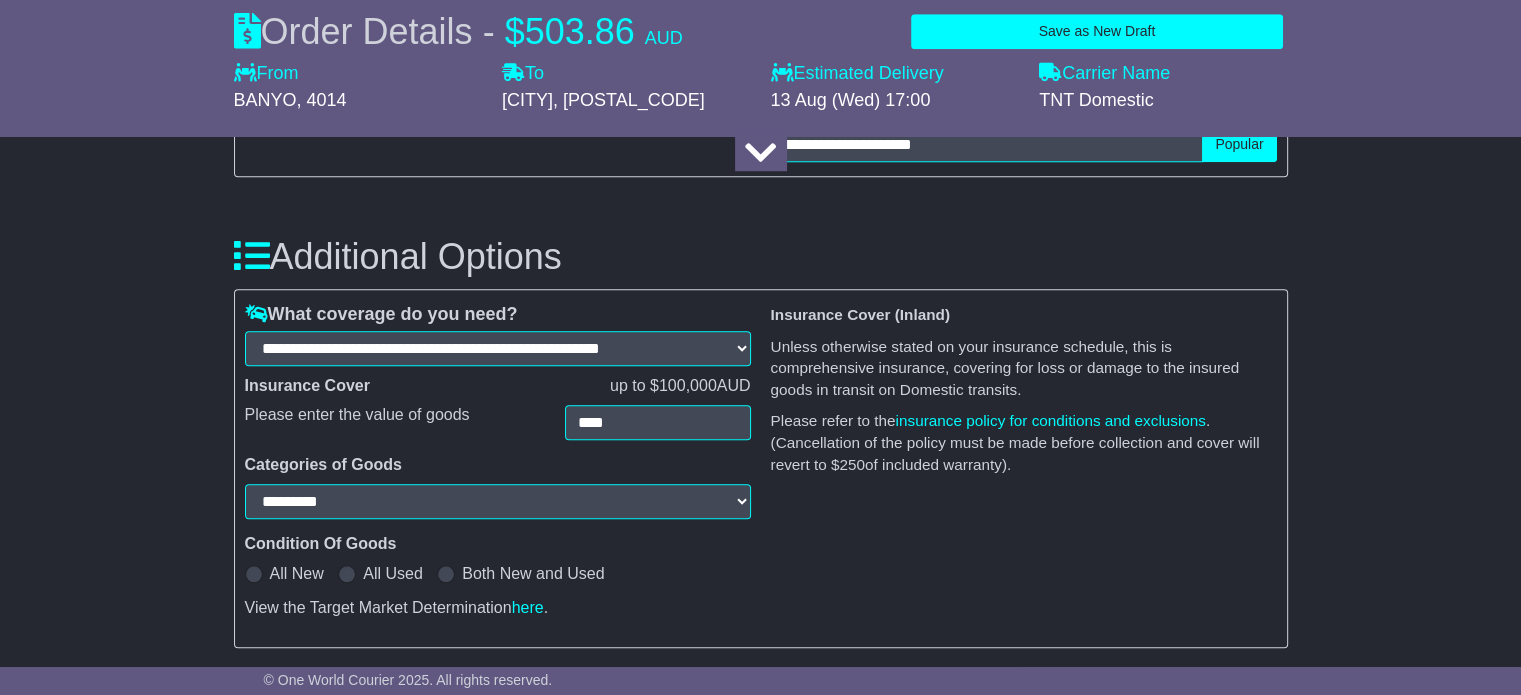 select on "*********" 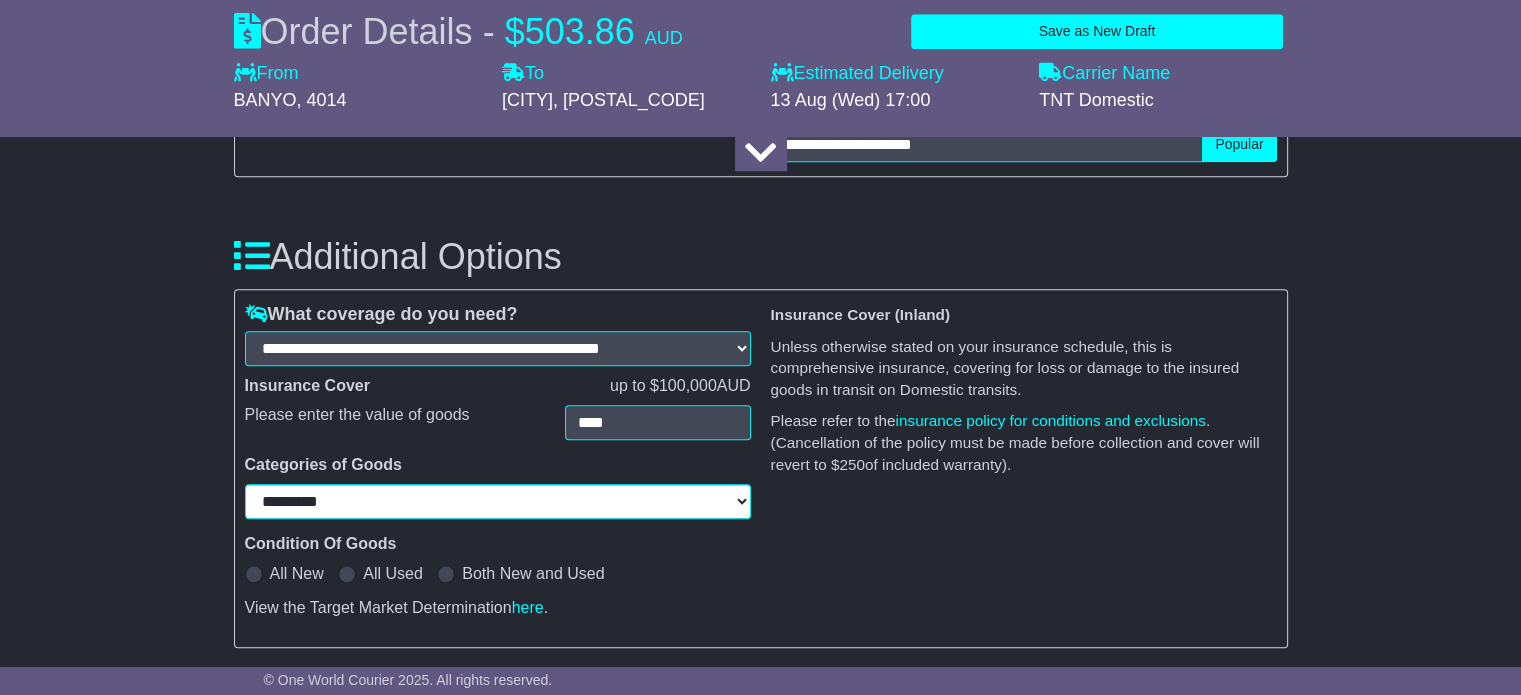 click on "**********" at bounding box center (498, 501) 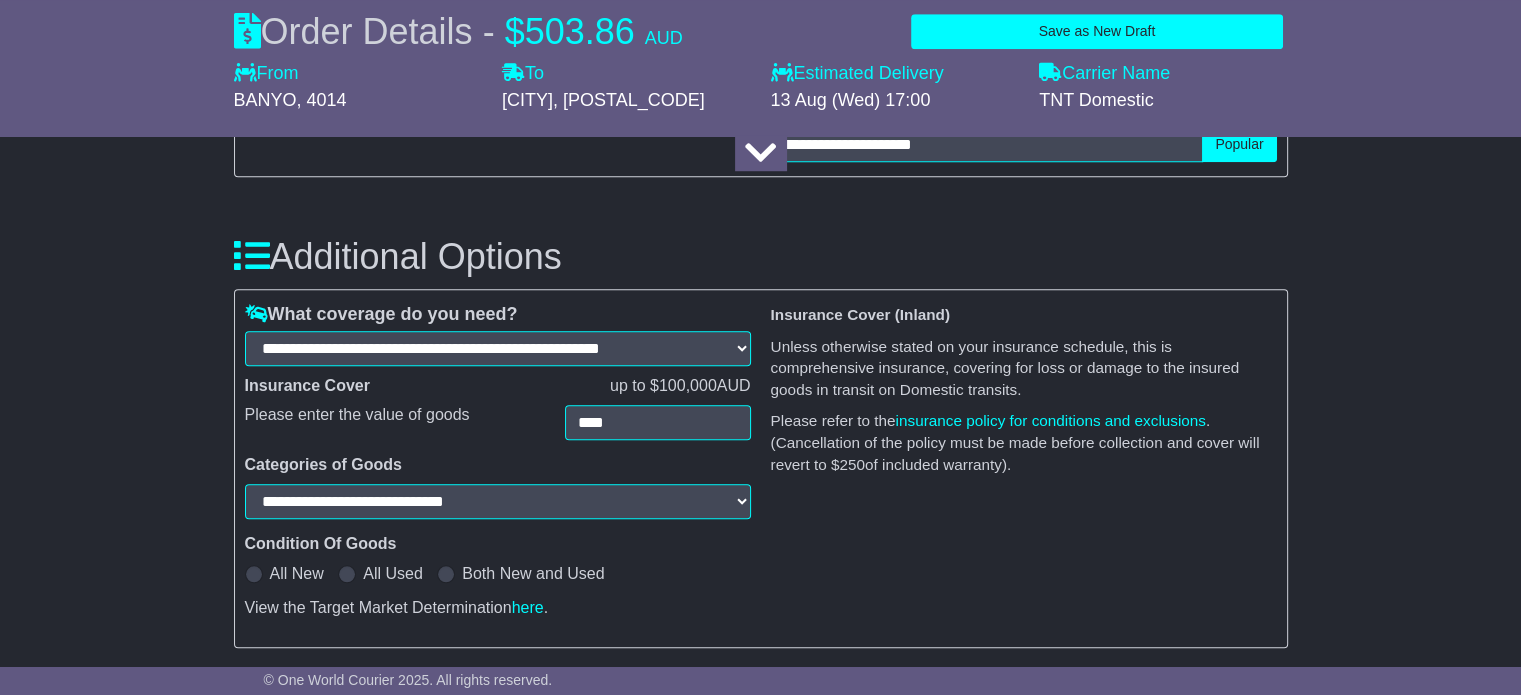 select on "**********" 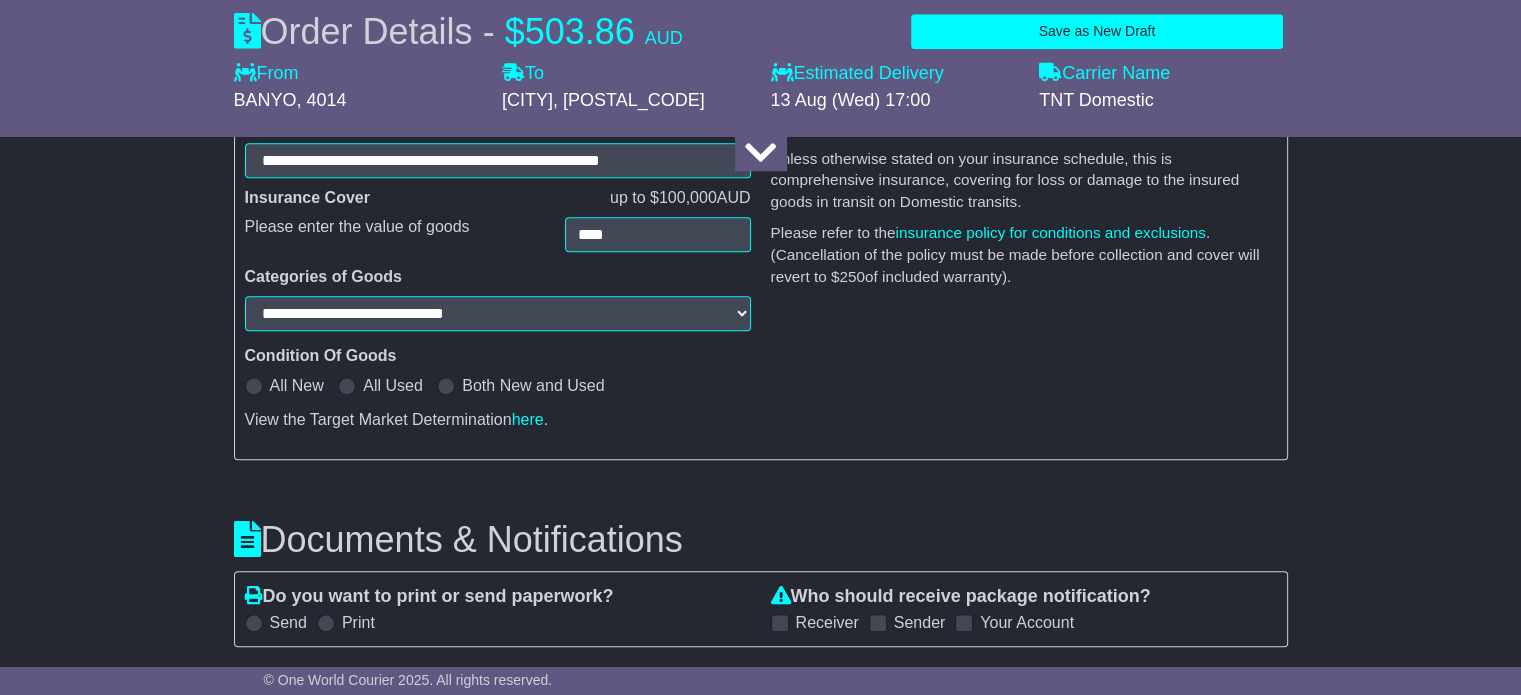 scroll, scrollTop: 1800, scrollLeft: 0, axis: vertical 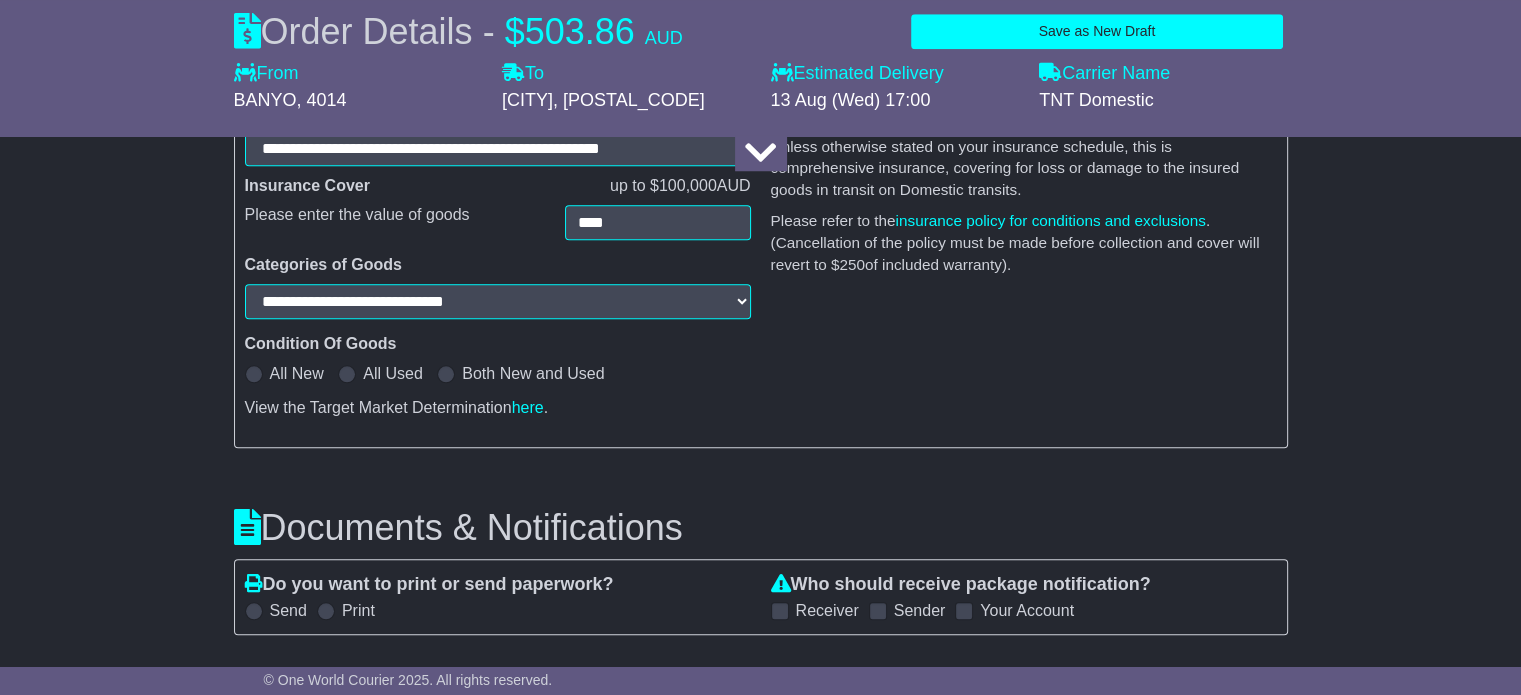 click on "All New" at bounding box center [297, 373] 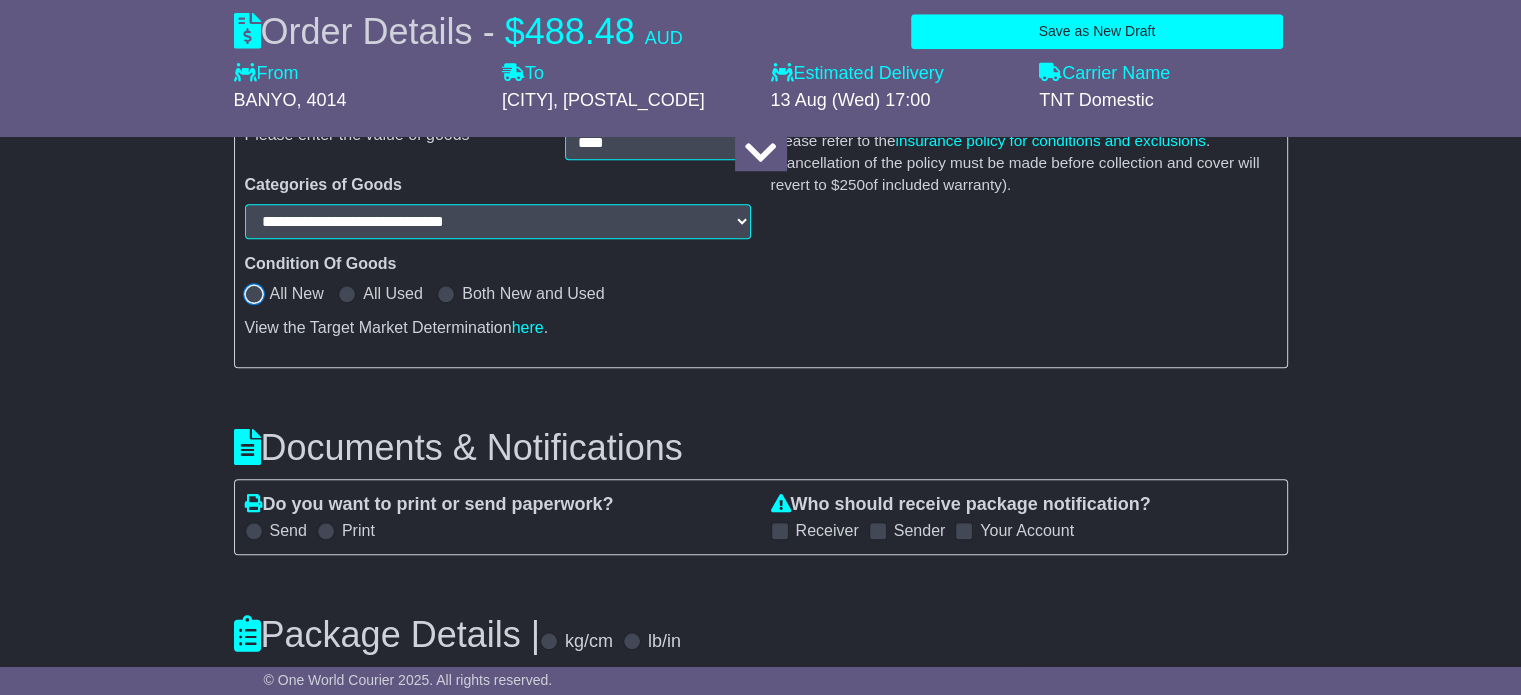 scroll, scrollTop: 2000, scrollLeft: 0, axis: vertical 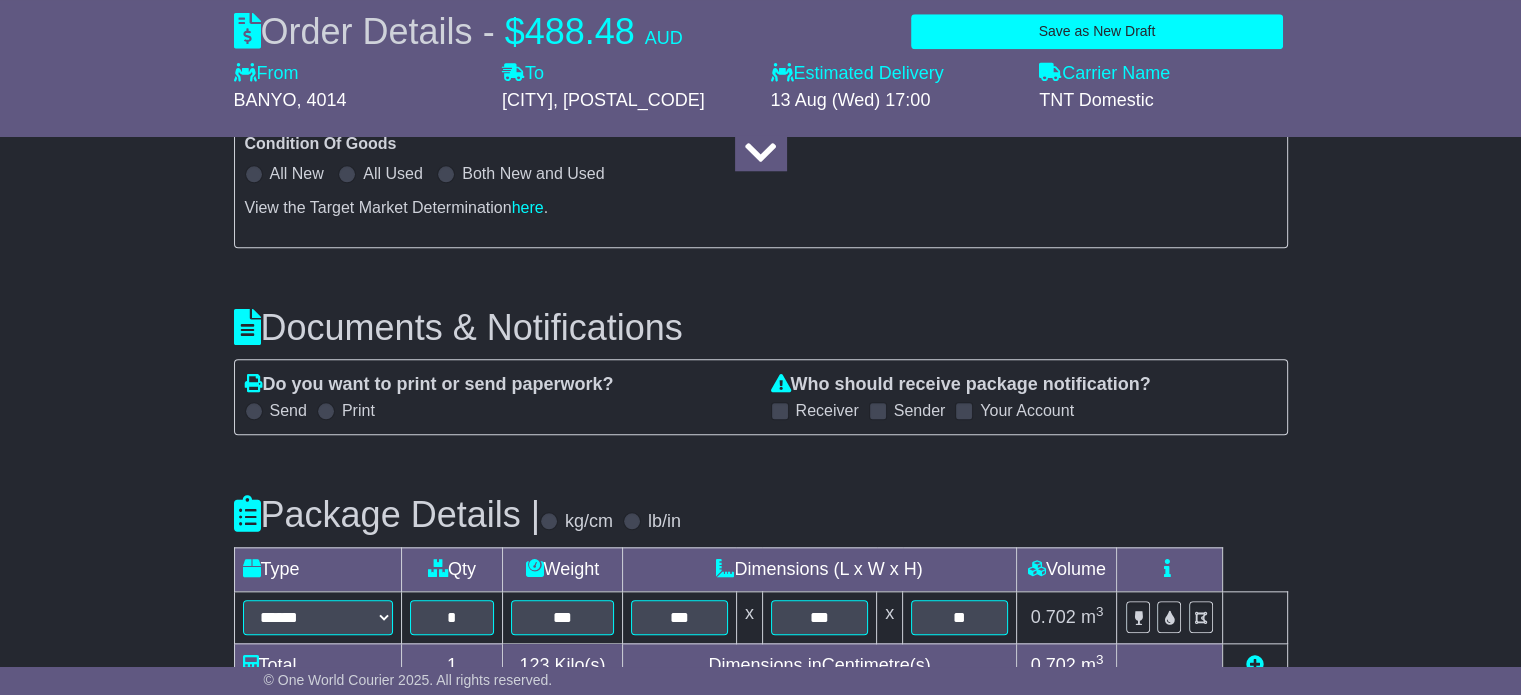 click at bounding box center (780, 411) 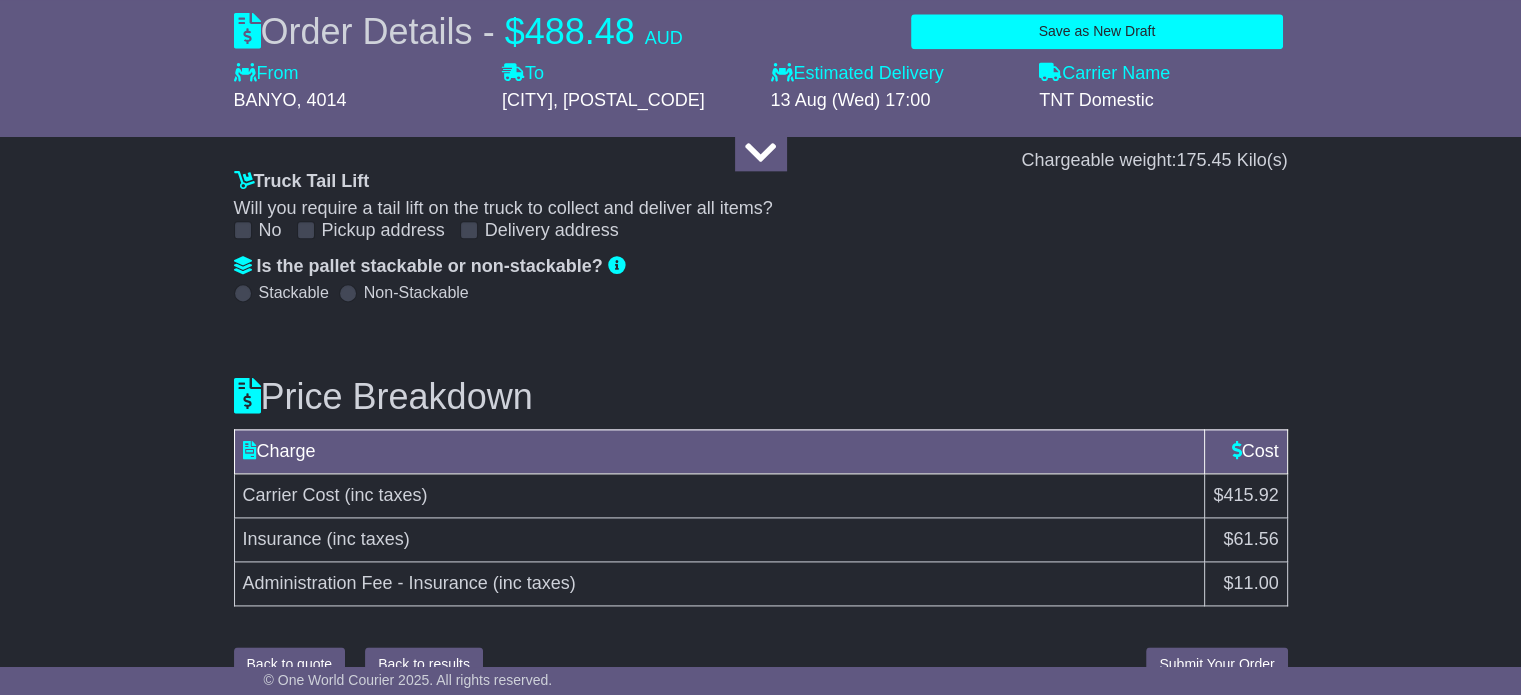 scroll, scrollTop: 2592, scrollLeft: 0, axis: vertical 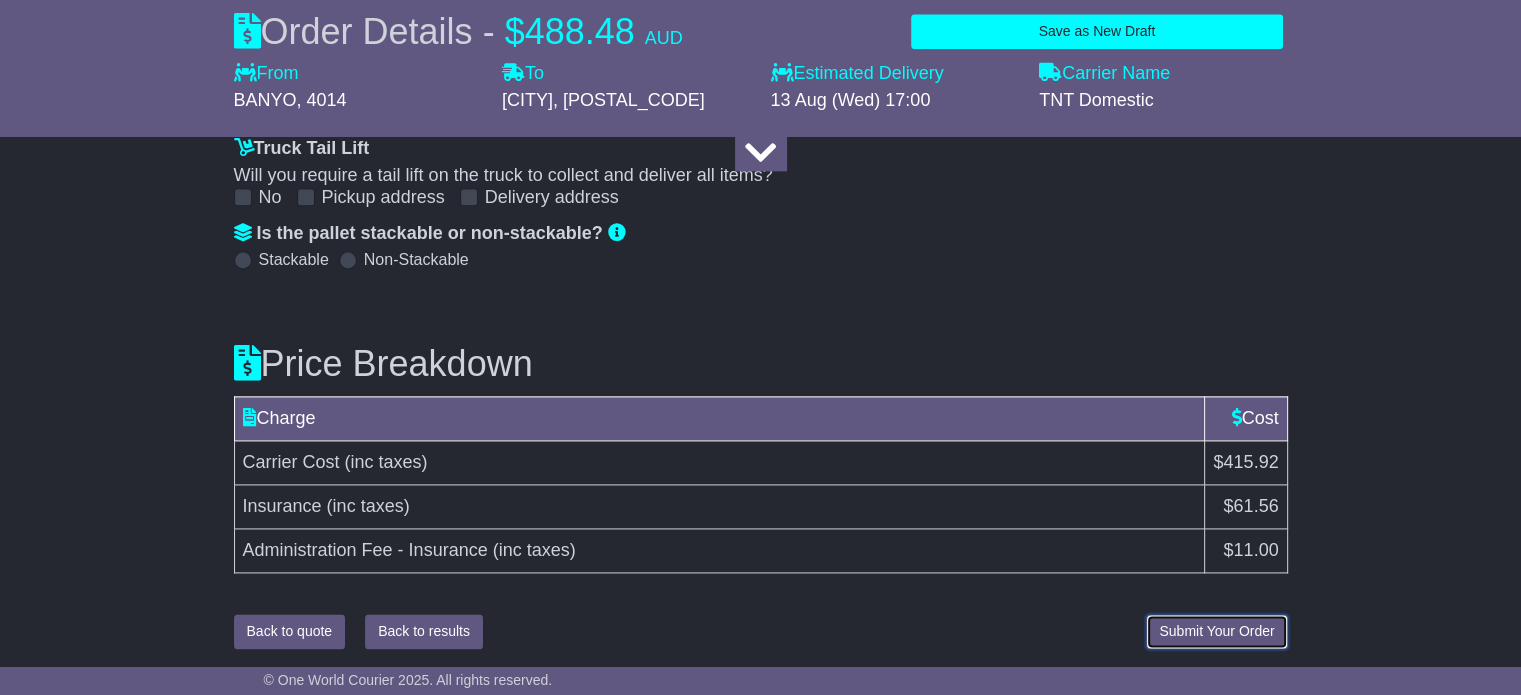 click on "Submit Your Order" at bounding box center (1216, 631) 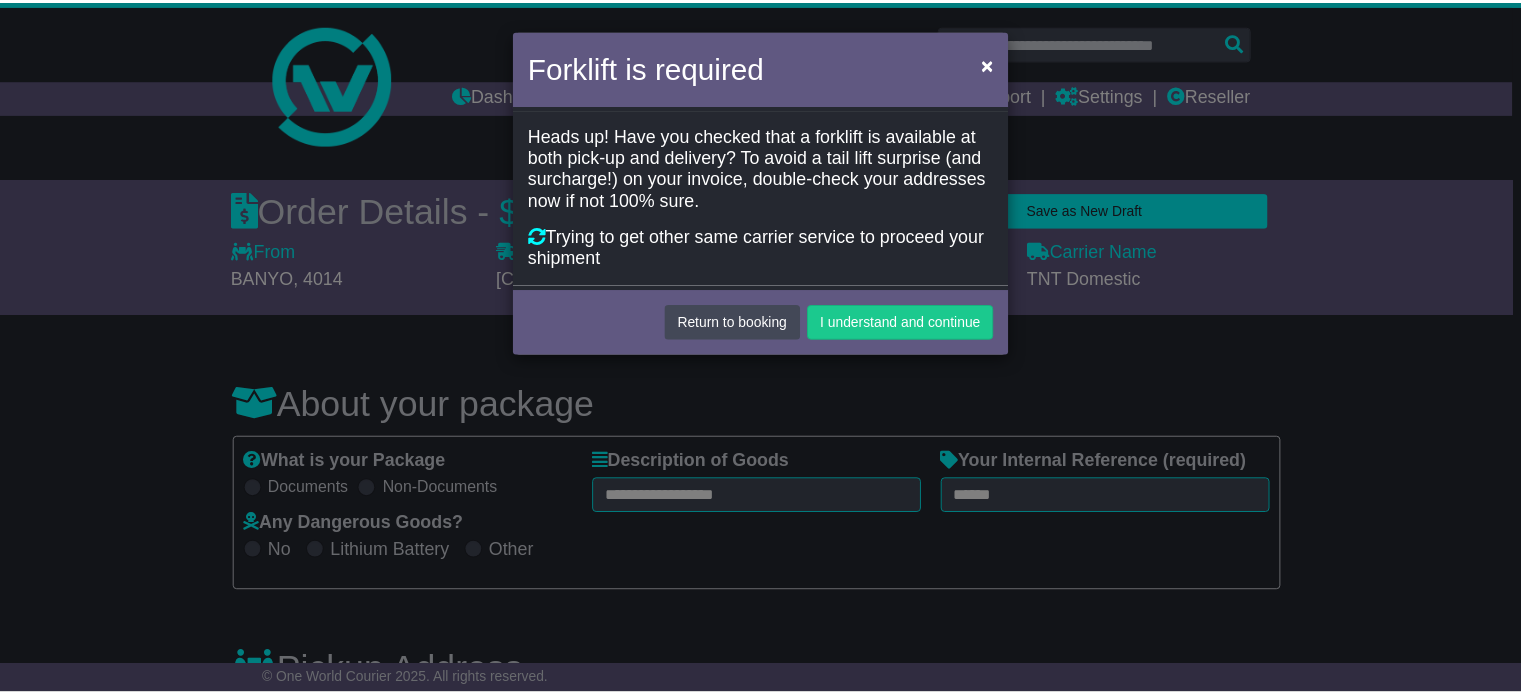 scroll, scrollTop: 0, scrollLeft: 0, axis: both 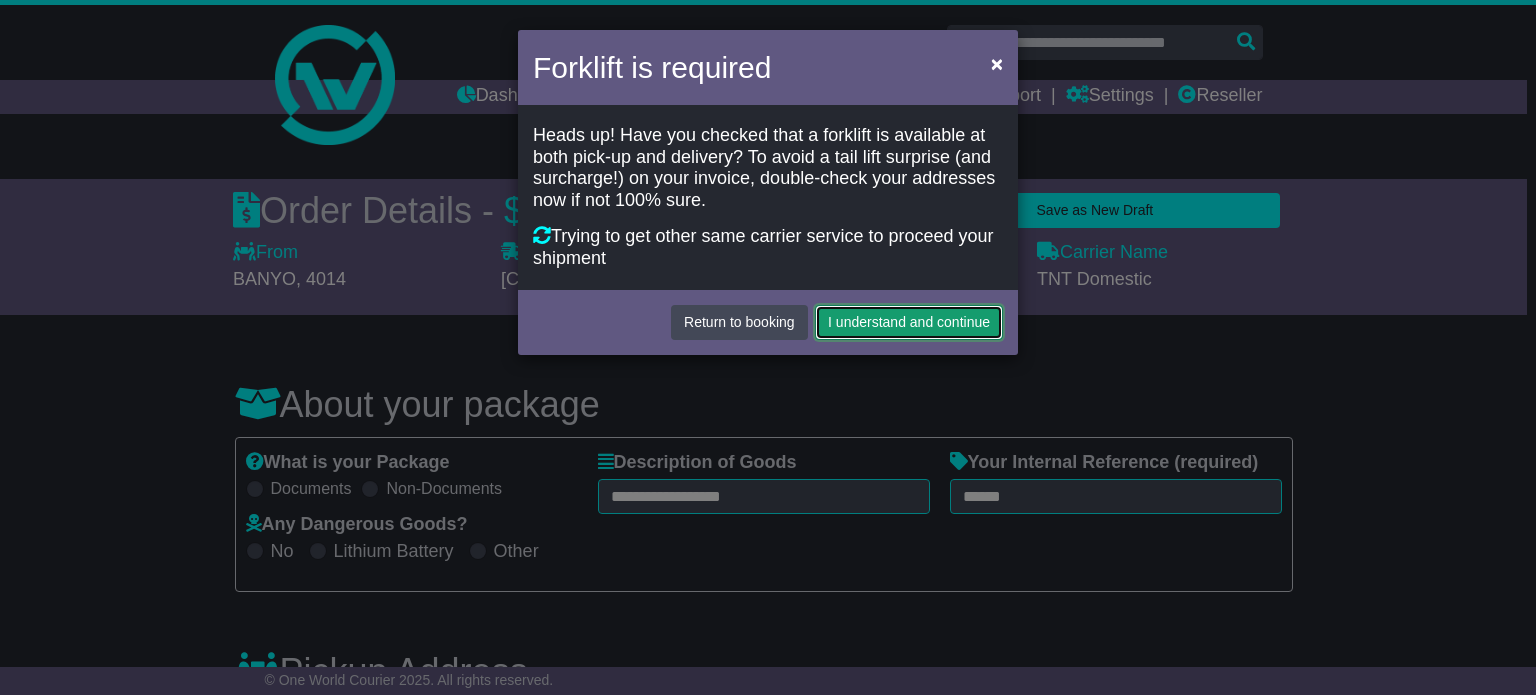 click on "I understand and continue" at bounding box center (909, 322) 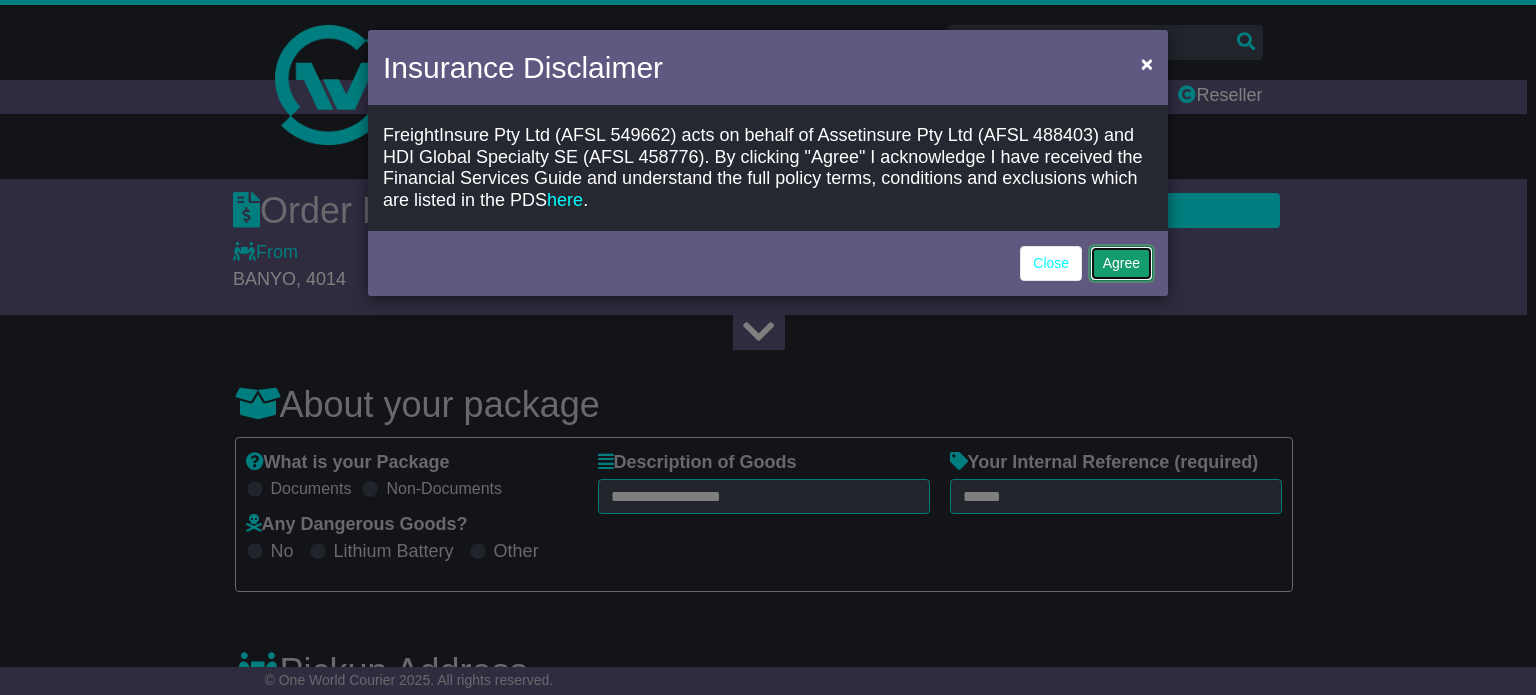 click on "Agree" 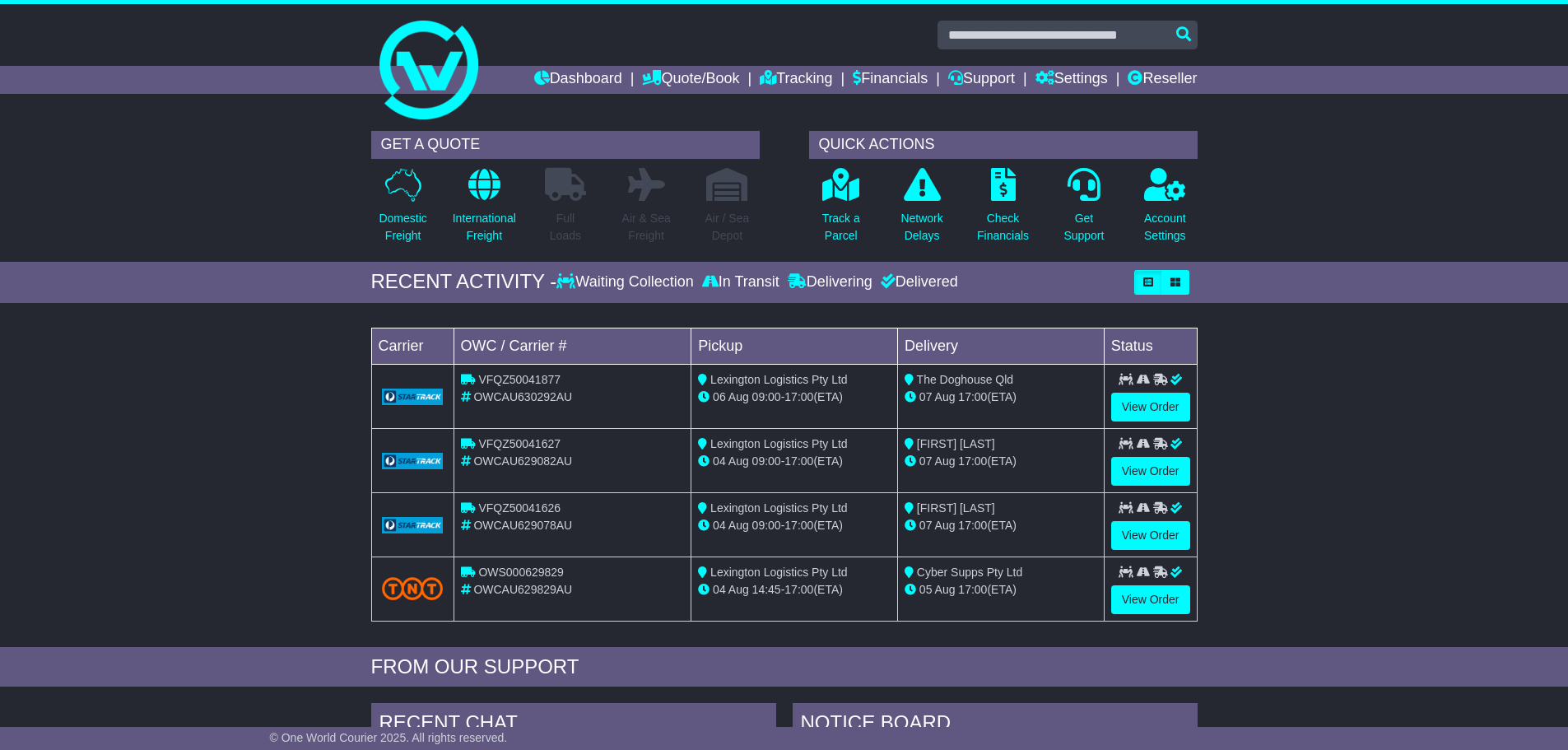 scroll, scrollTop: 0, scrollLeft: 0, axis: both 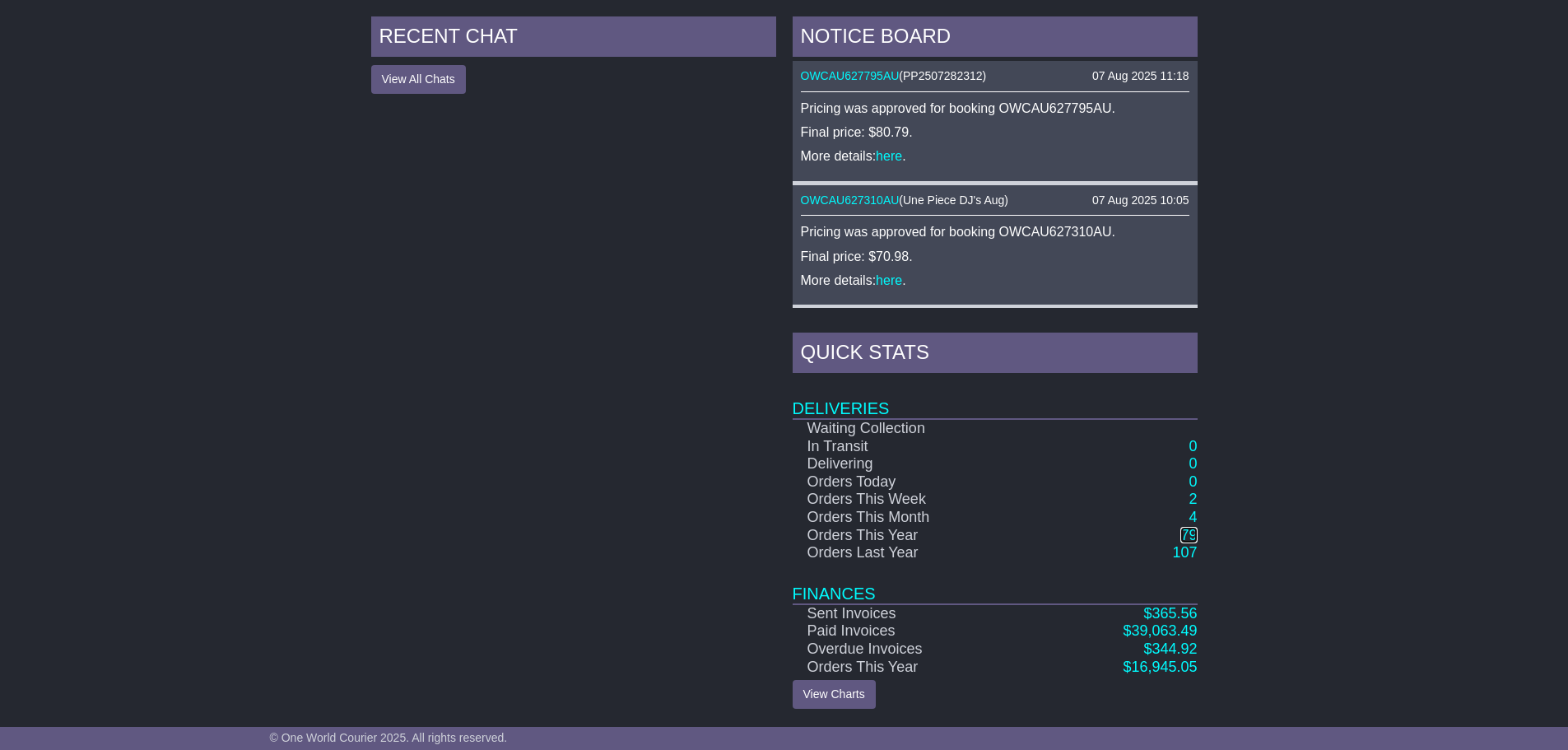 click on "79" at bounding box center (1189, 535) 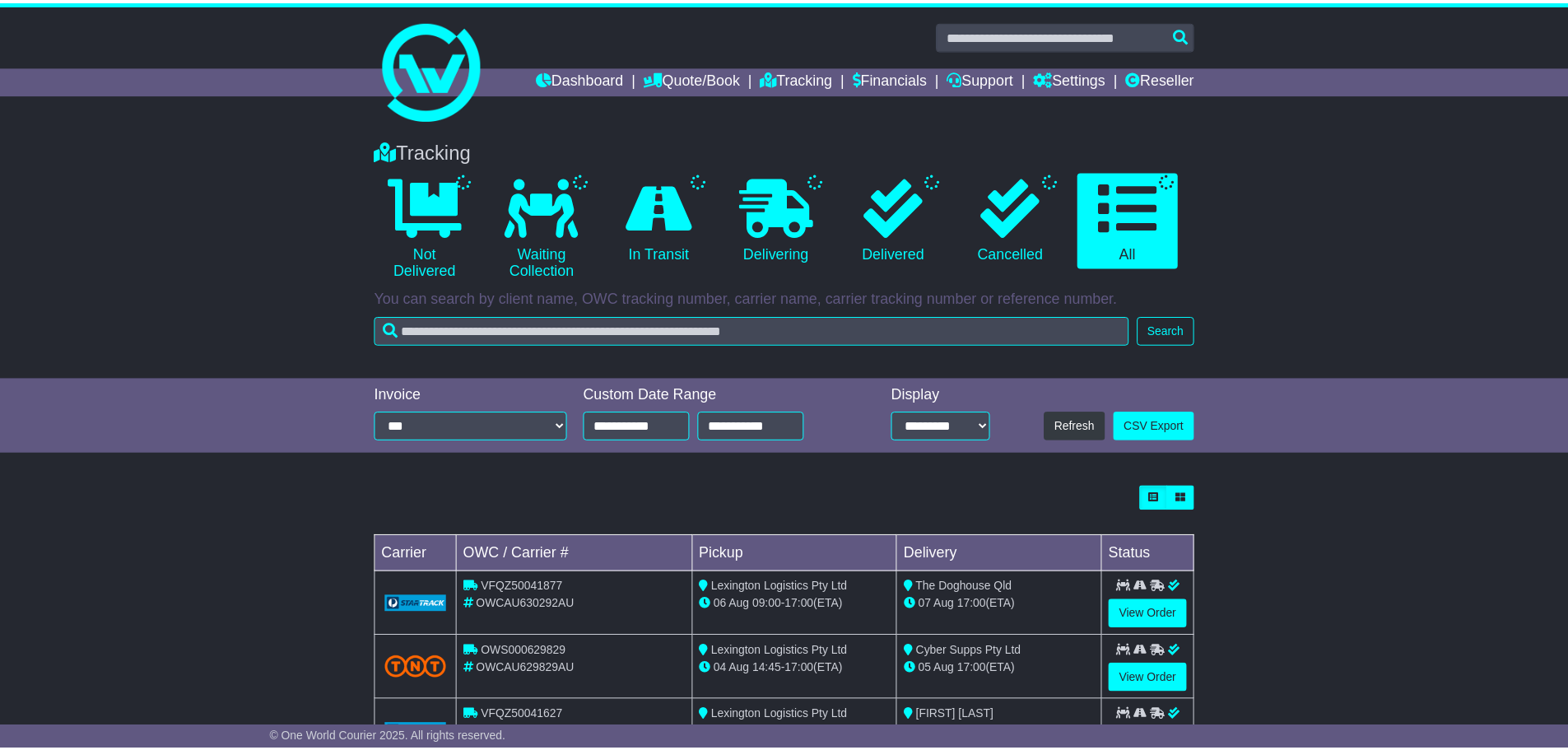 scroll, scrollTop: 0, scrollLeft: 0, axis: both 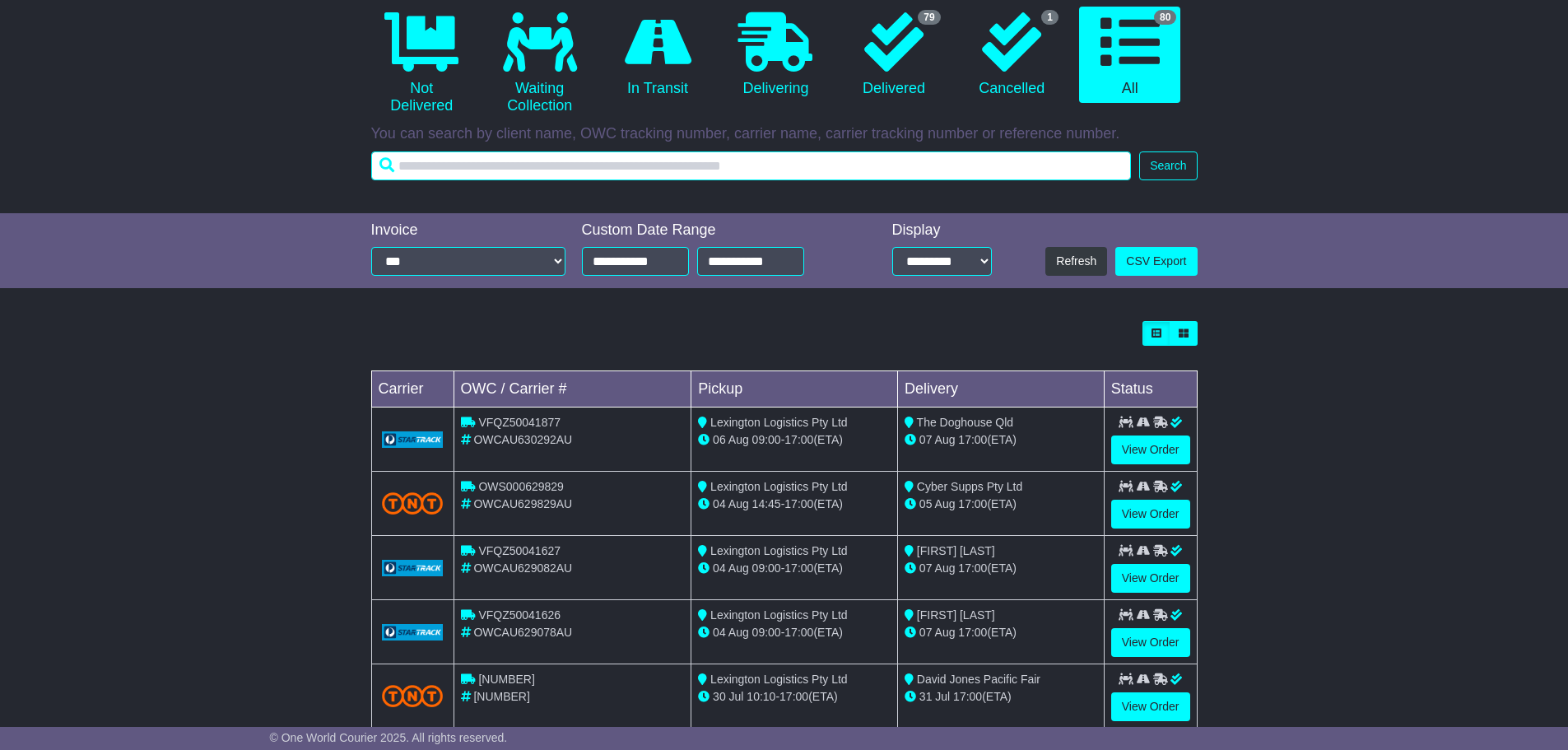 click at bounding box center (751, 165) 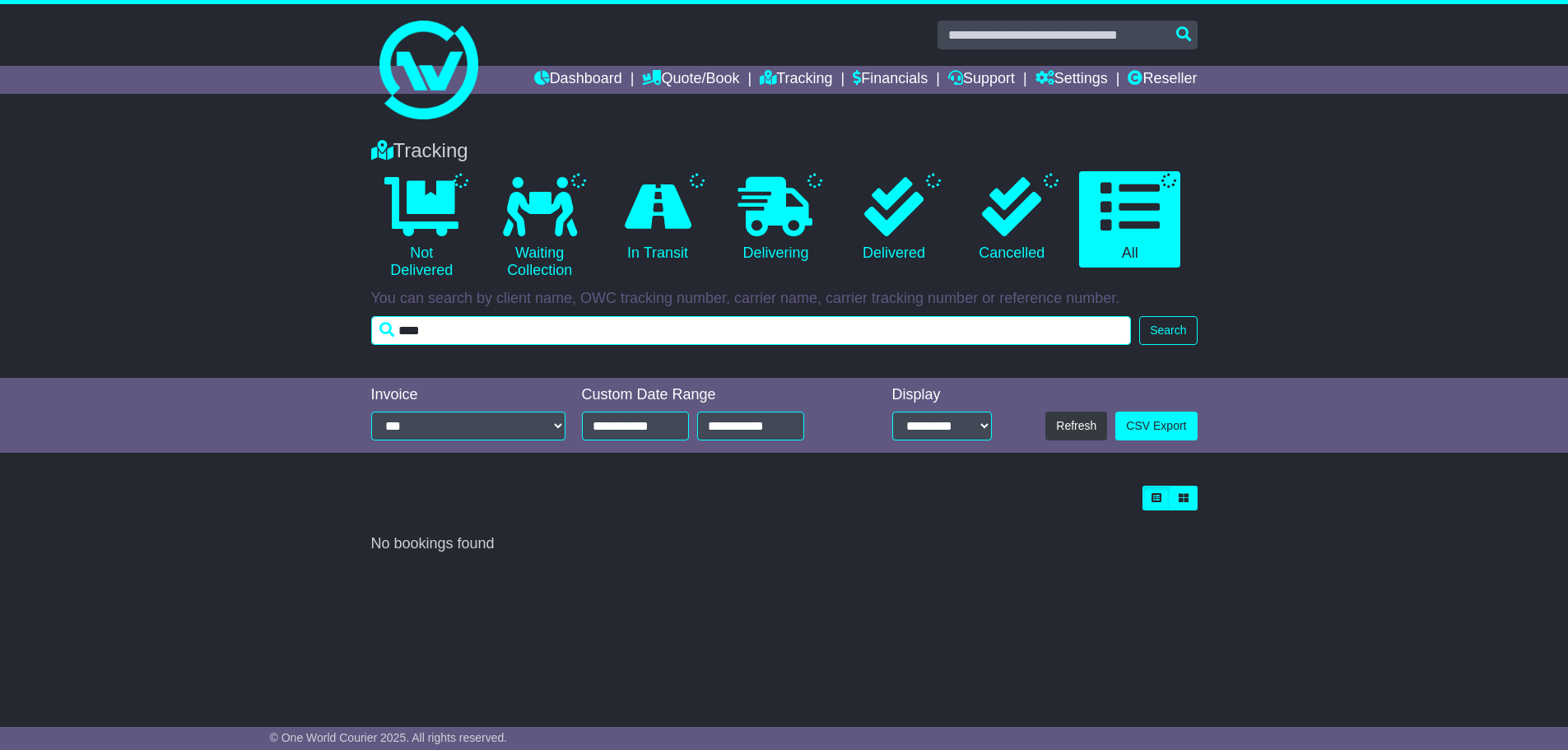 scroll, scrollTop: 0, scrollLeft: 0, axis: both 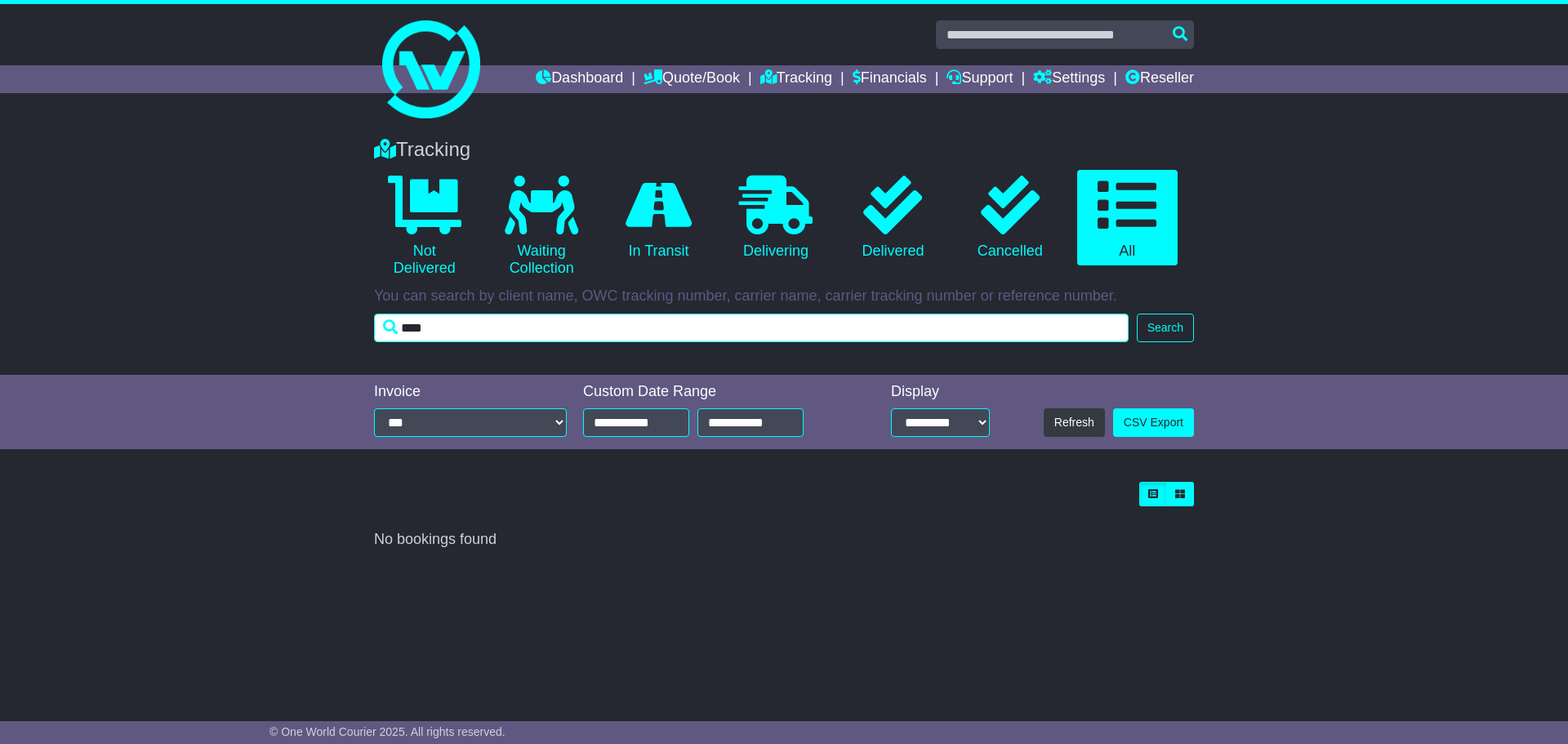 click on "****" at bounding box center [751, 327] 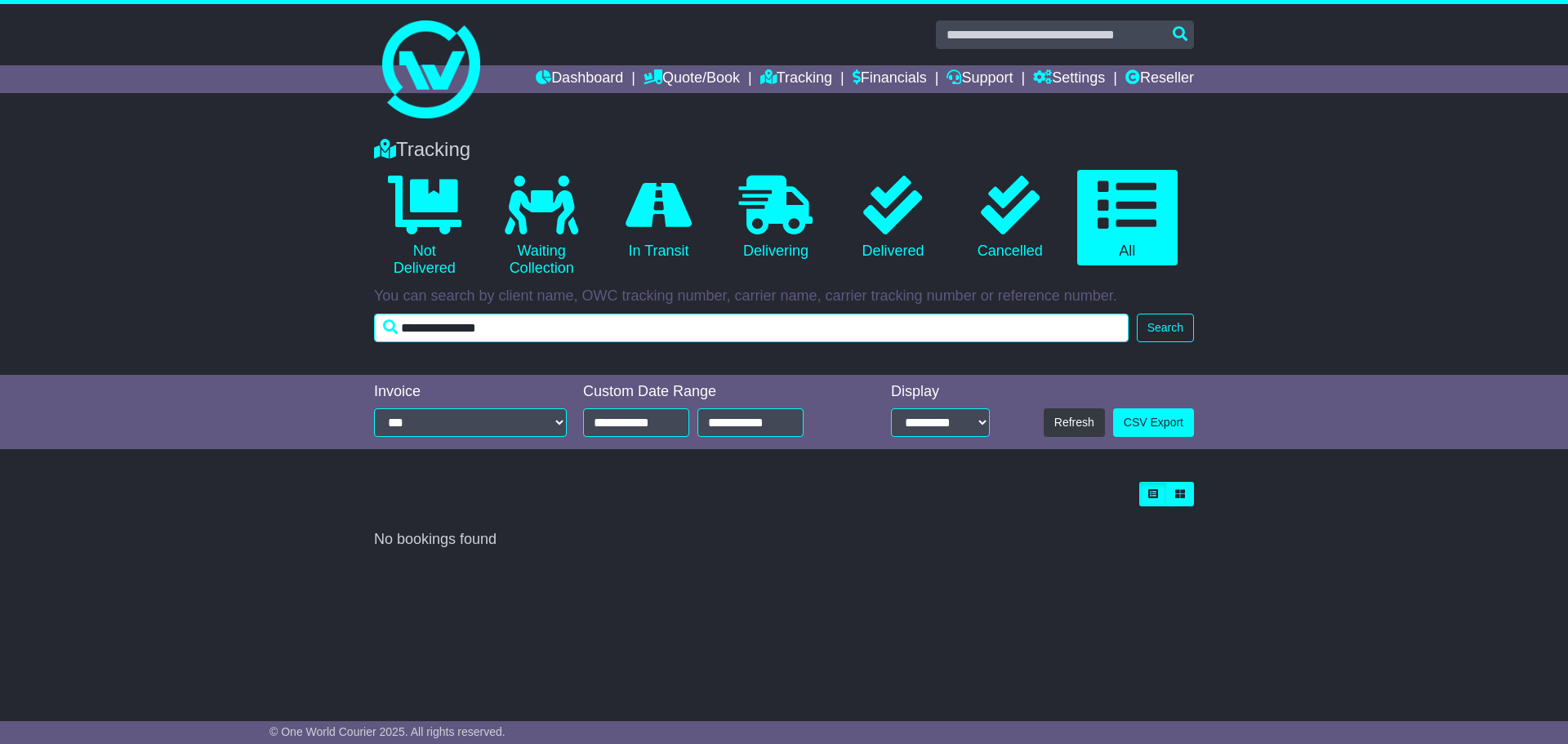 type on "**********" 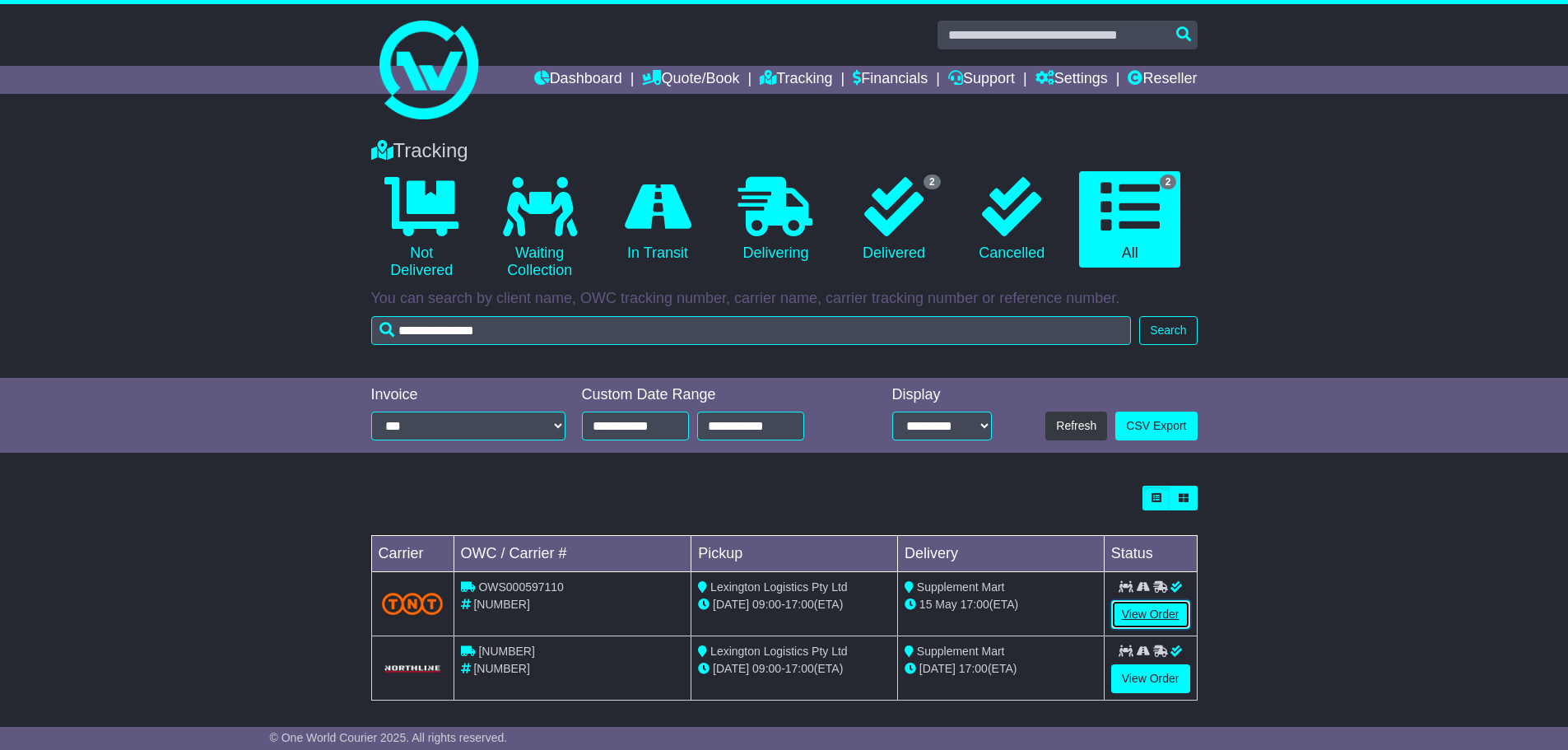 click on "View Order" at bounding box center [1151, 614] 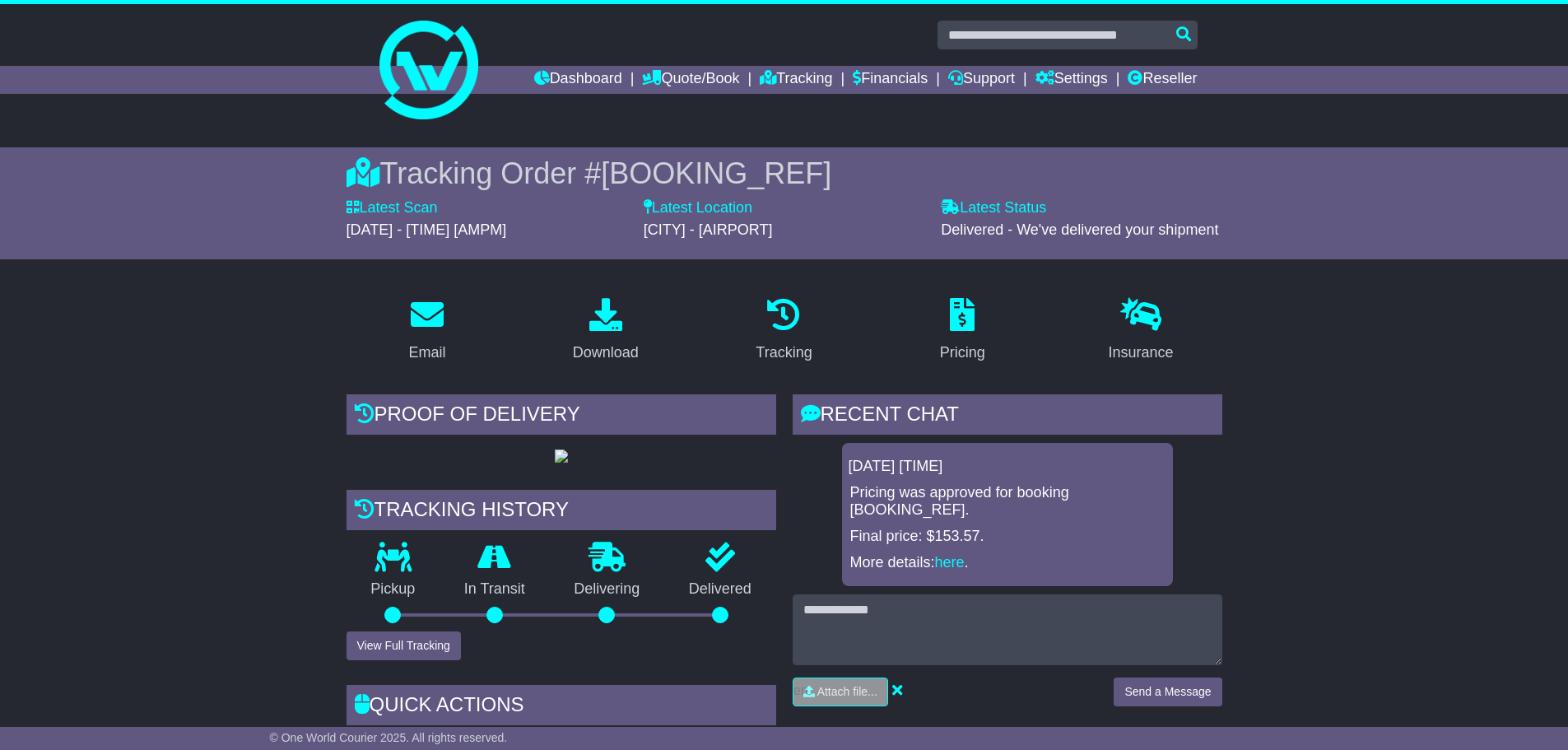 scroll, scrollTop: 54, scrollLeft: 0, axis: vertical 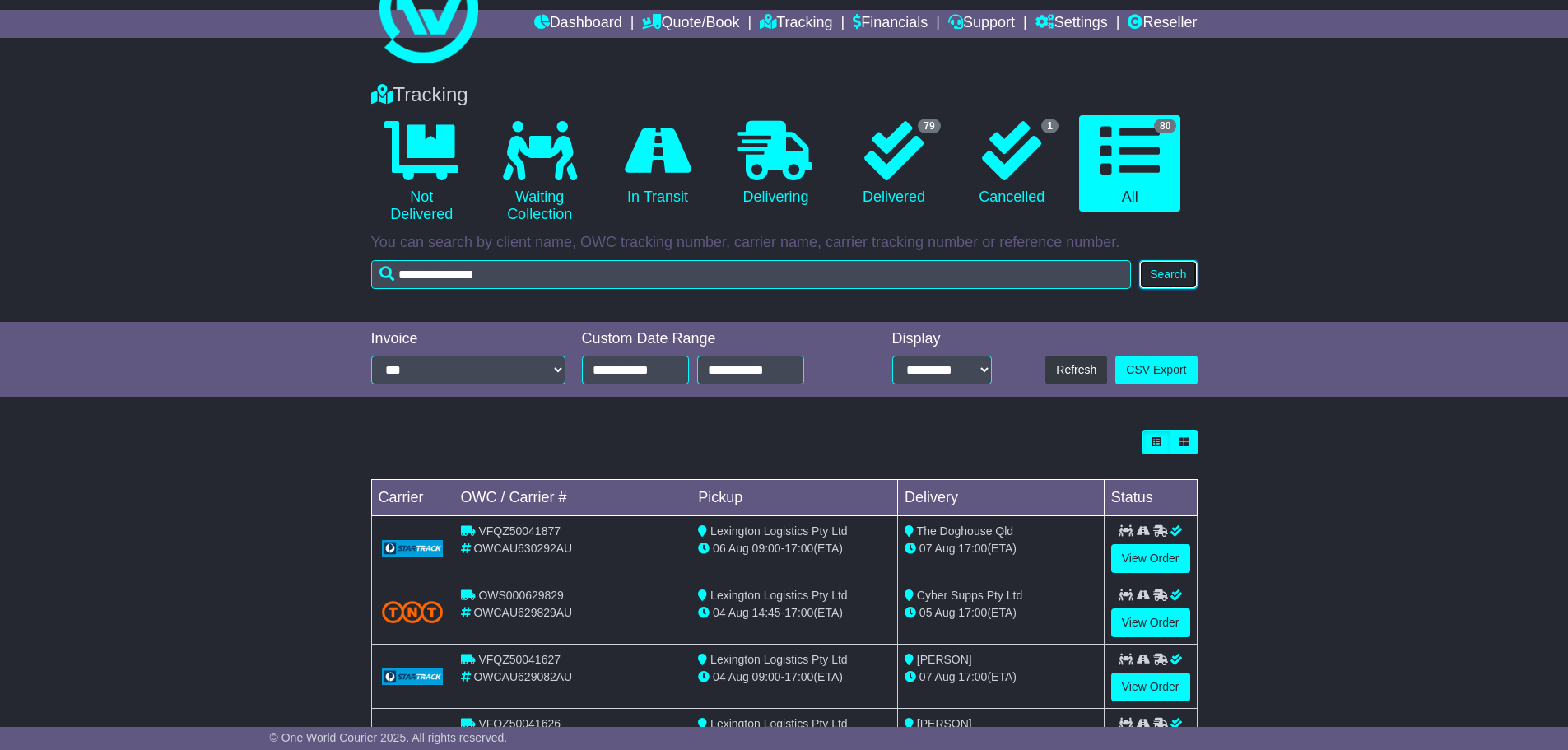click on "Search" at bounding box center (1168, 274) 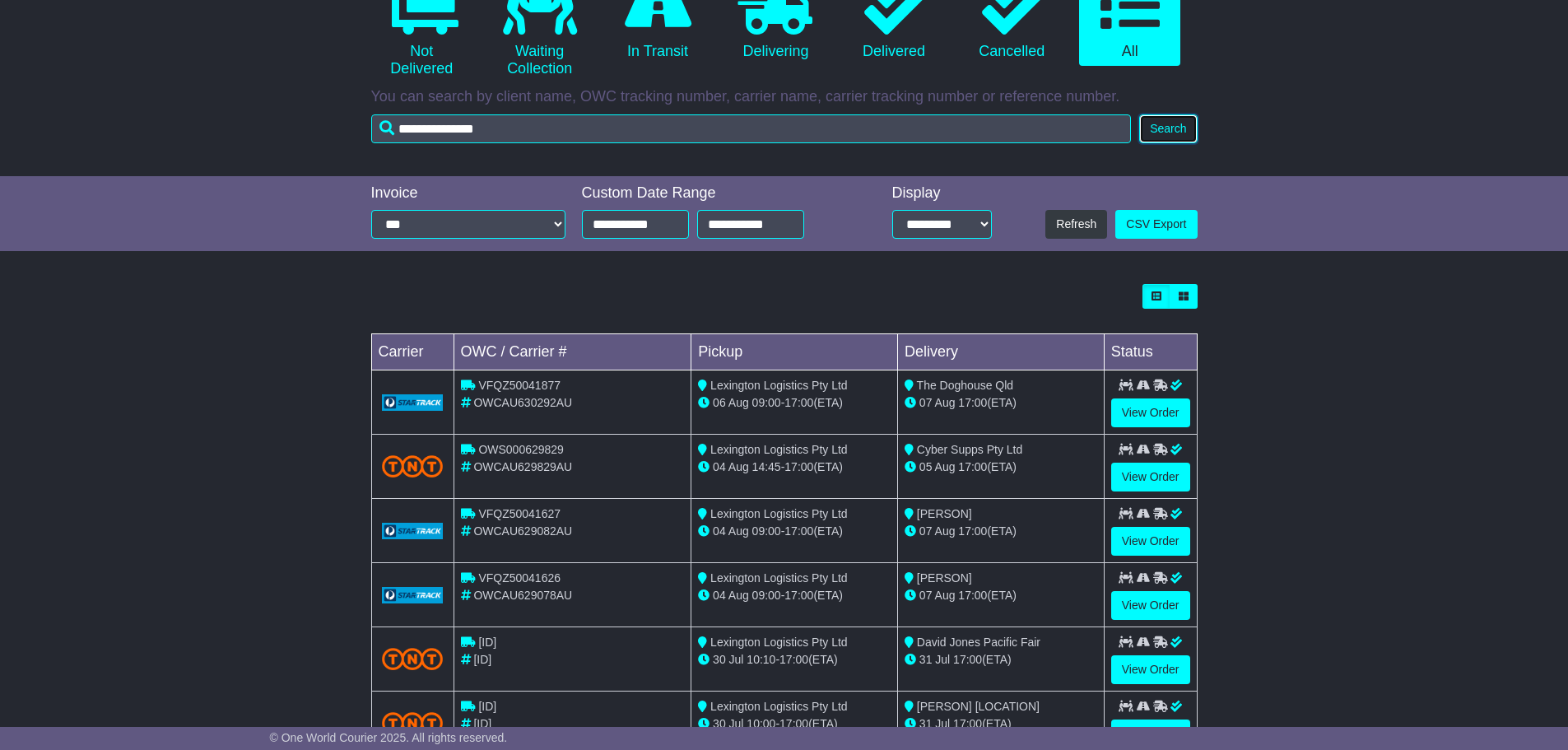 scroll, scrollTop: 165, scrollLeft: 0, axis: vertical 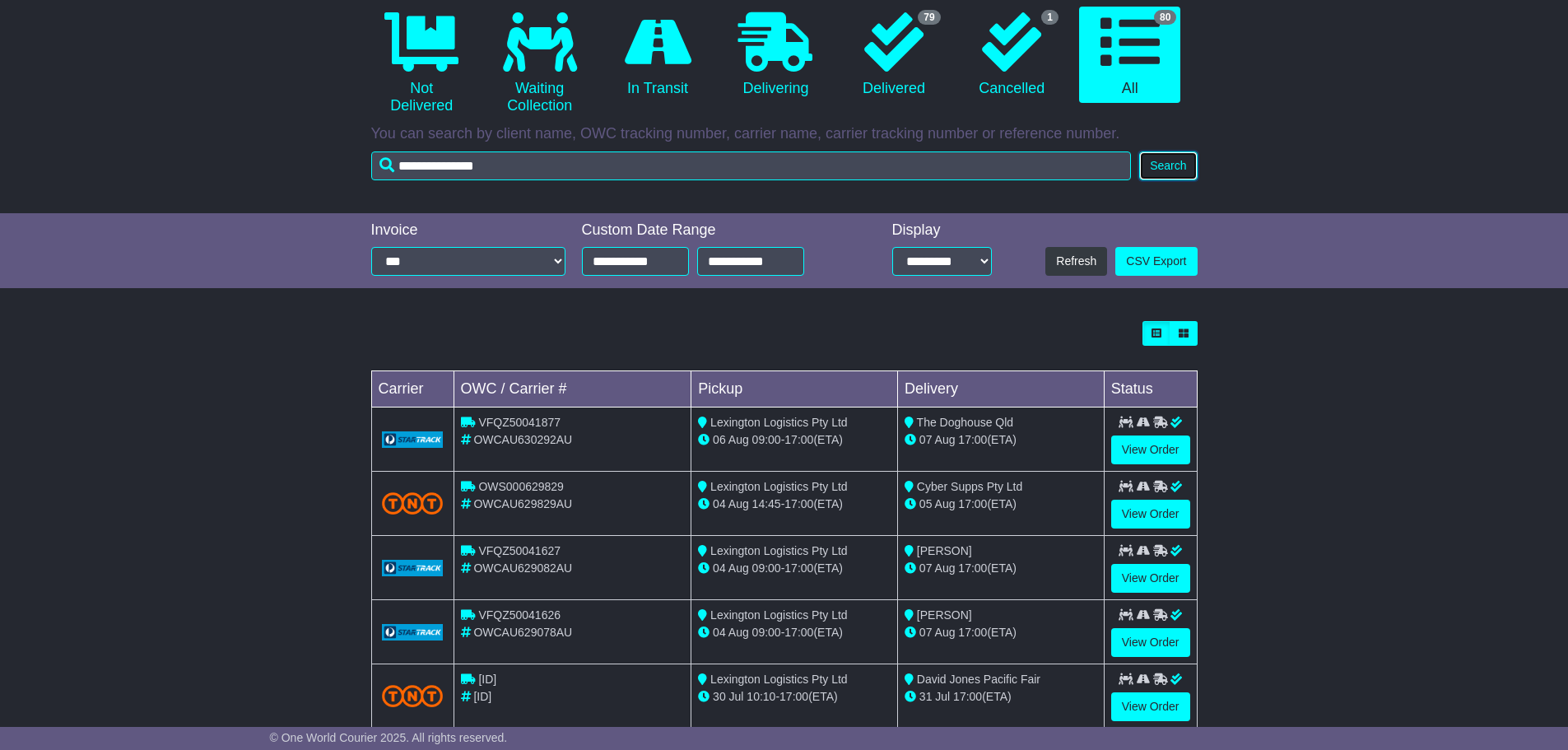 click on "Search" at bounding box center [1168, 165] 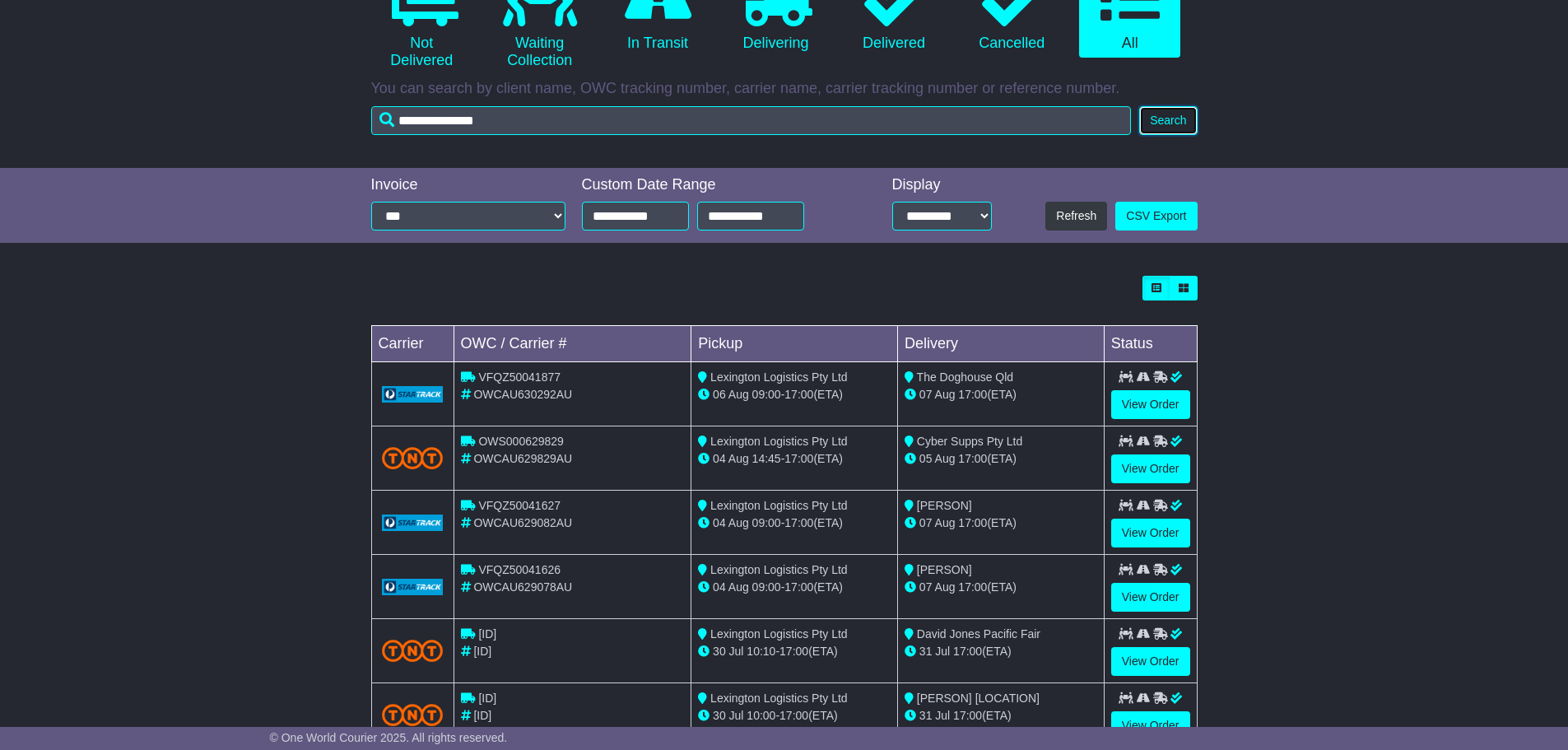 scroll, scrollTop: 165, scrollLeft: 0, axis: vertical 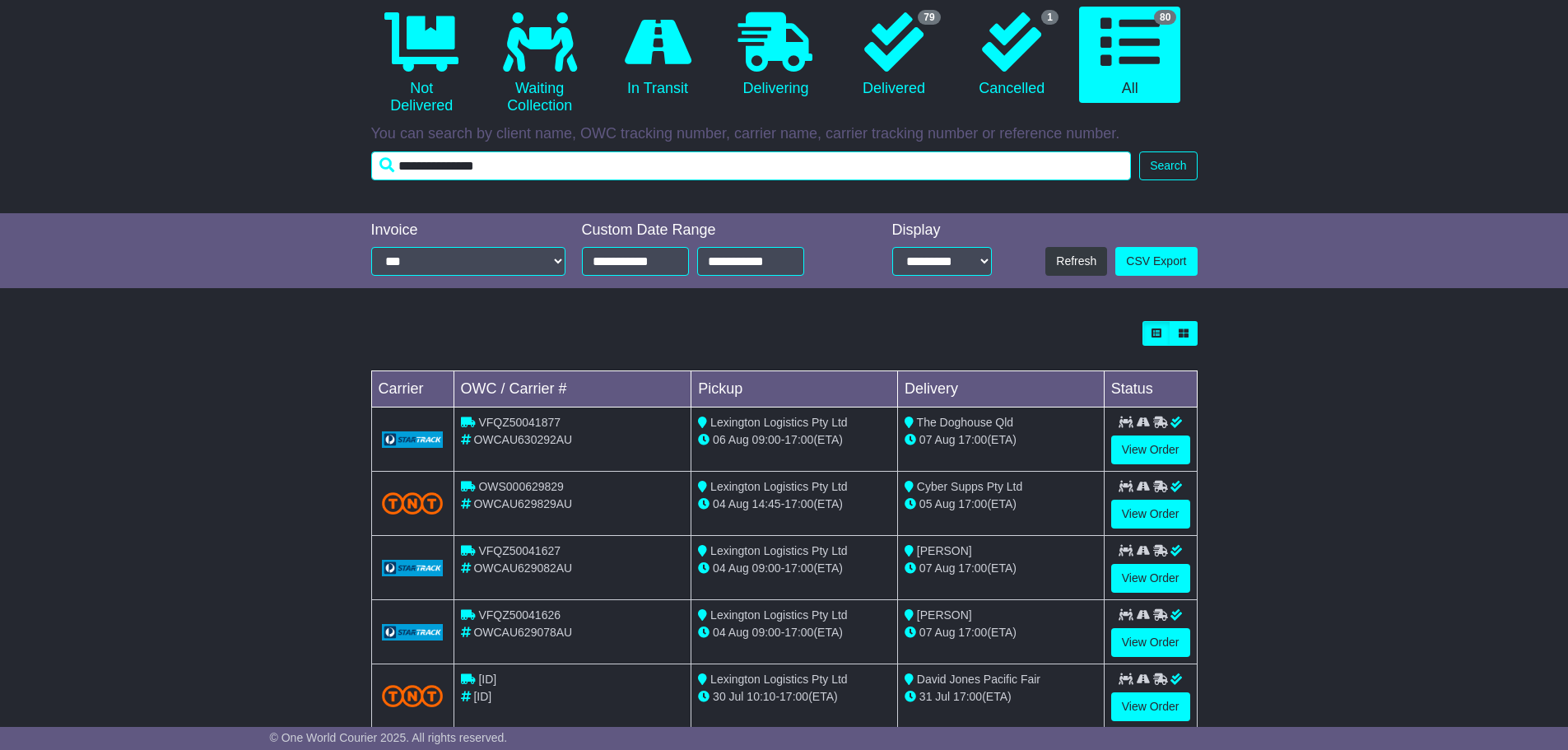 click on "**********" at bounding box center [751, 165] 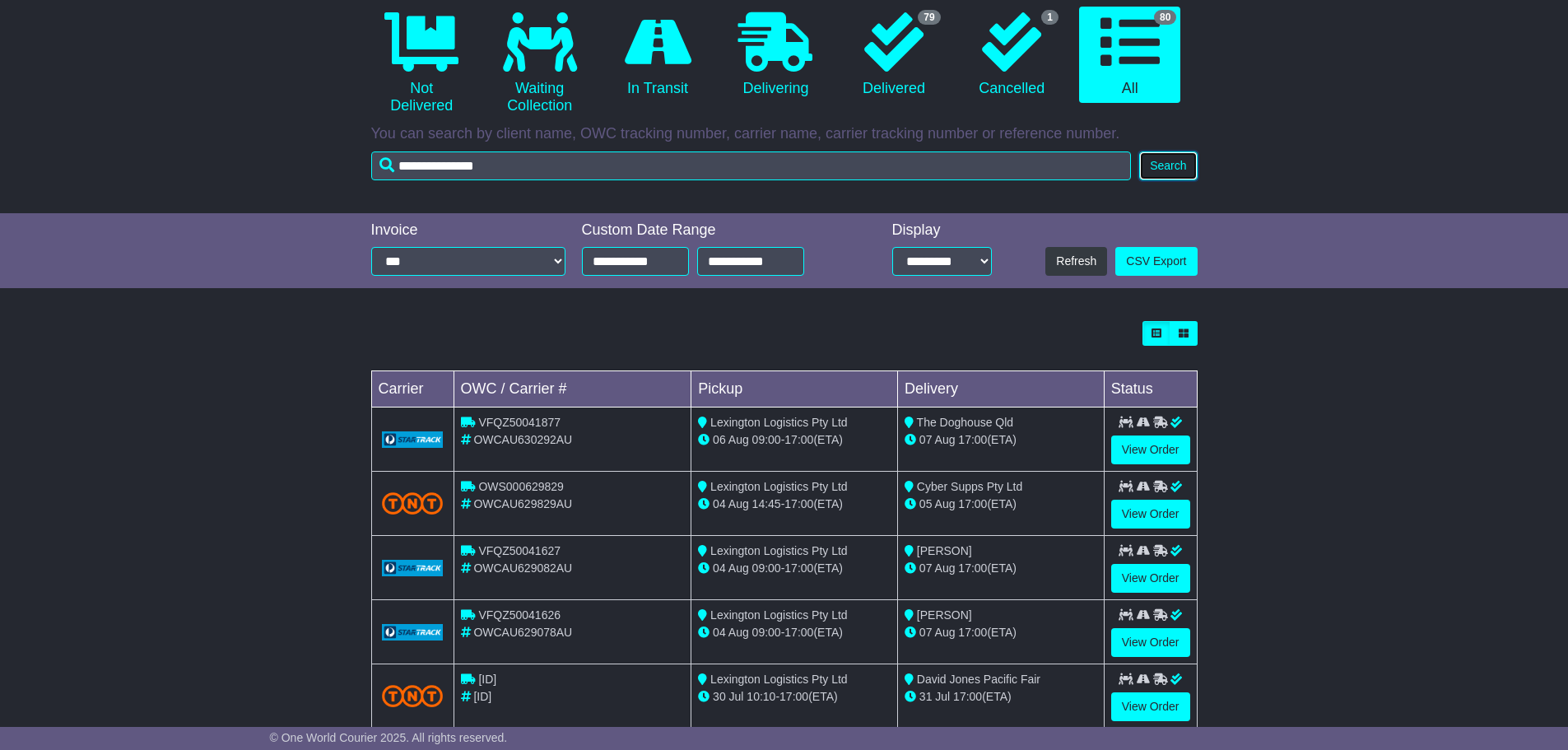 click on "Search" at bounding box center [1168, 165] 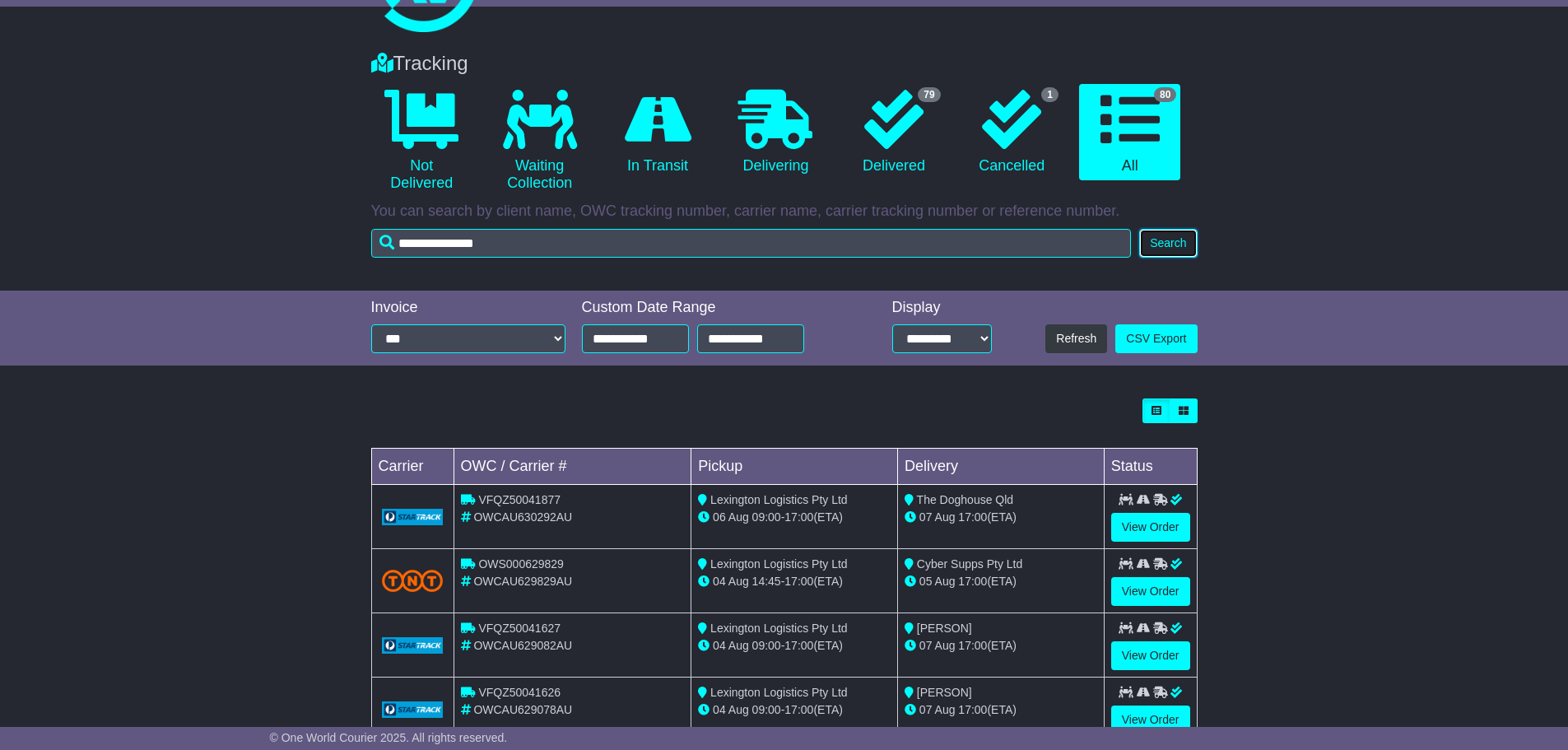 scroll, scrollTop: 82, scrollLeft: 0, axis: vertical 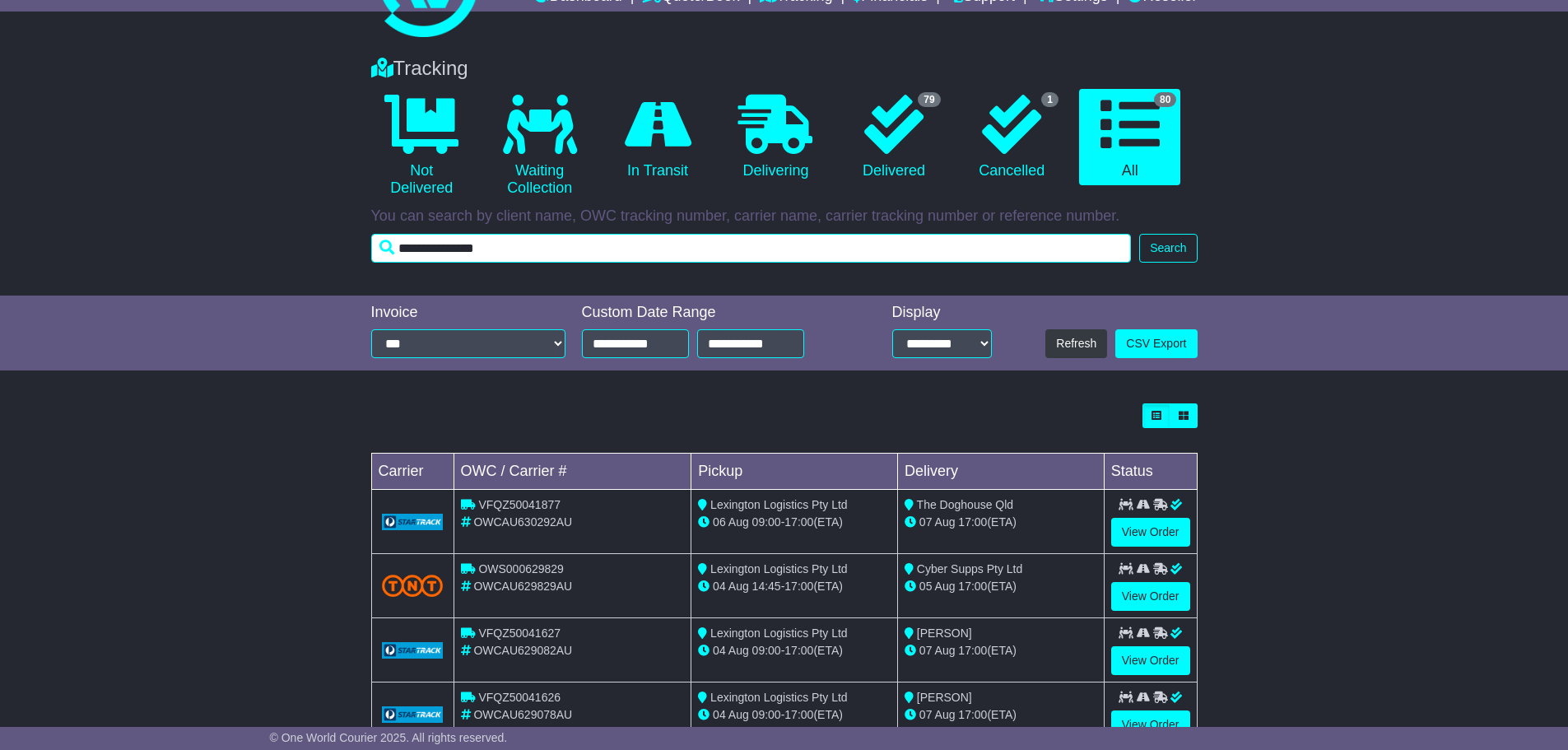 click on "**********" at bounding box center (751, 248) 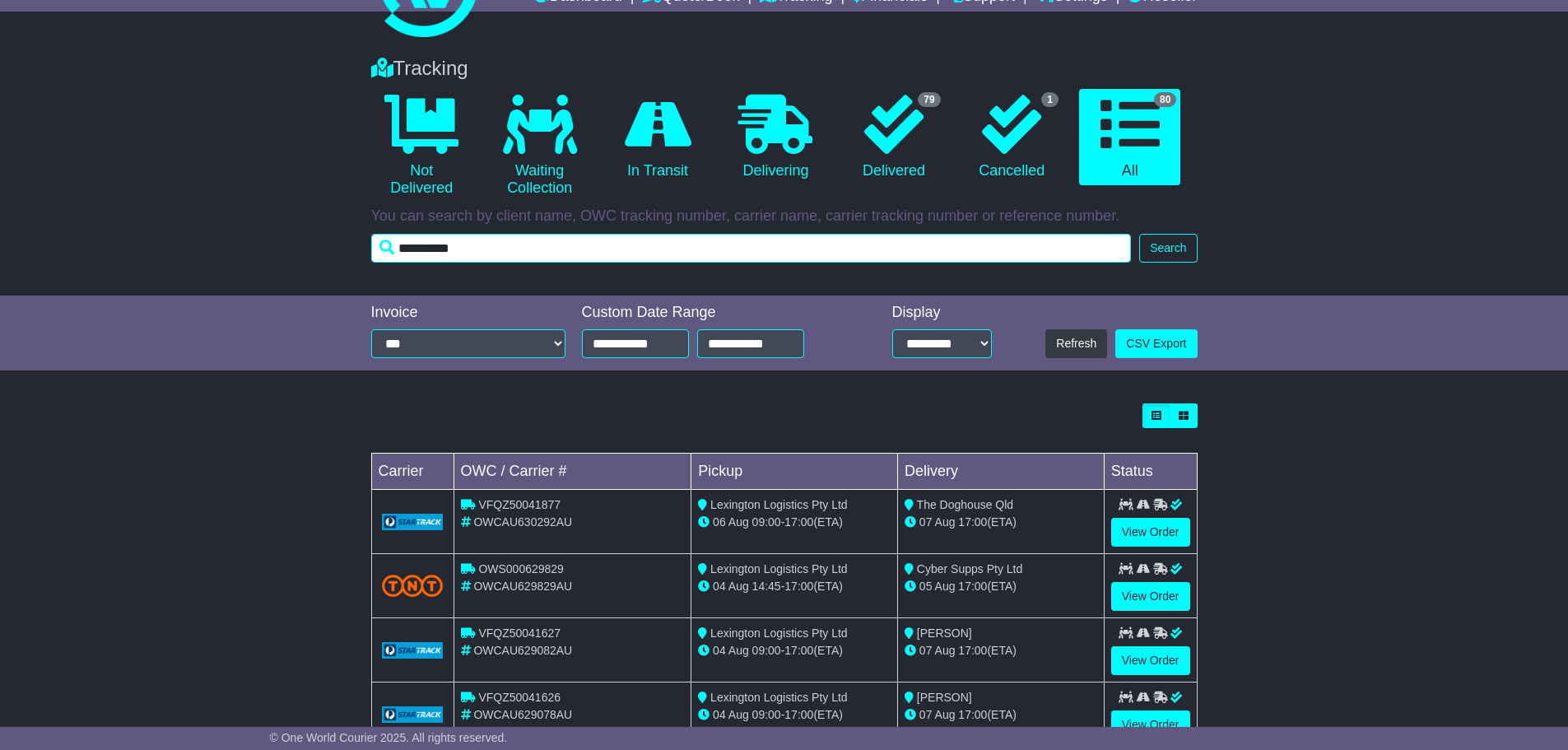 type on "**********" 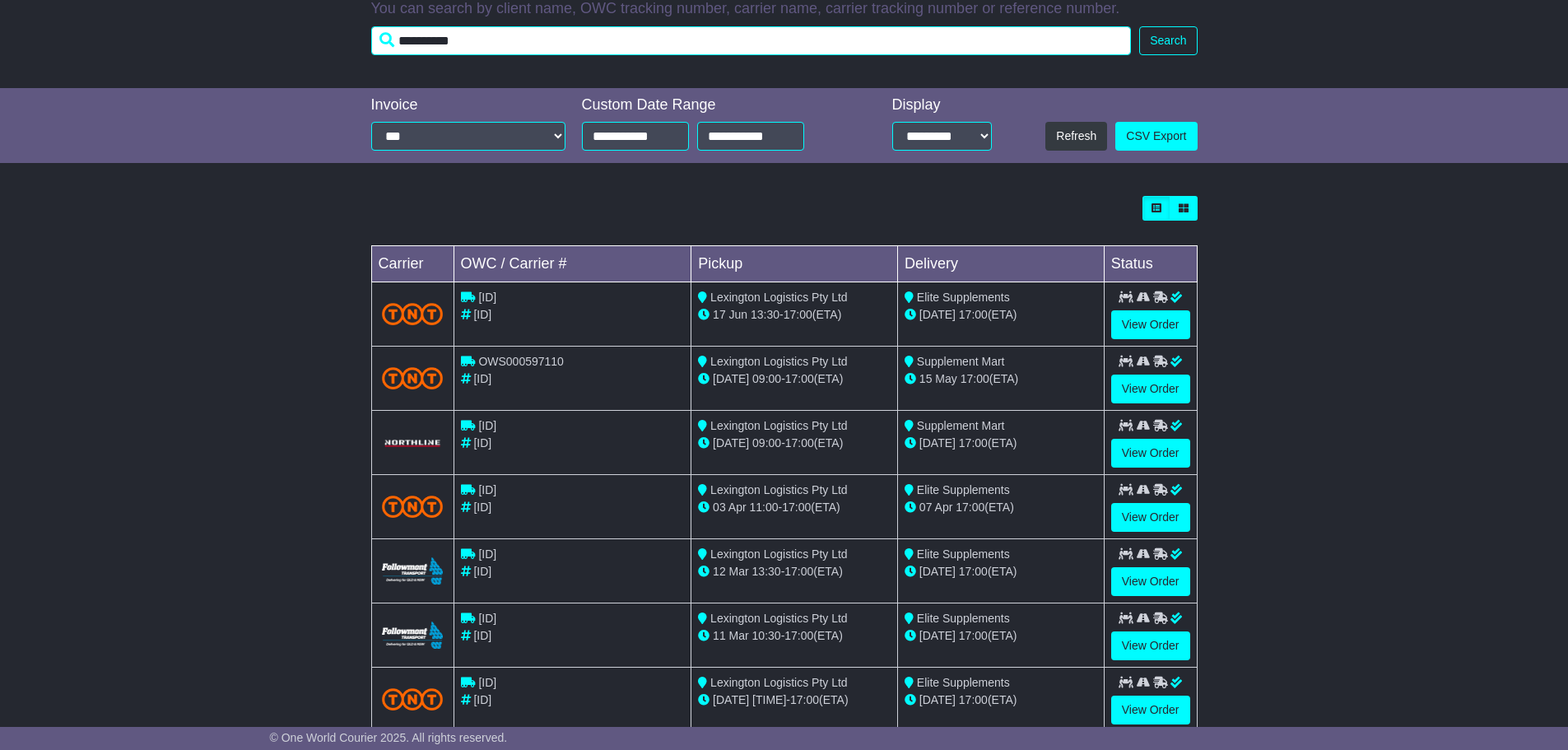 scroll, scrollTop: 329, scrollLeft: 0, axis: vertical 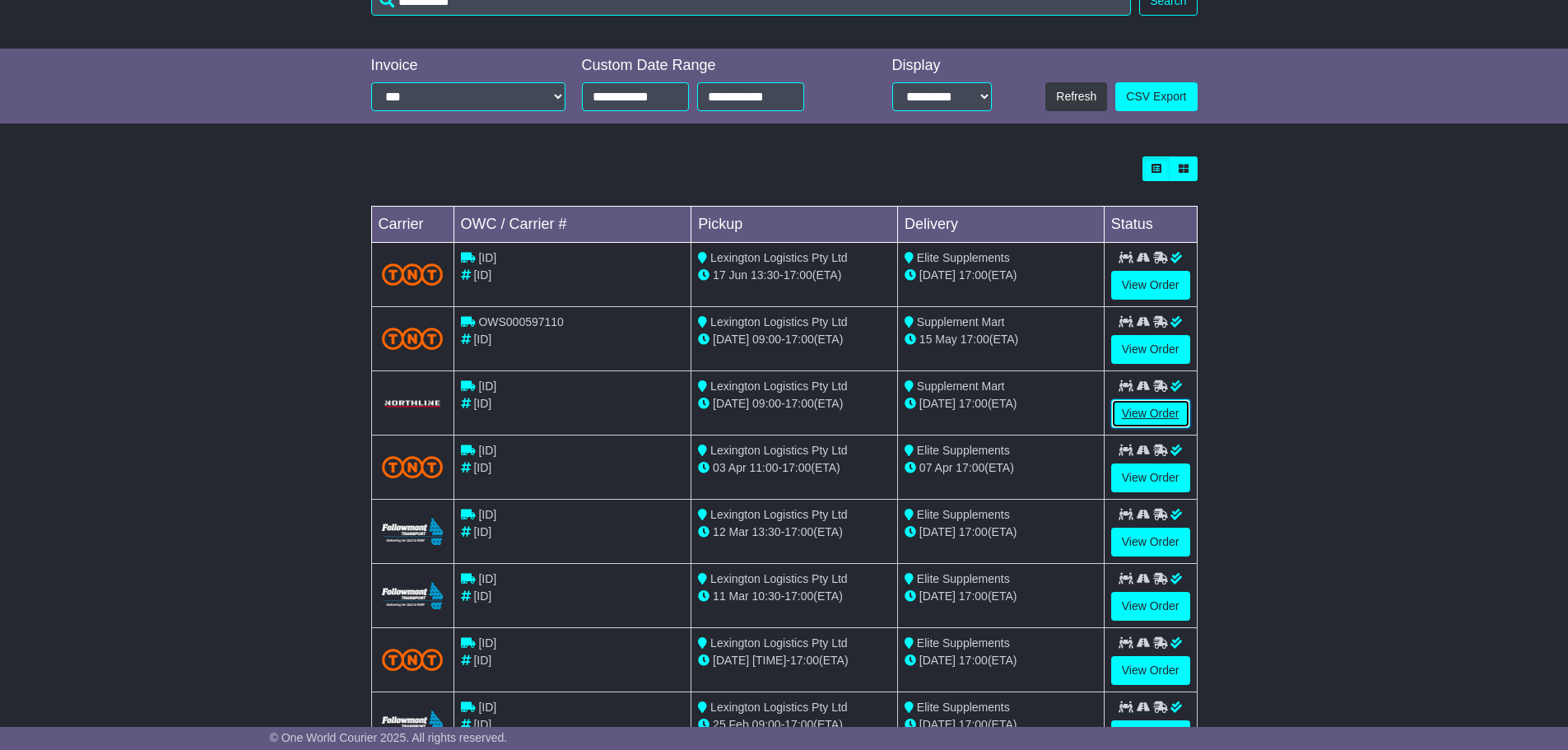 click on "View Order" at bounding box center [1151, 413] 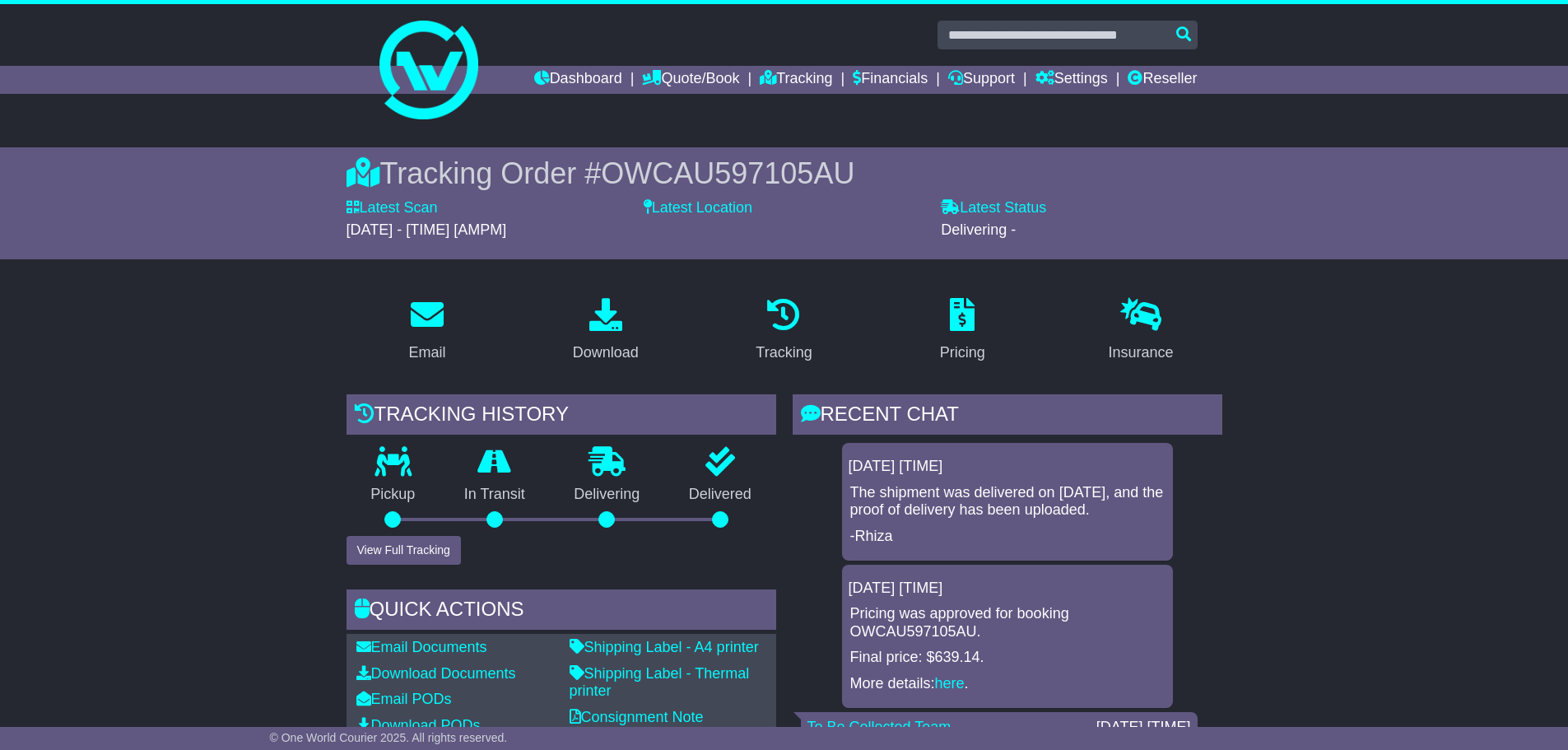 scroll, scrollTop: 329, scrollLeft: 0, axis: vertical 